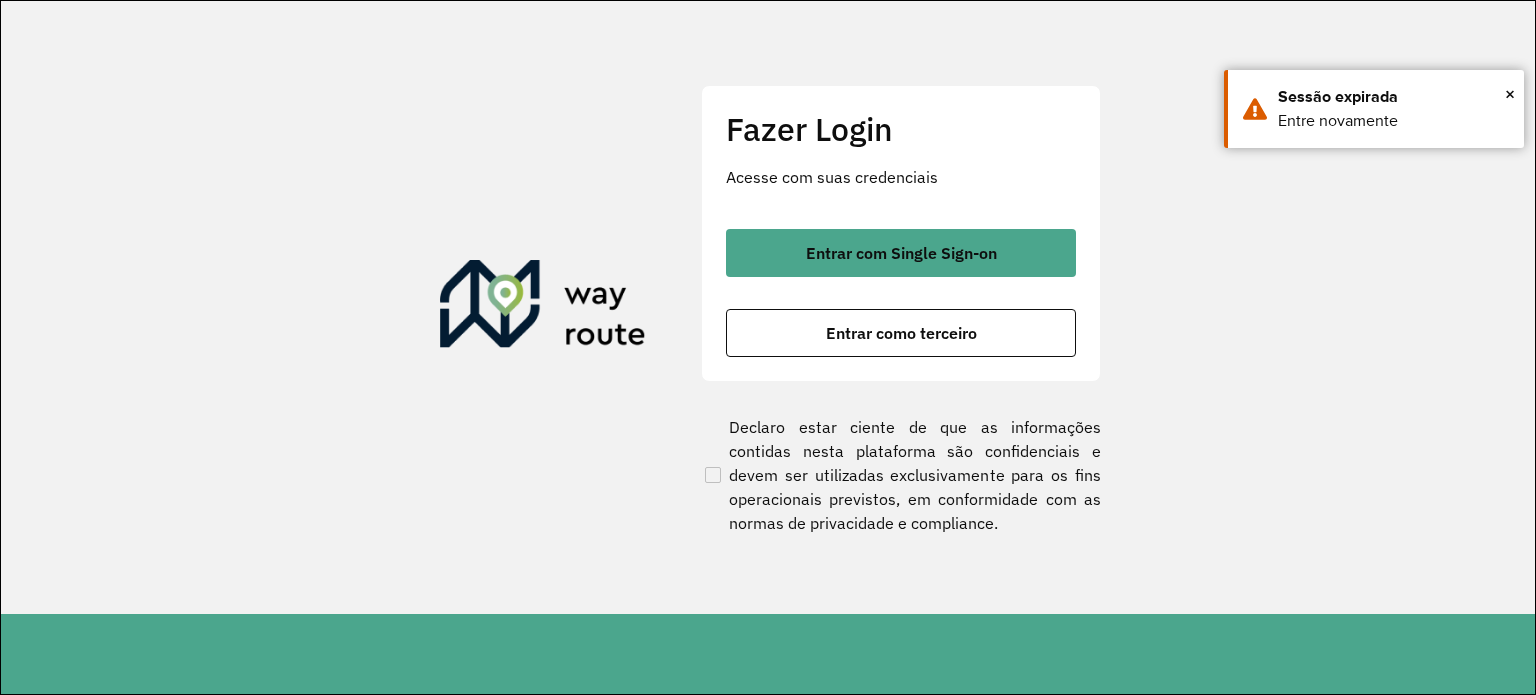 scroll, scrollTop: 0, scrollLeft: 0, axis: both 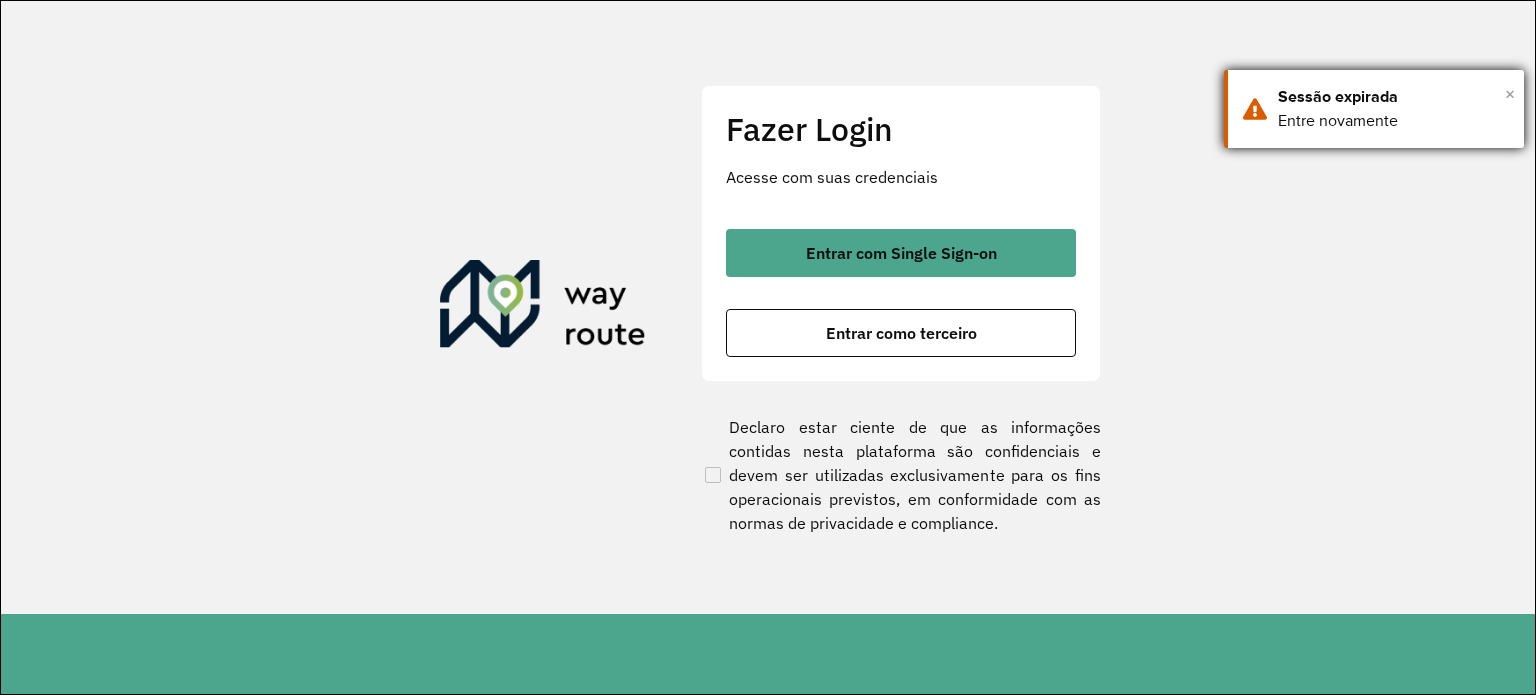 click on "×" at bounding box center [1510, 94] 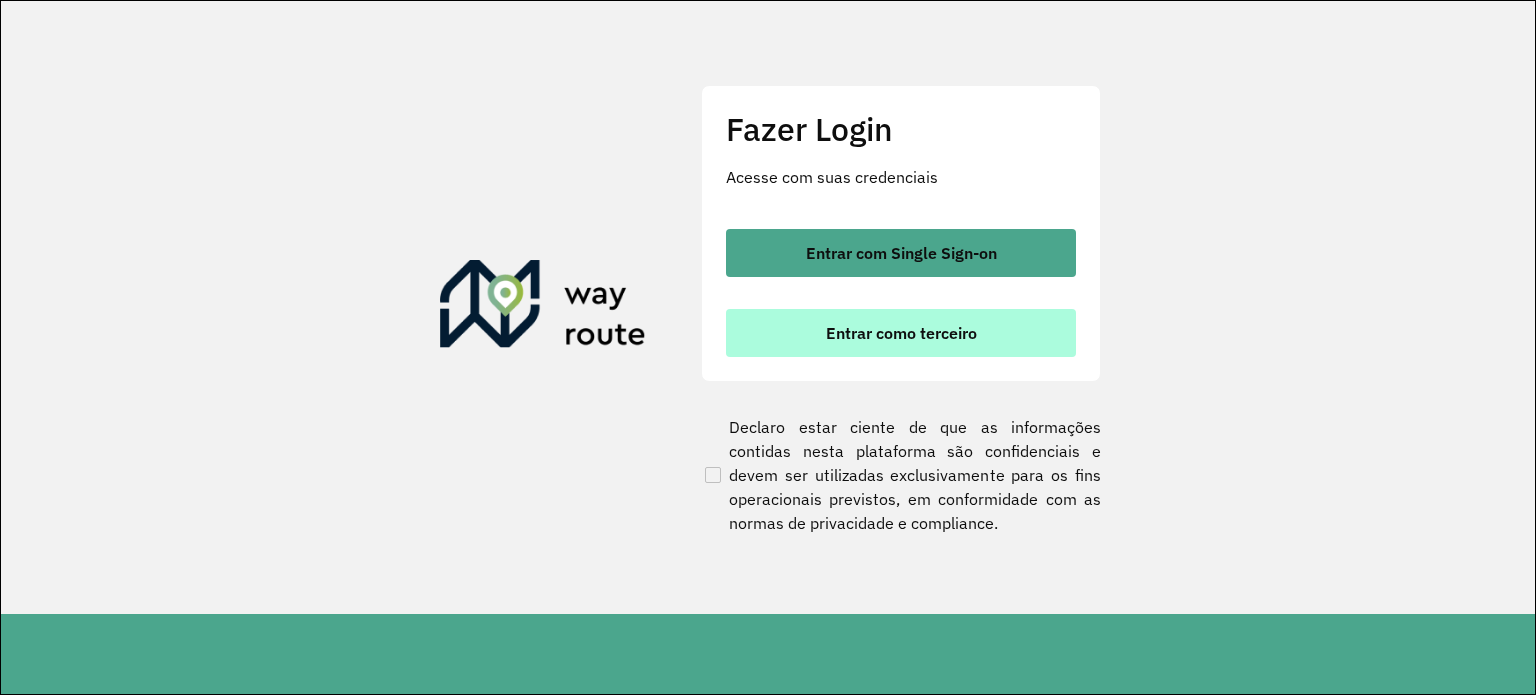 click on "Entrar como terceiro" at bounding box center (901, 333) 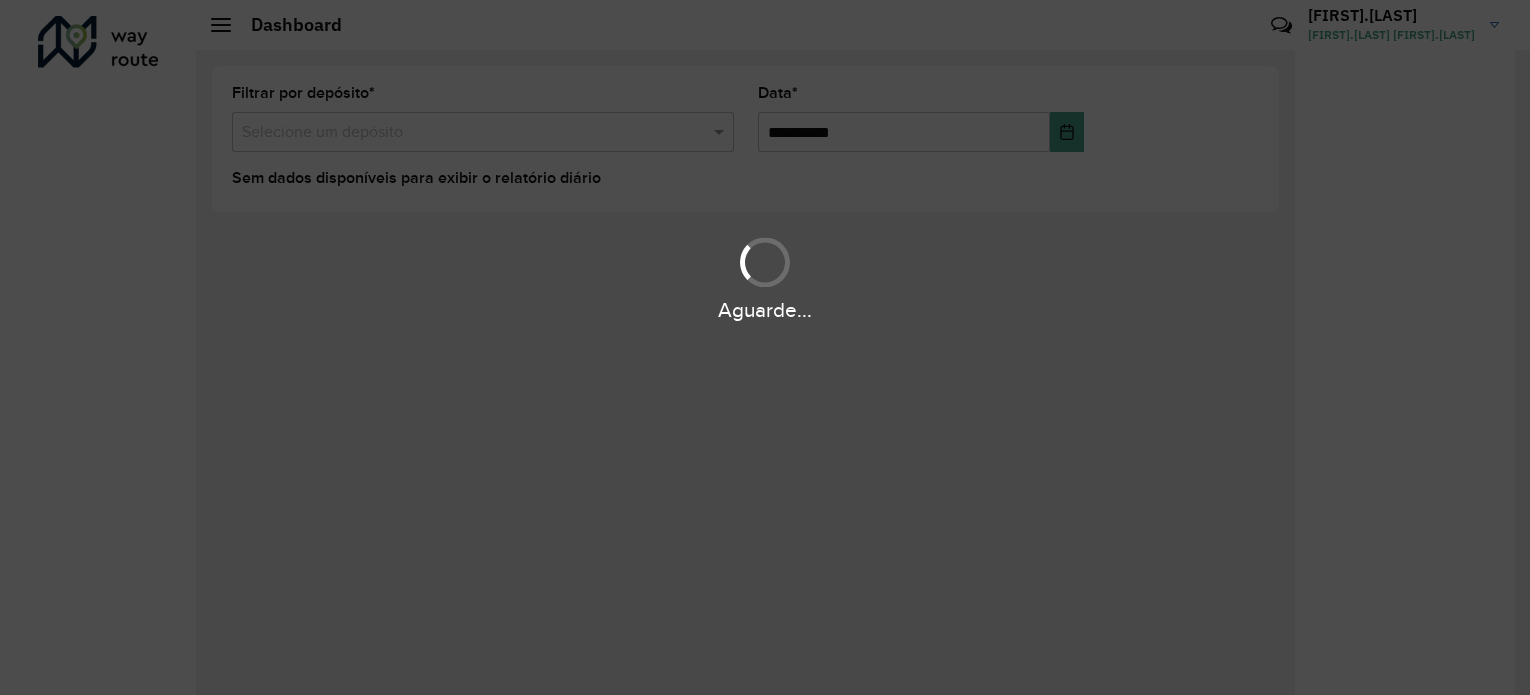 scroll, scrollTop: 0, scrollLeft: 0, axis: both 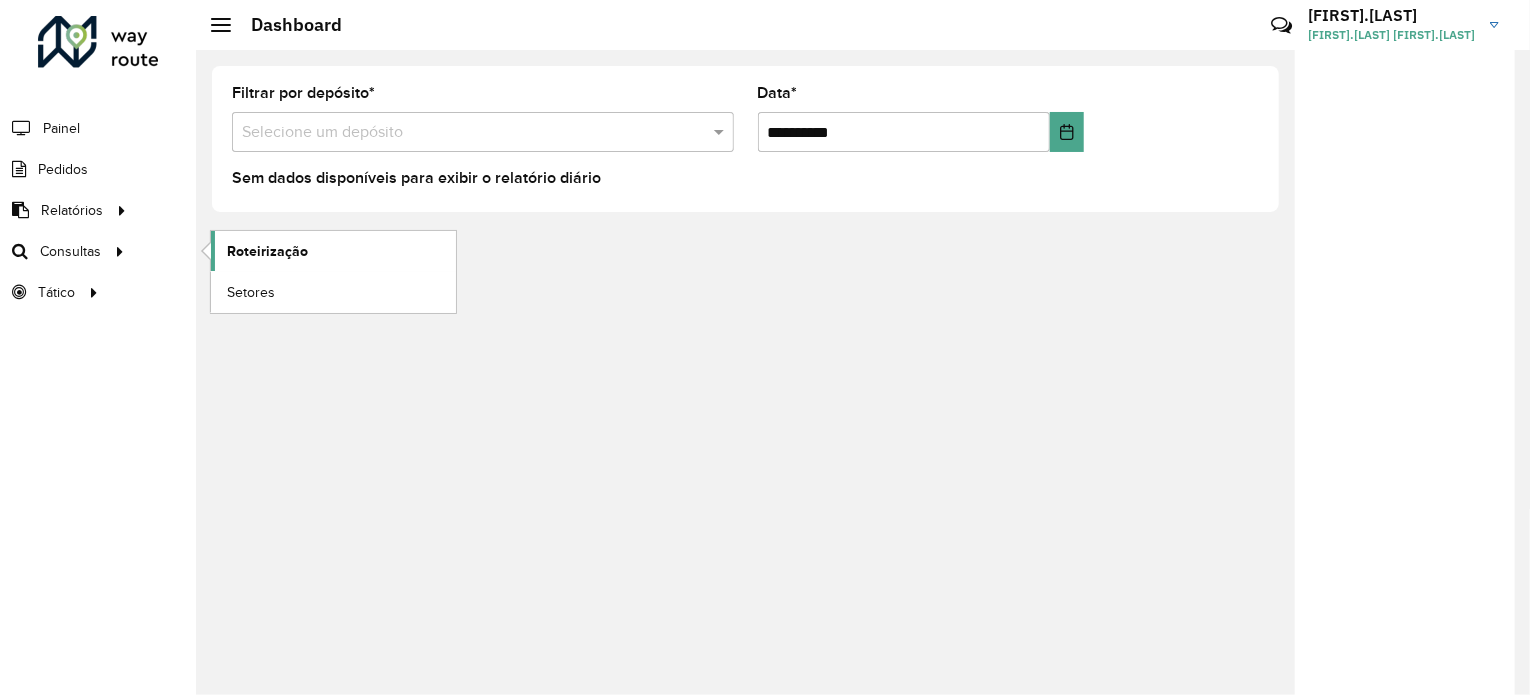 click on "Roteirização" 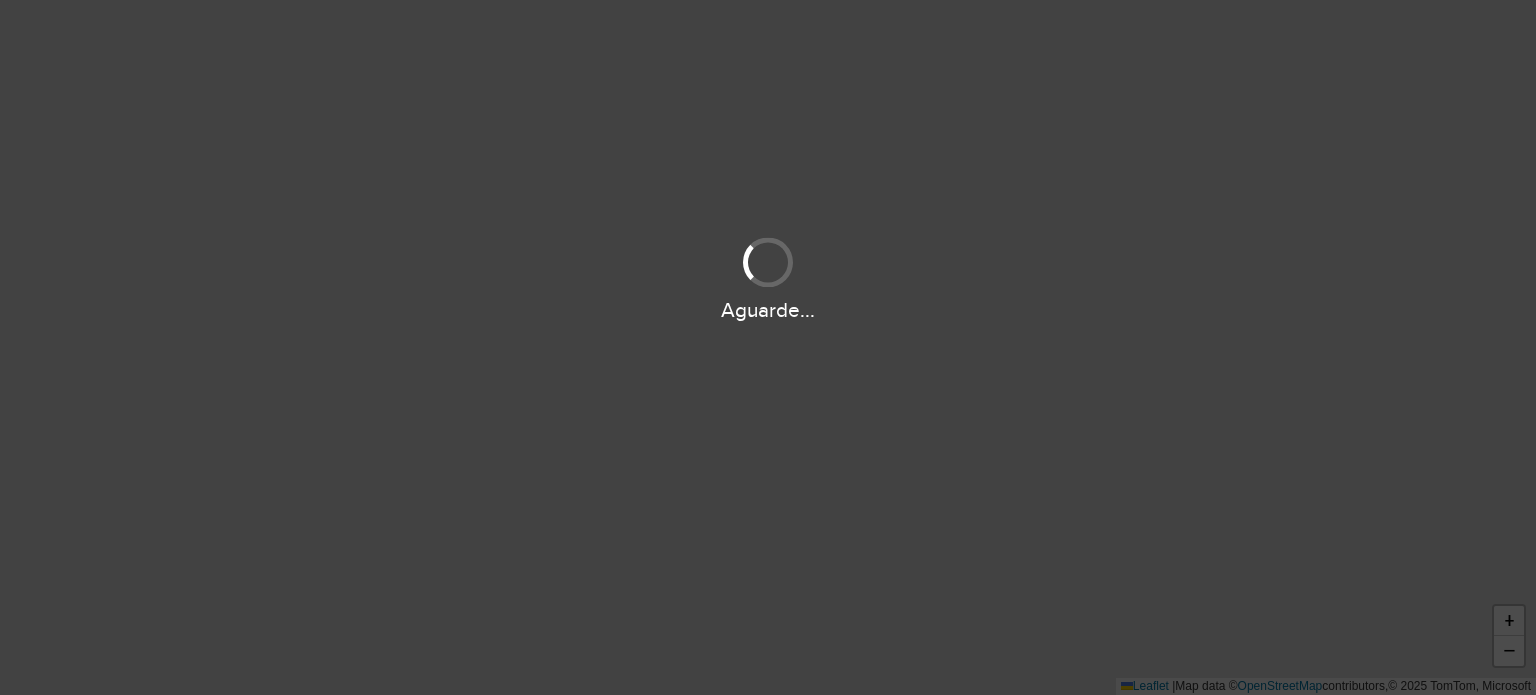 scroll, scrollTop: 0, scrollLeft: 0, axis: both 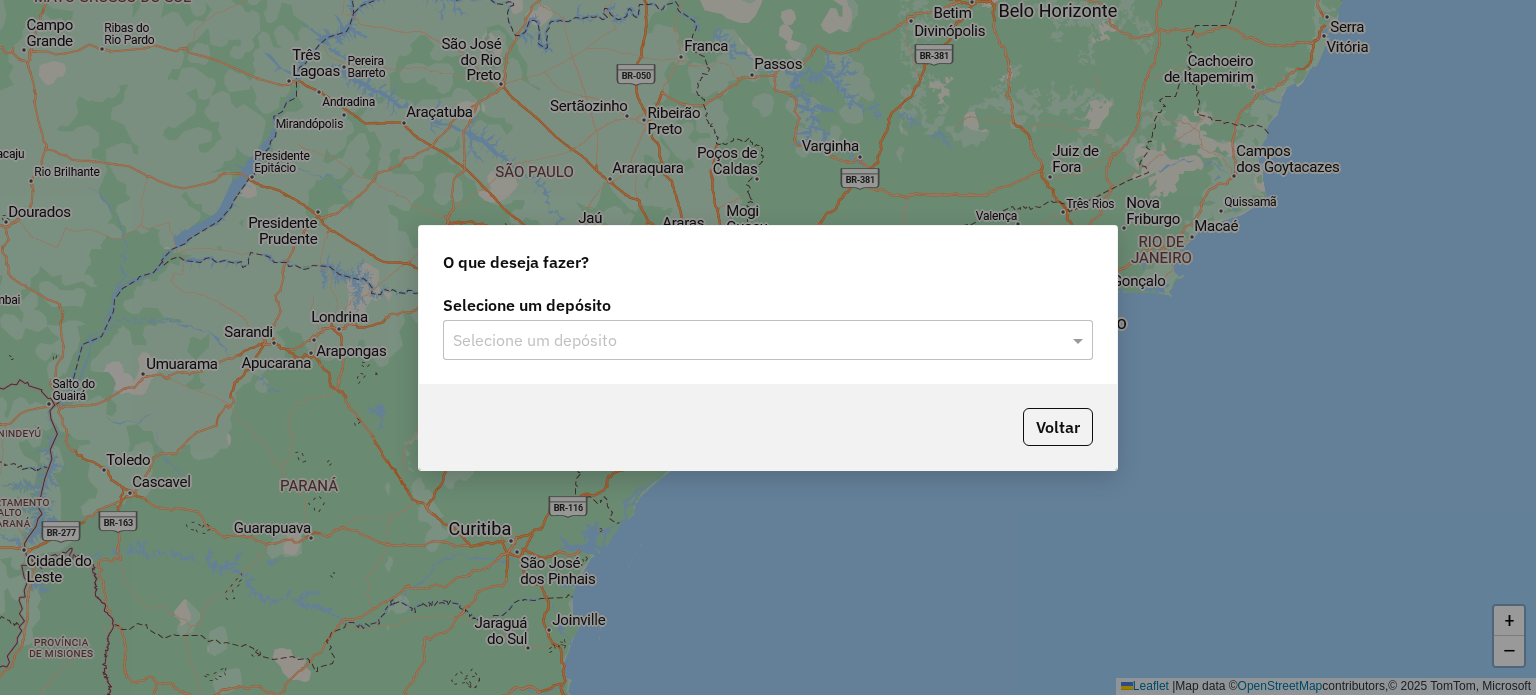 click 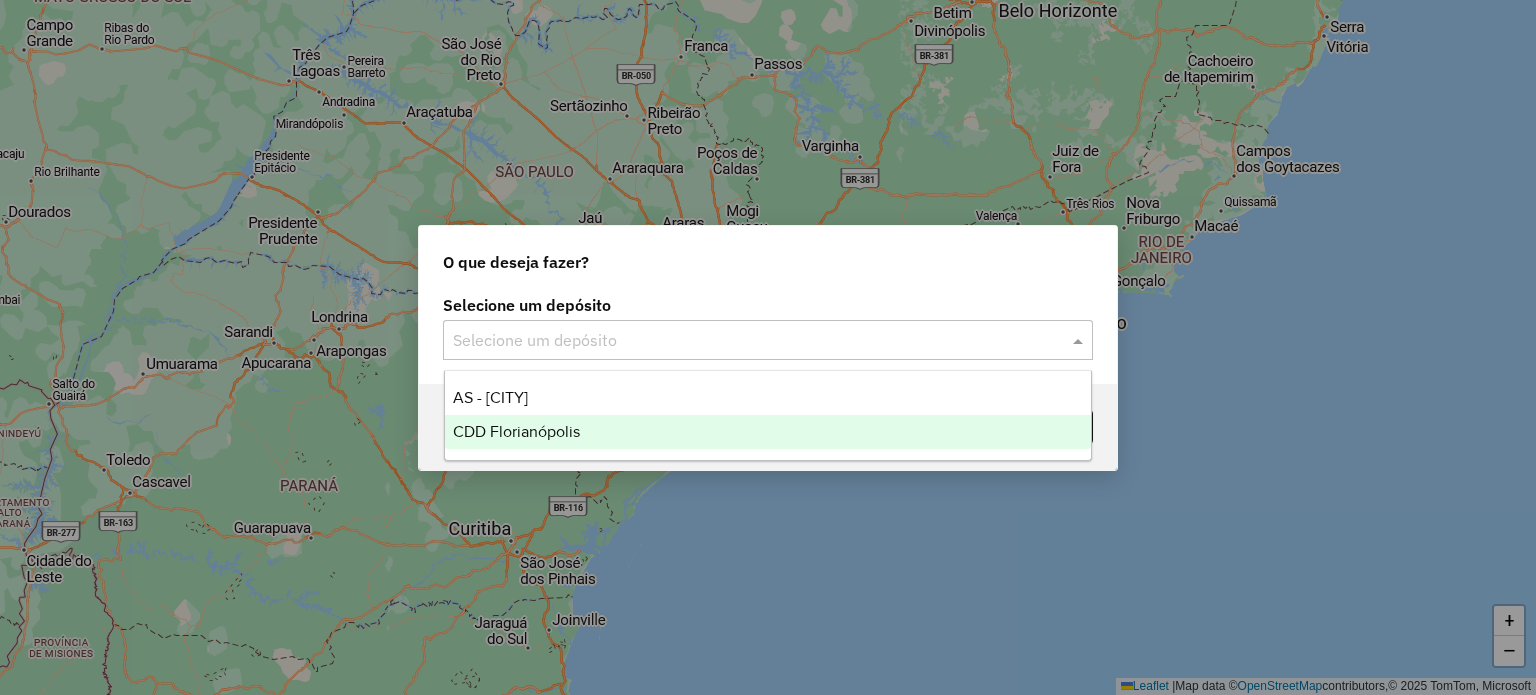 click on "CDD Florianópolis" at bounding box center [768, 432] 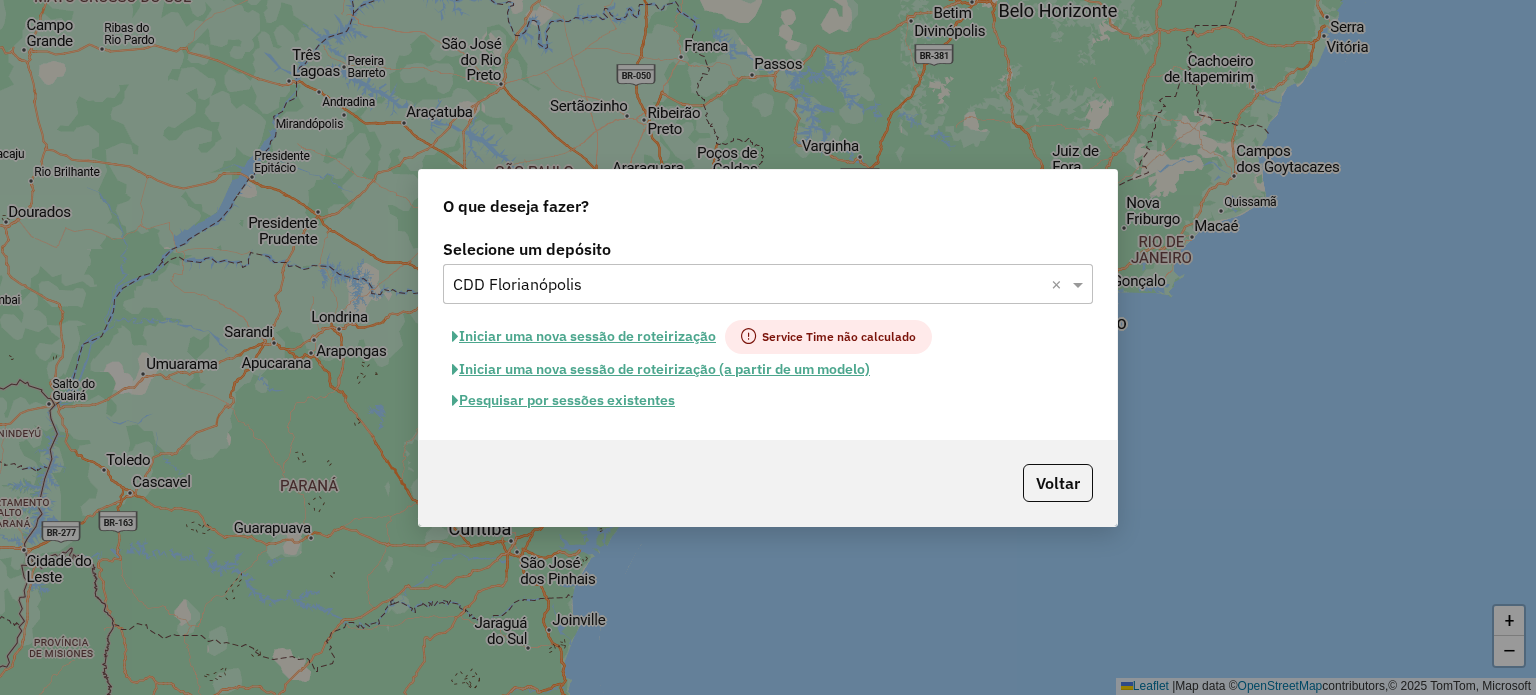 click on "Pesquisar por sessões existentes" 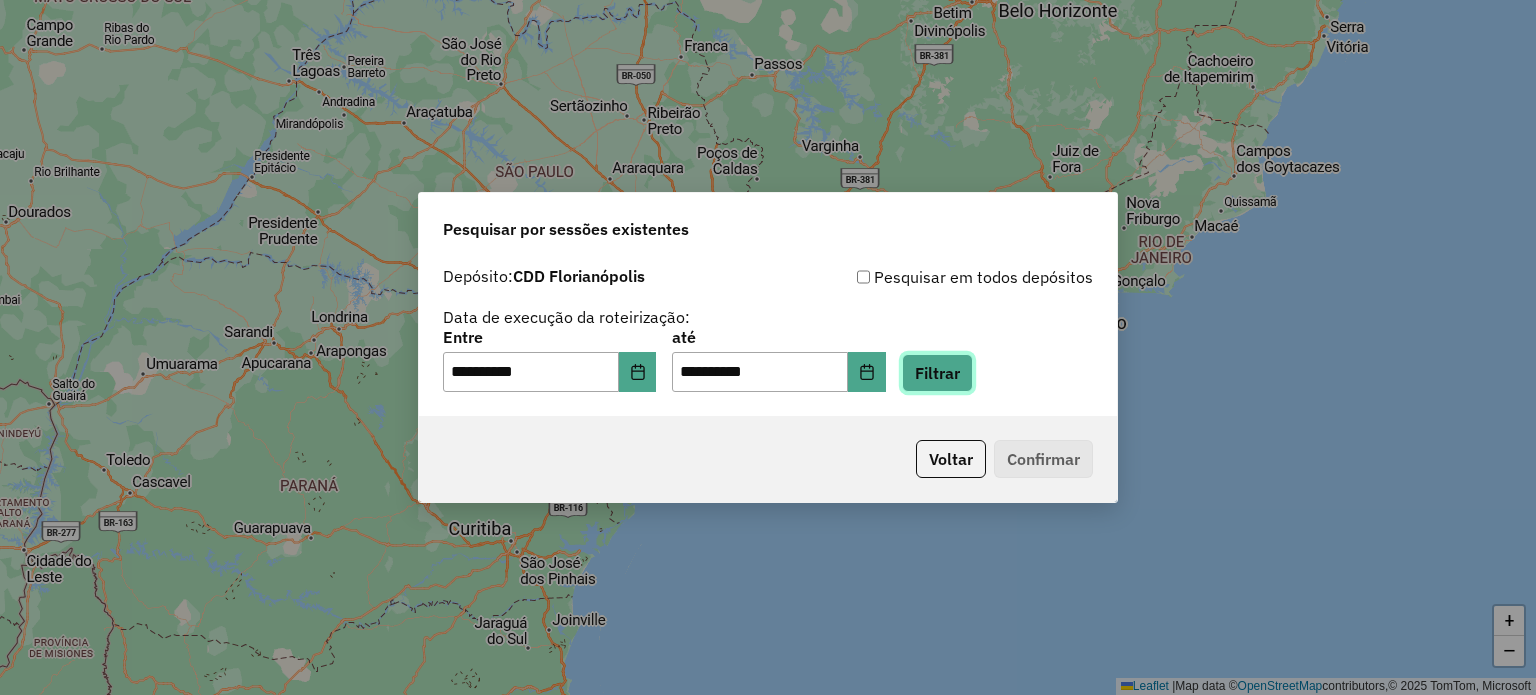 click on "Filtrar" 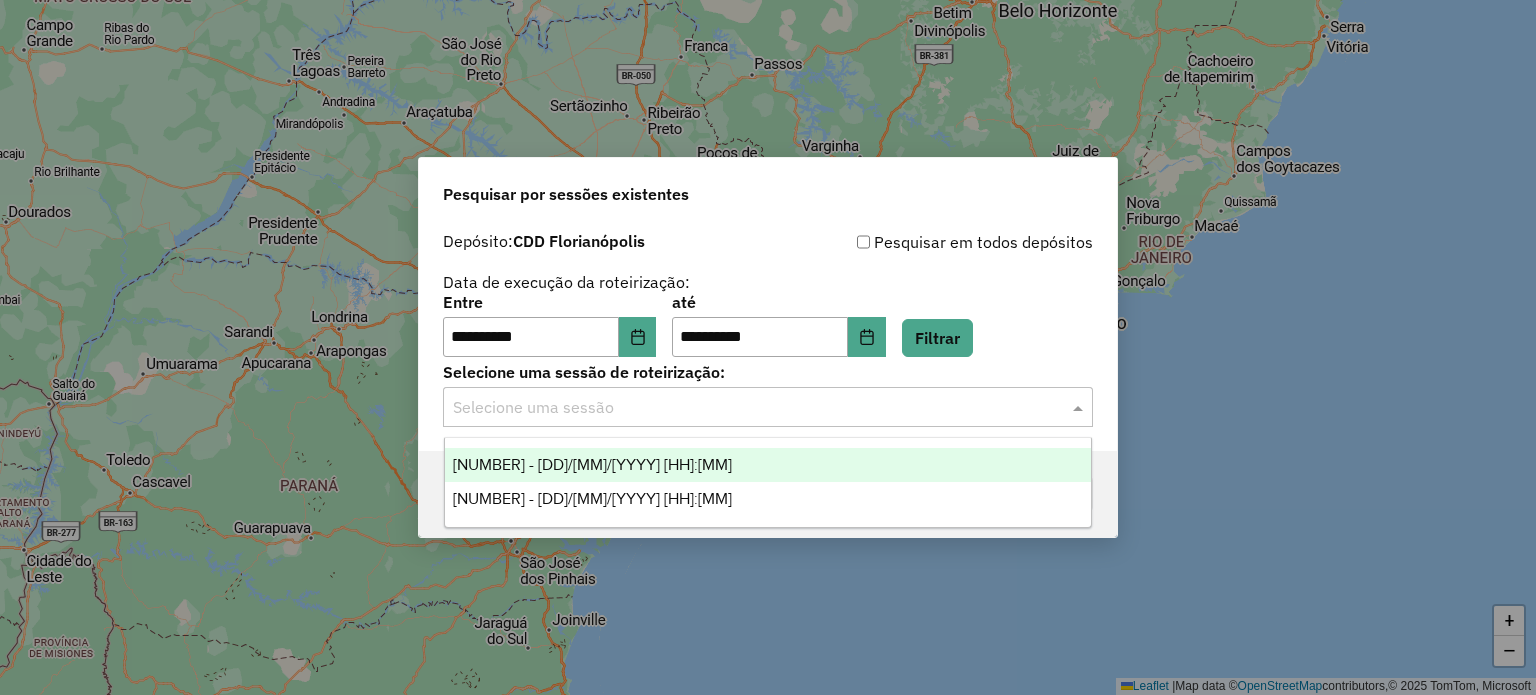 click 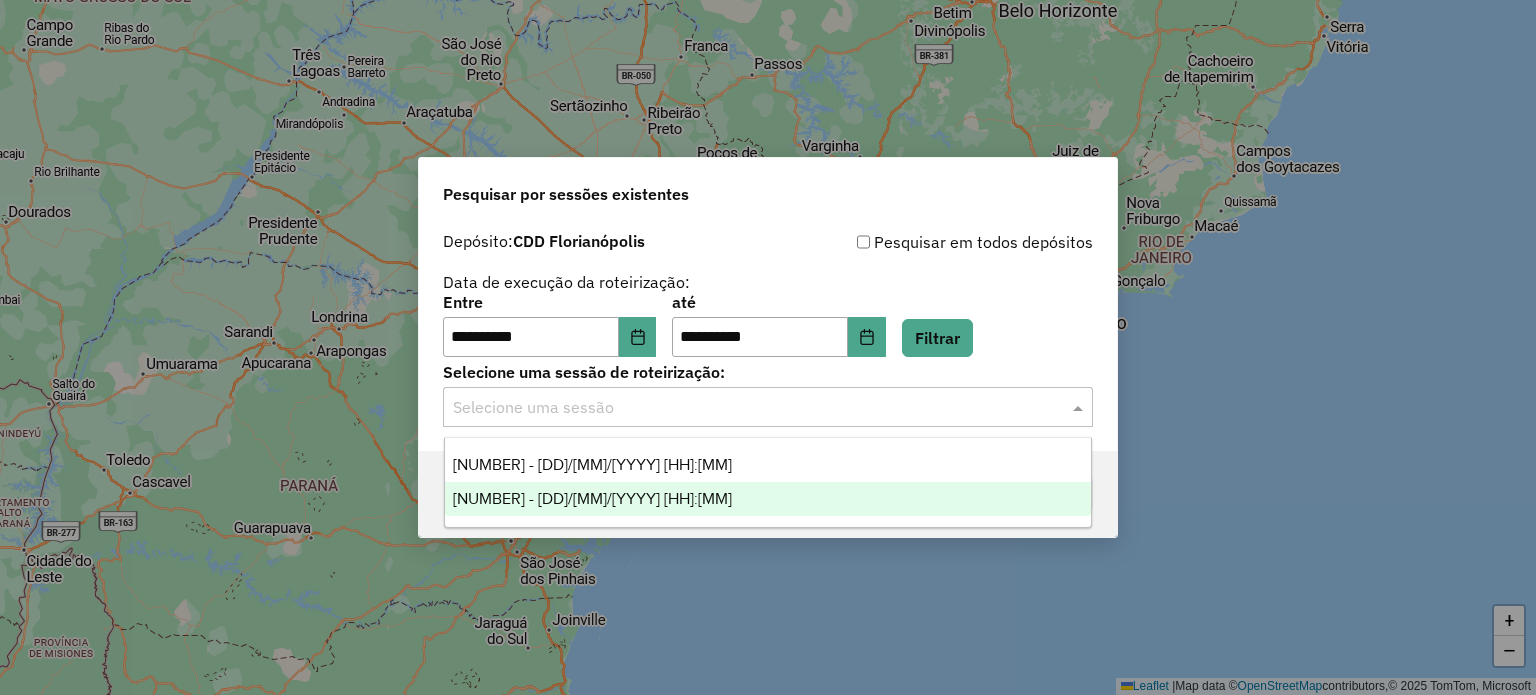 click on "[NUMBER] - [DD]/[MM]/[YYYY] [HH]:[MM]" at bounding box center [592, 498] 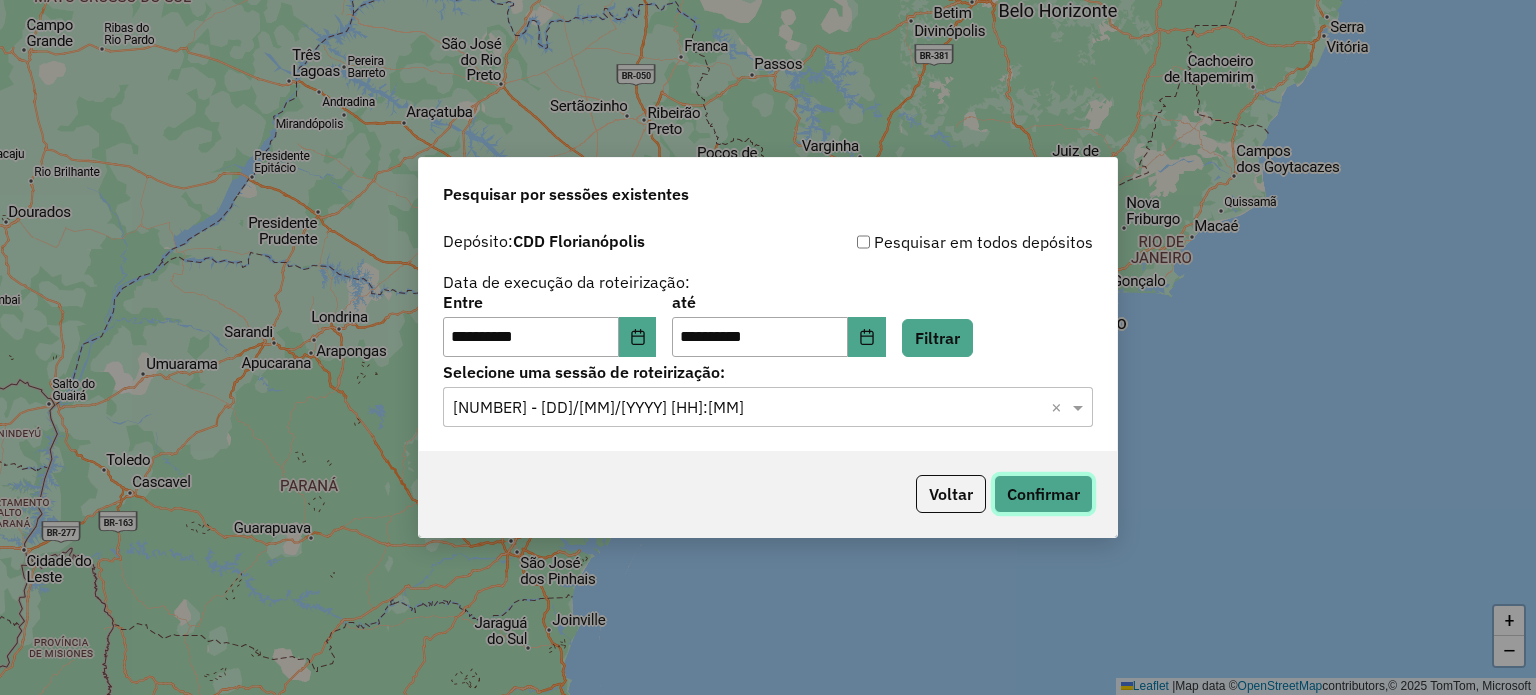 click on "Confirmar" 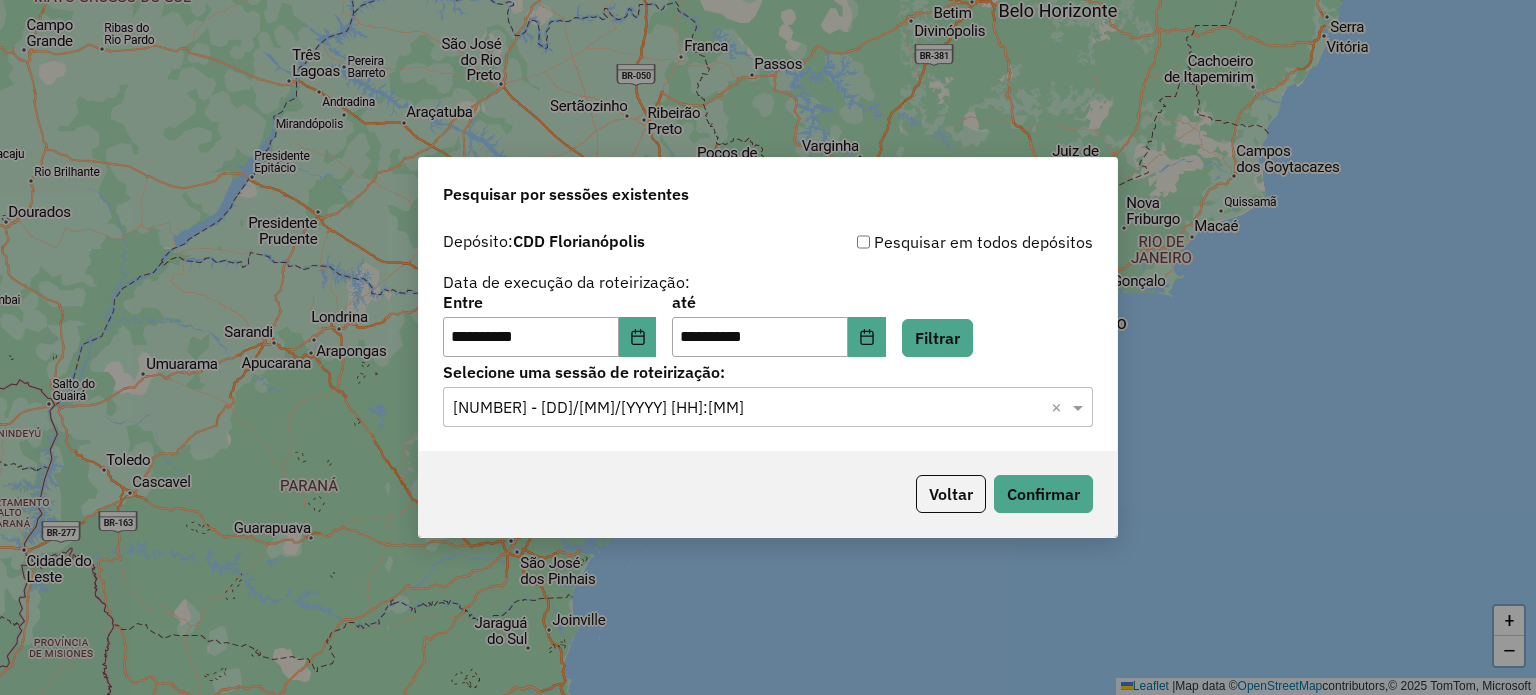 click 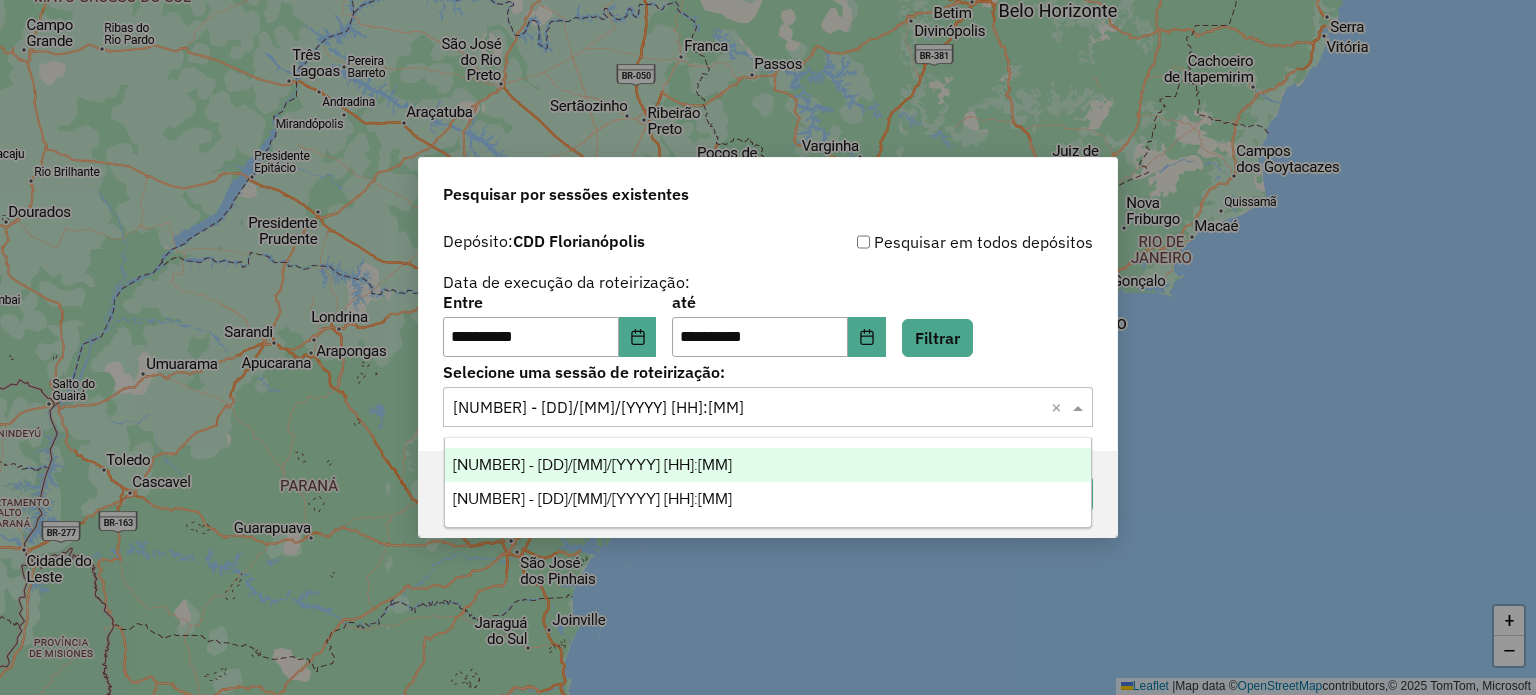 drag, startPoint x: 623, startPoint y: 462, endPoint x: 1139, endPoint y: 482, distance: 516.38745 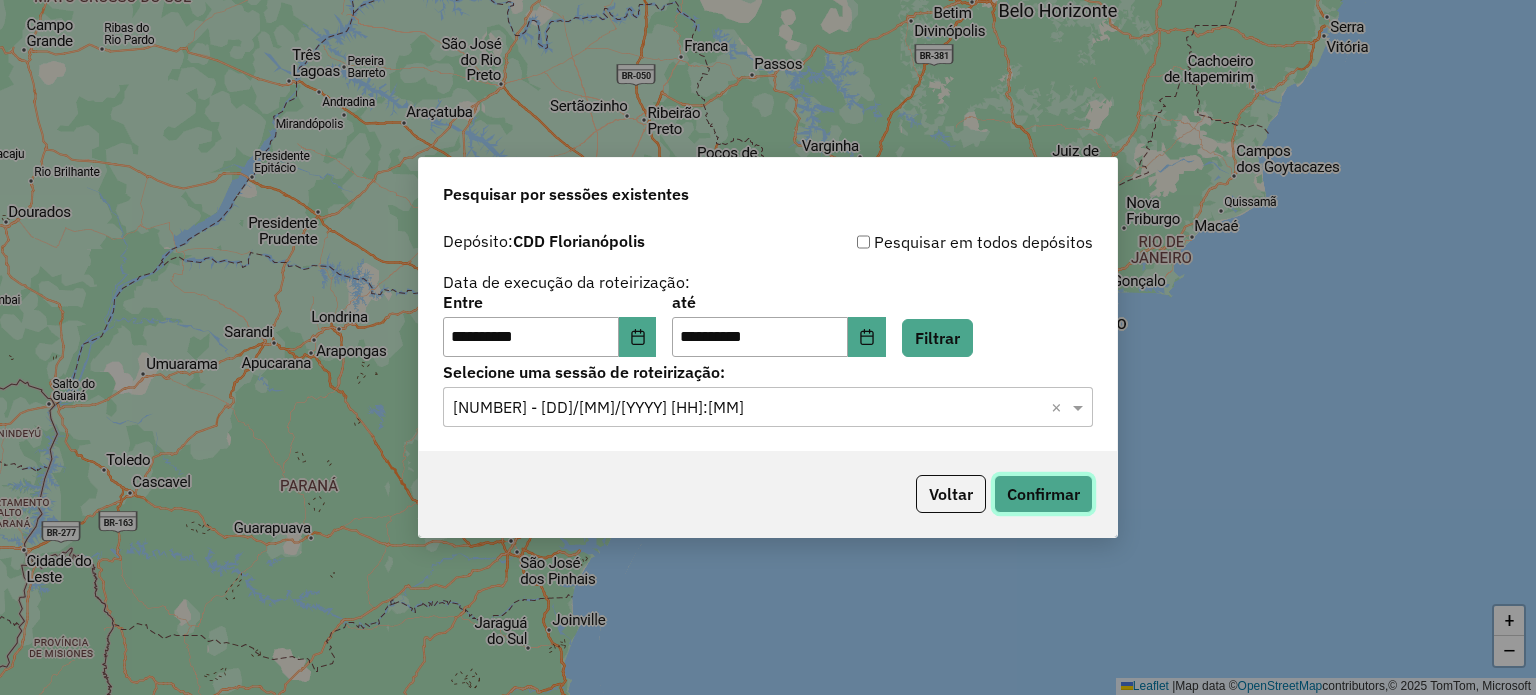 click on "Confirmar" 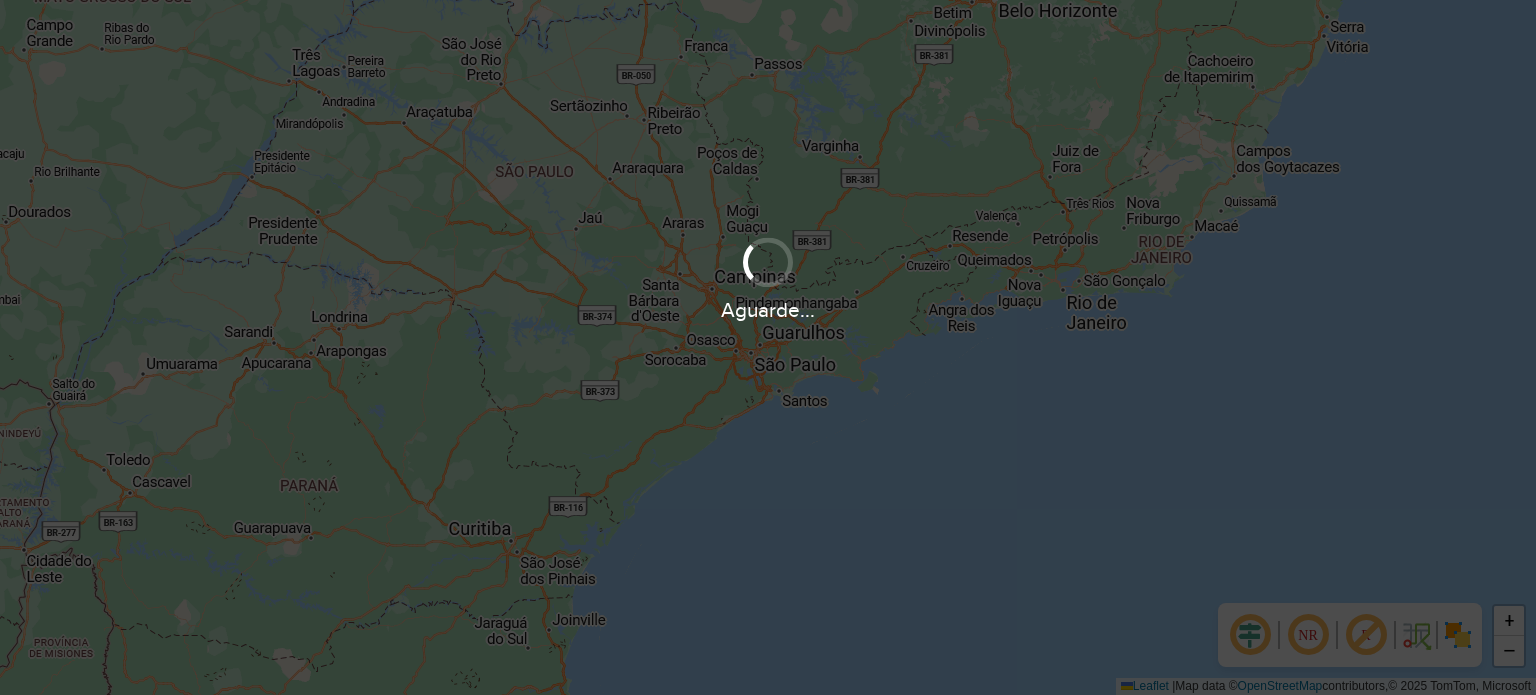 scroll, scrollTop: 0, scrollLeft: 0, axis: both 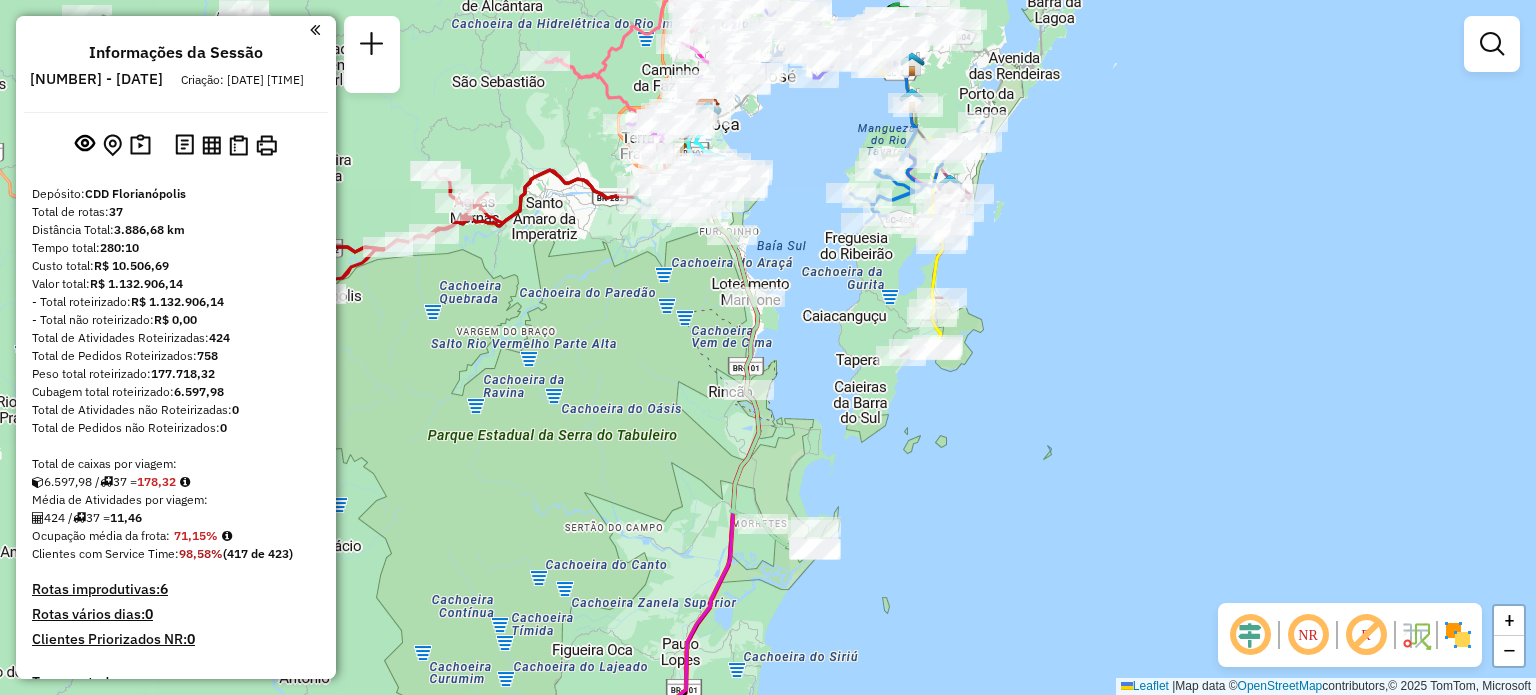 drag, startPoint x: 836, startPoint y: 507, endPoint x: 892, endPoint y: 258, distance: 255.21951 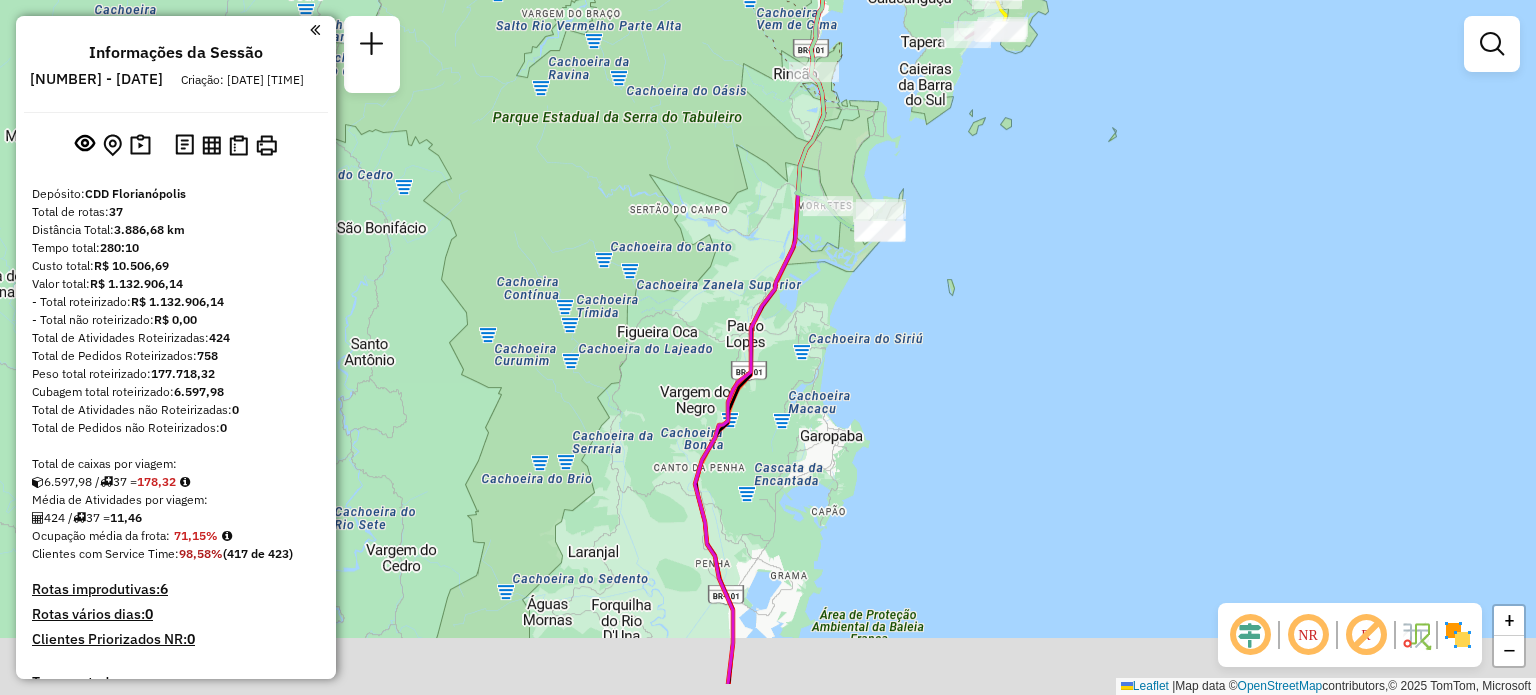drag, startPoint x: 909, startPoint y: 319, endPoint x: 996, endPoint y: 38, distance: 294.15982 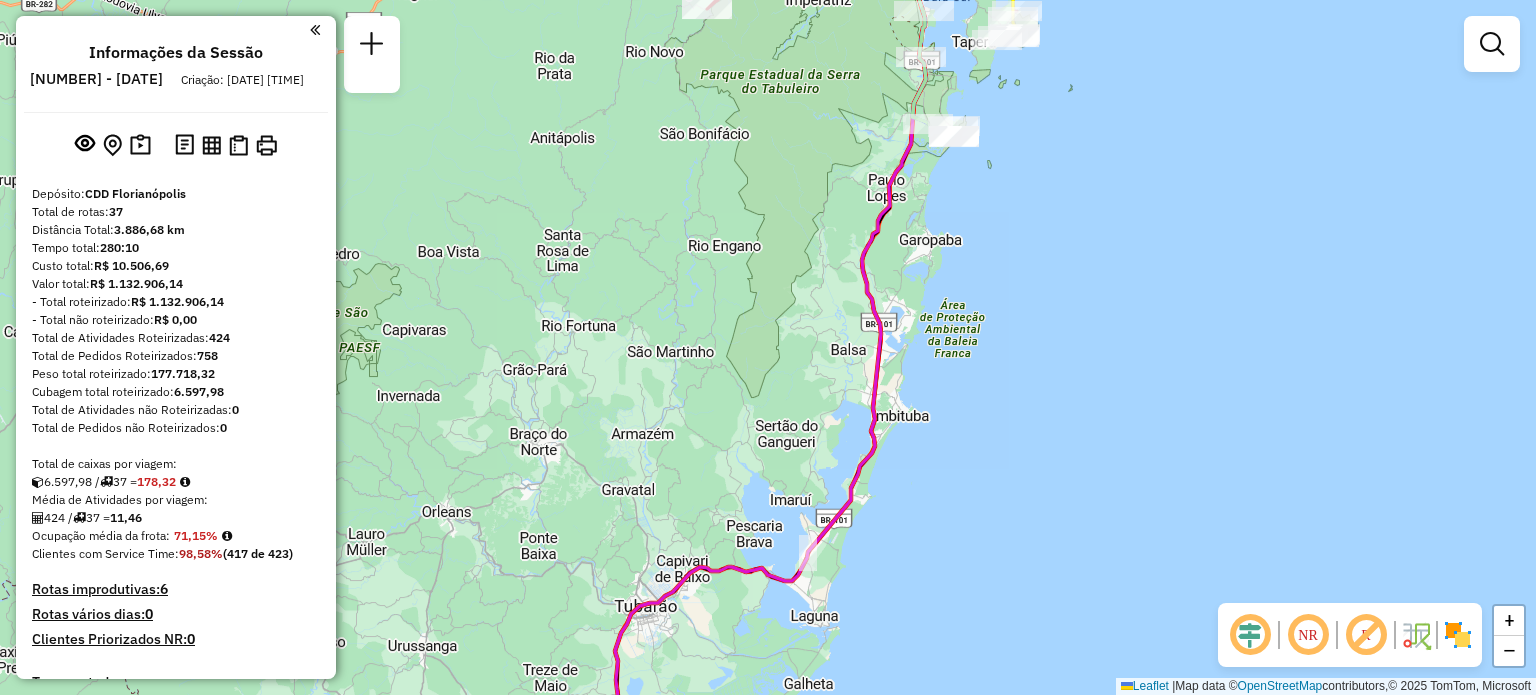 drag, startPoint x: 780, startPoint y: 383, endPoint x: 818, endPoint y: 325, distance: 69.339745 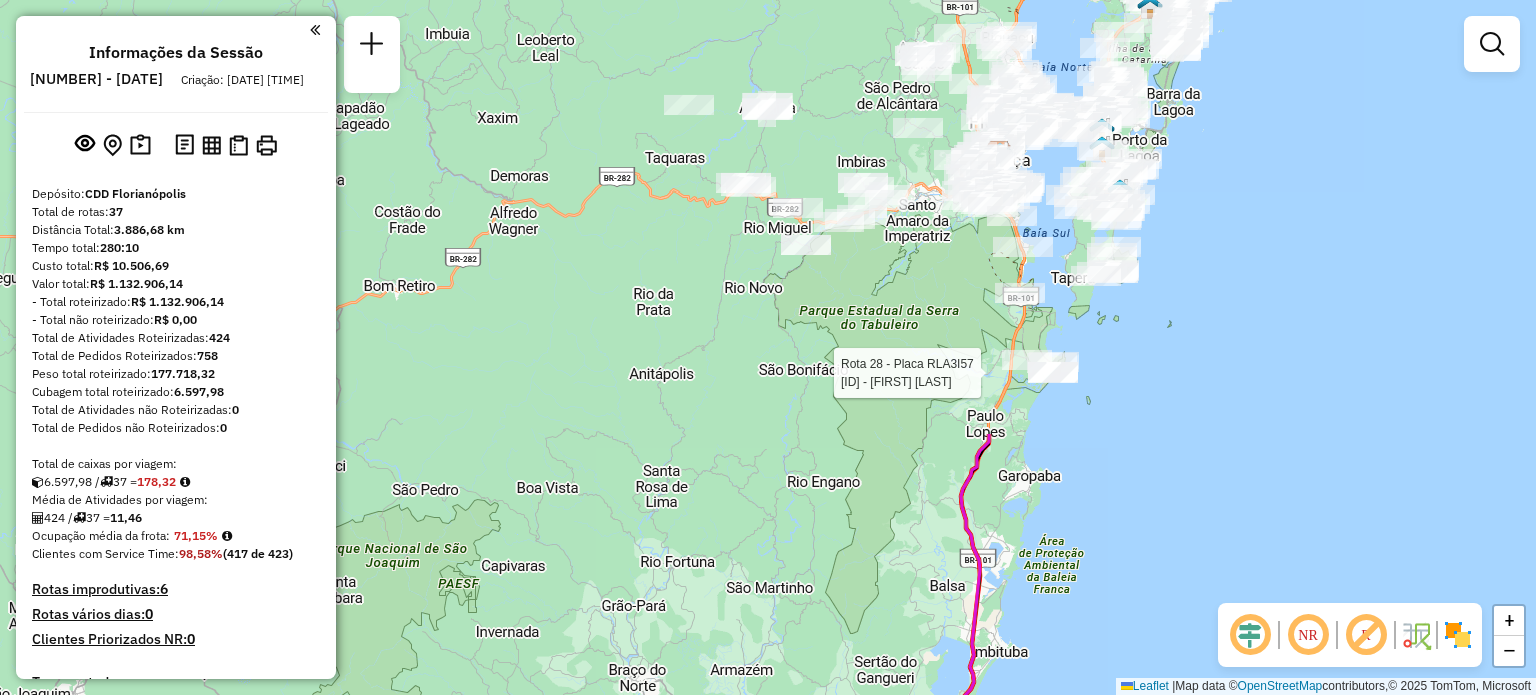 drag, startPoint x: 905, startPoint y: 245, endPoint x: 844, endPoint y: 716, distance: 474.9337 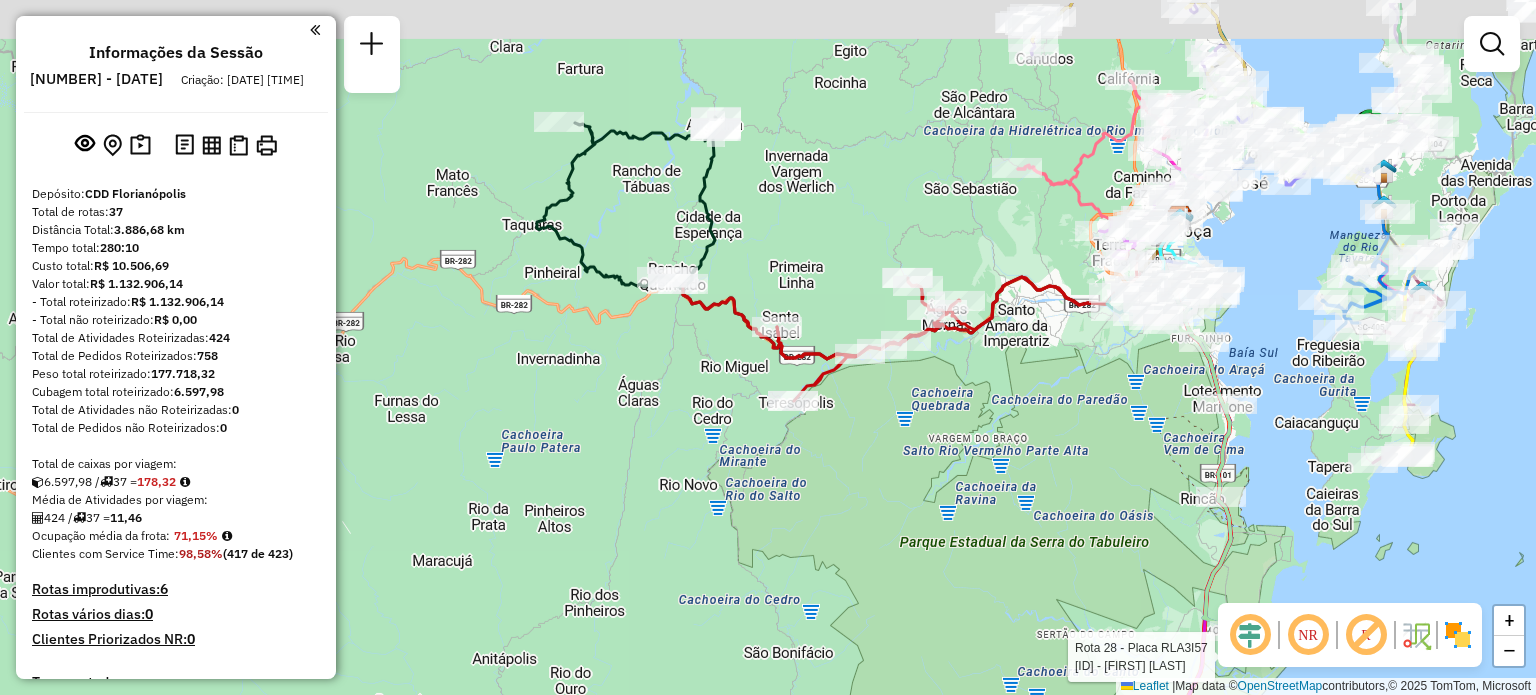 drag, startPoint x: 795, startPoint y: 141, endPoint x: 717, endPoint y: 326, distance: 200.77101 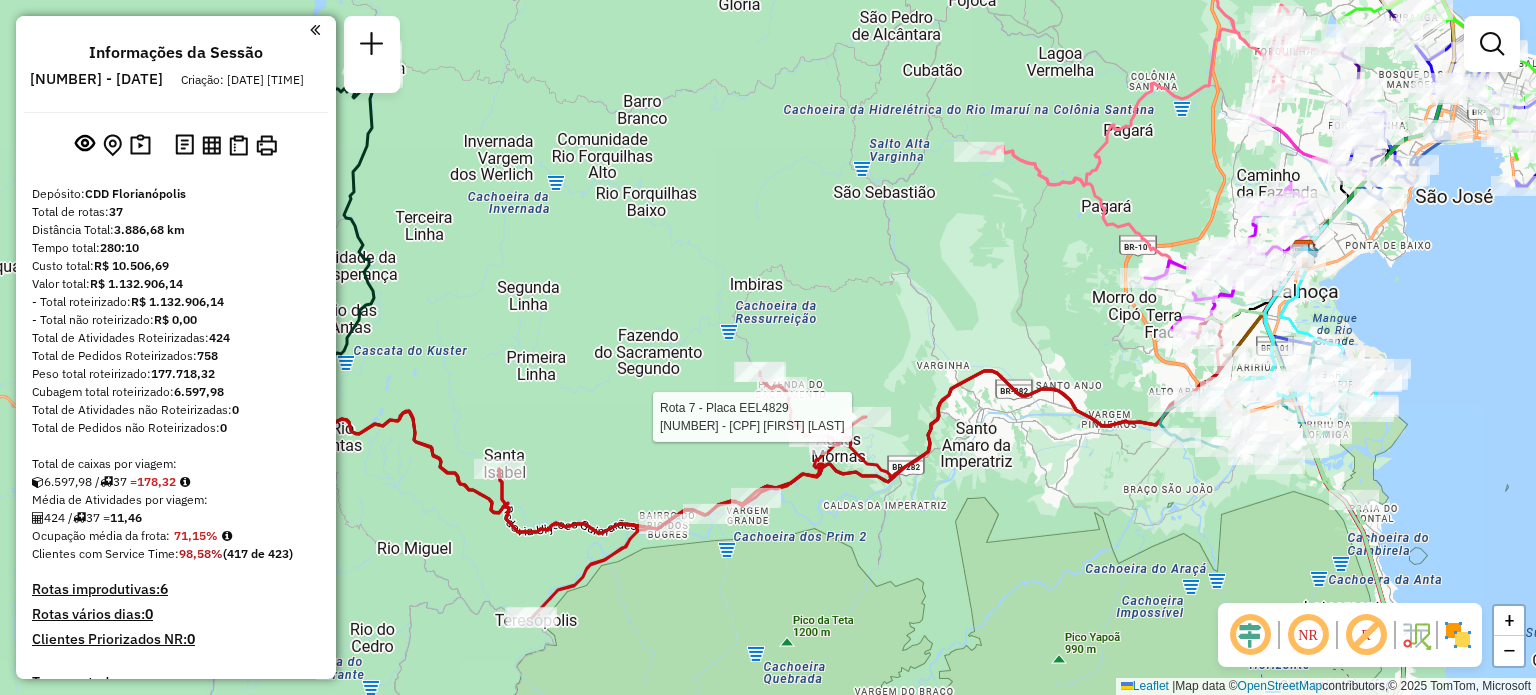 select on "**********" 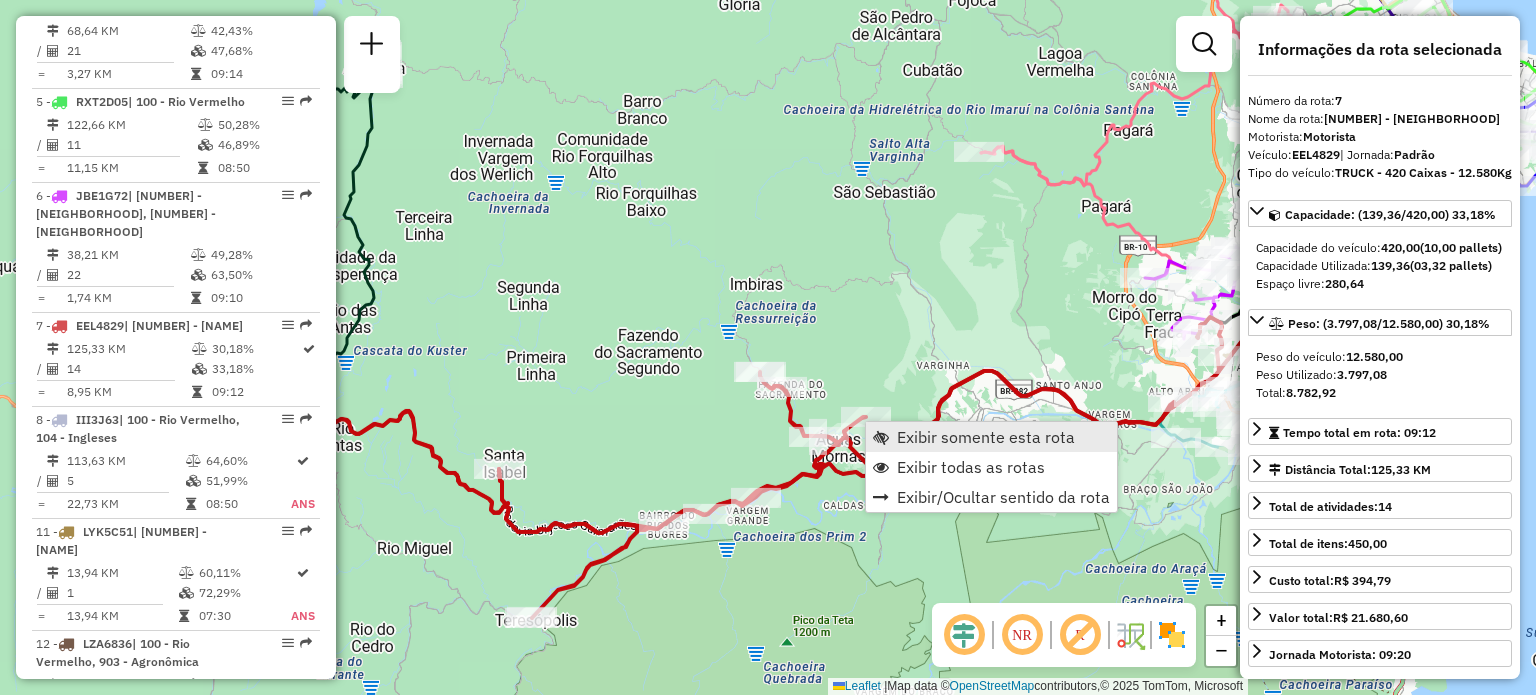 scroll, scrollTop: 1484, scrollLeft: 0, axis: vertical 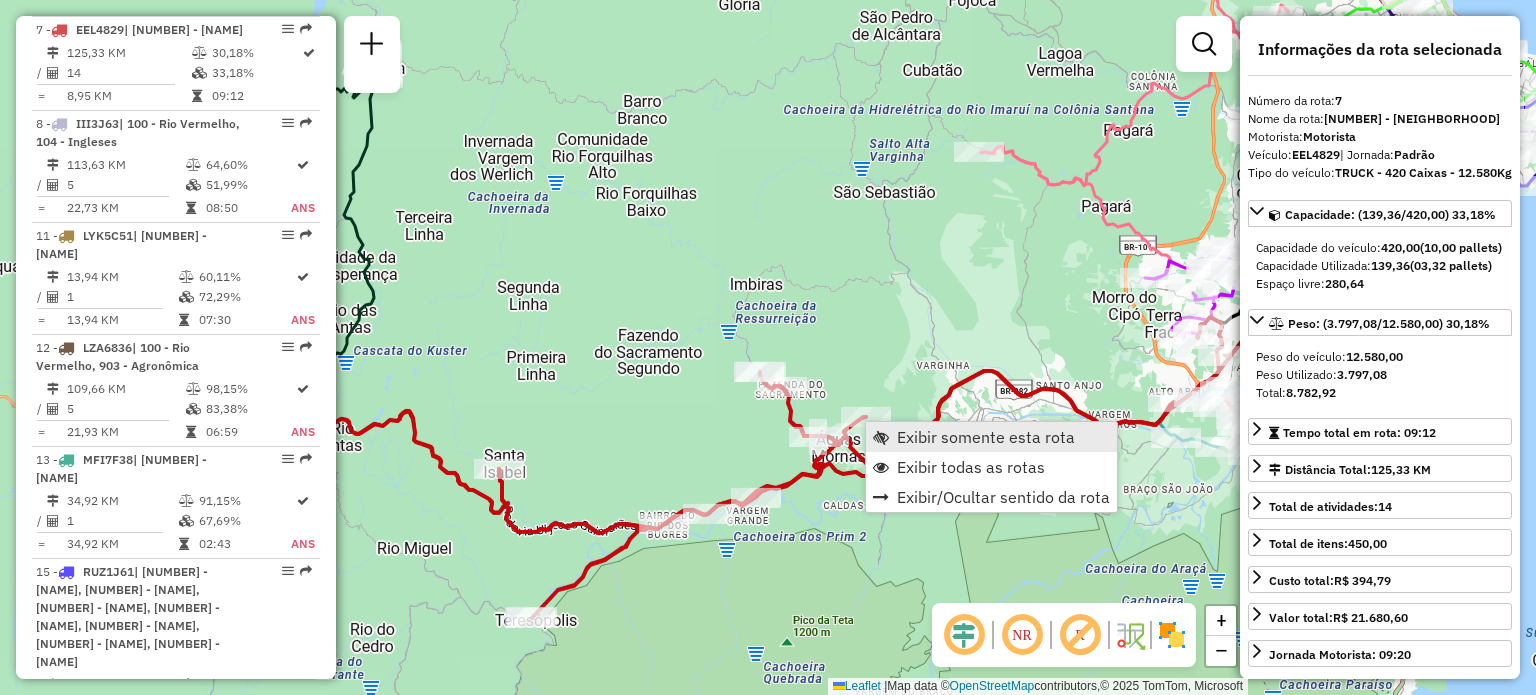 click on "Exibir somente esta rota" at bounding box center [986, 437] 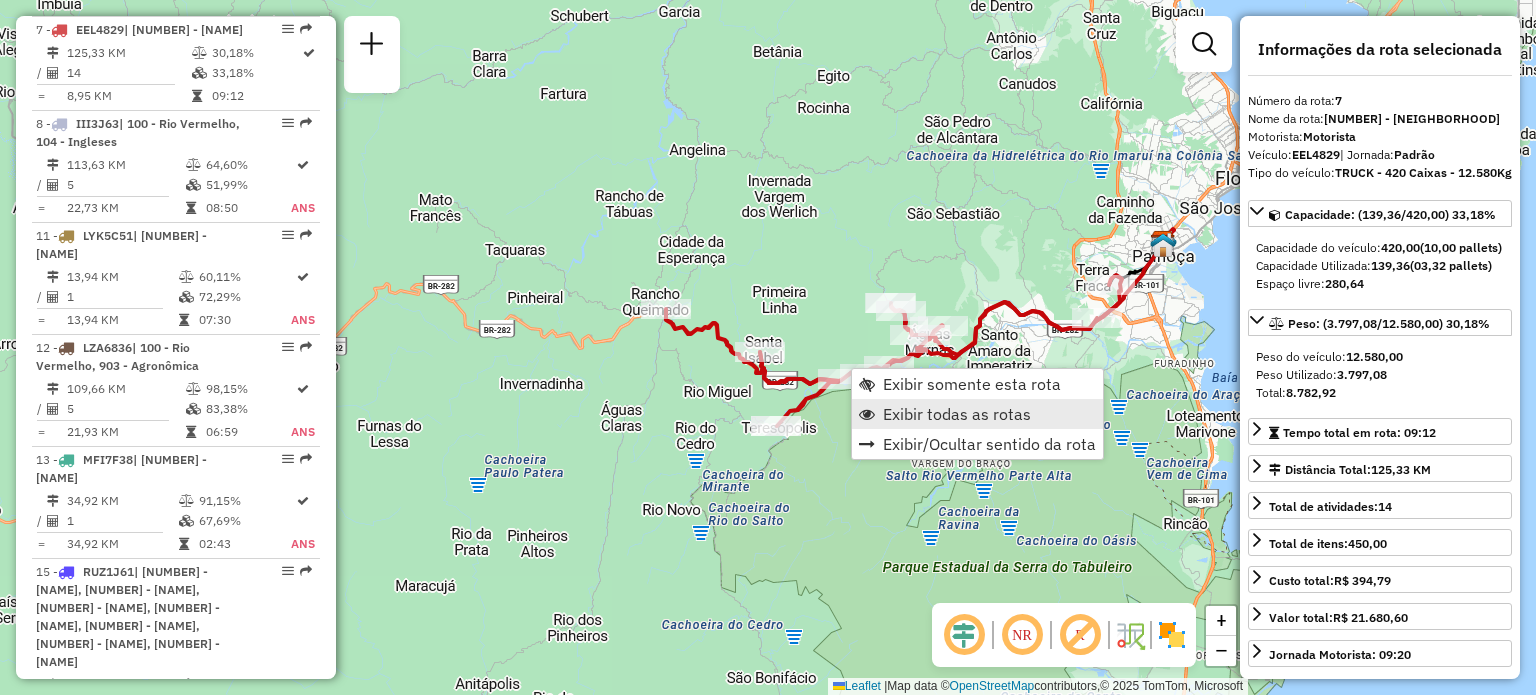 click on "Exibir todas as rotas" at bounding box center [957, 414] 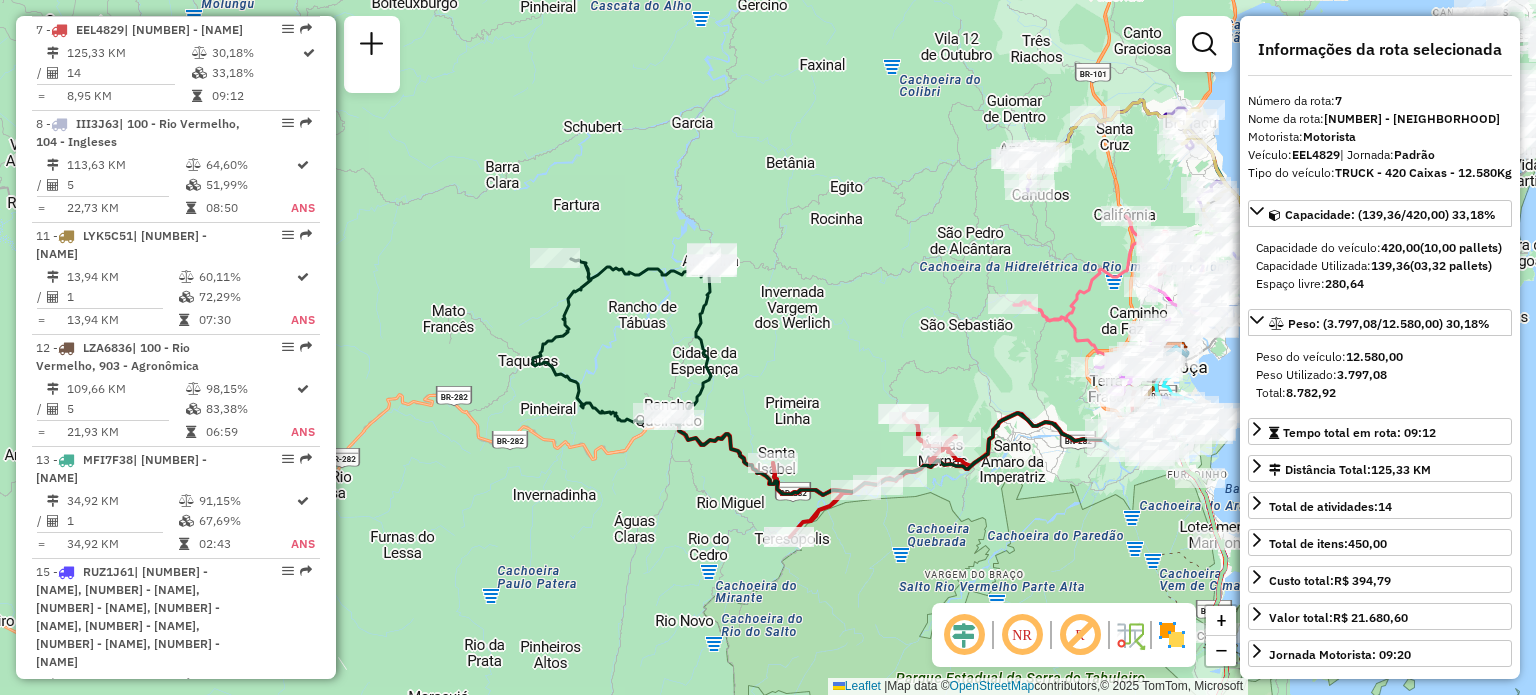 drag, startPoint x: 767, startPoint y: 95, endPoint x: 726, endPoint y: 233, distance: 143.9618 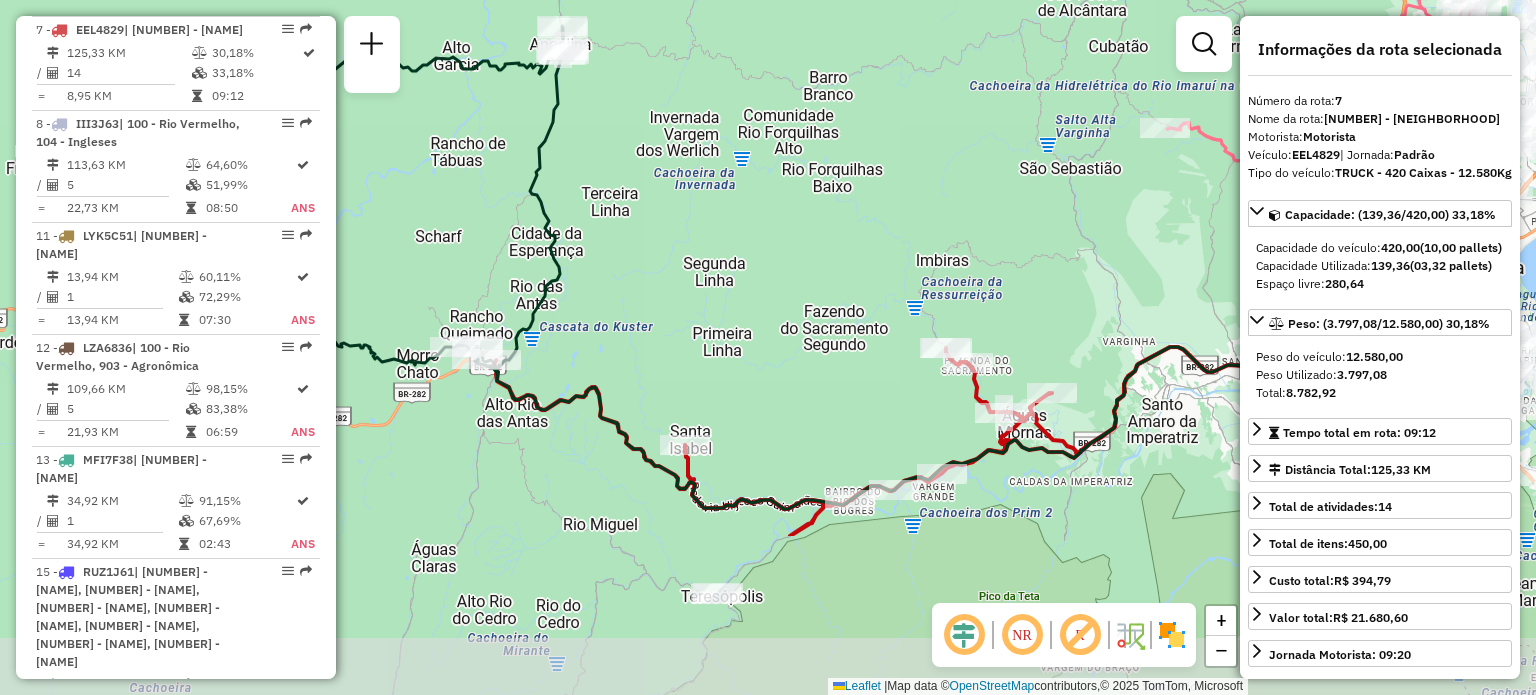 drag, startPoint x: 928, startPoint y: 395, endPoint x: 840, endPoint y: 247, distance: 172.18594 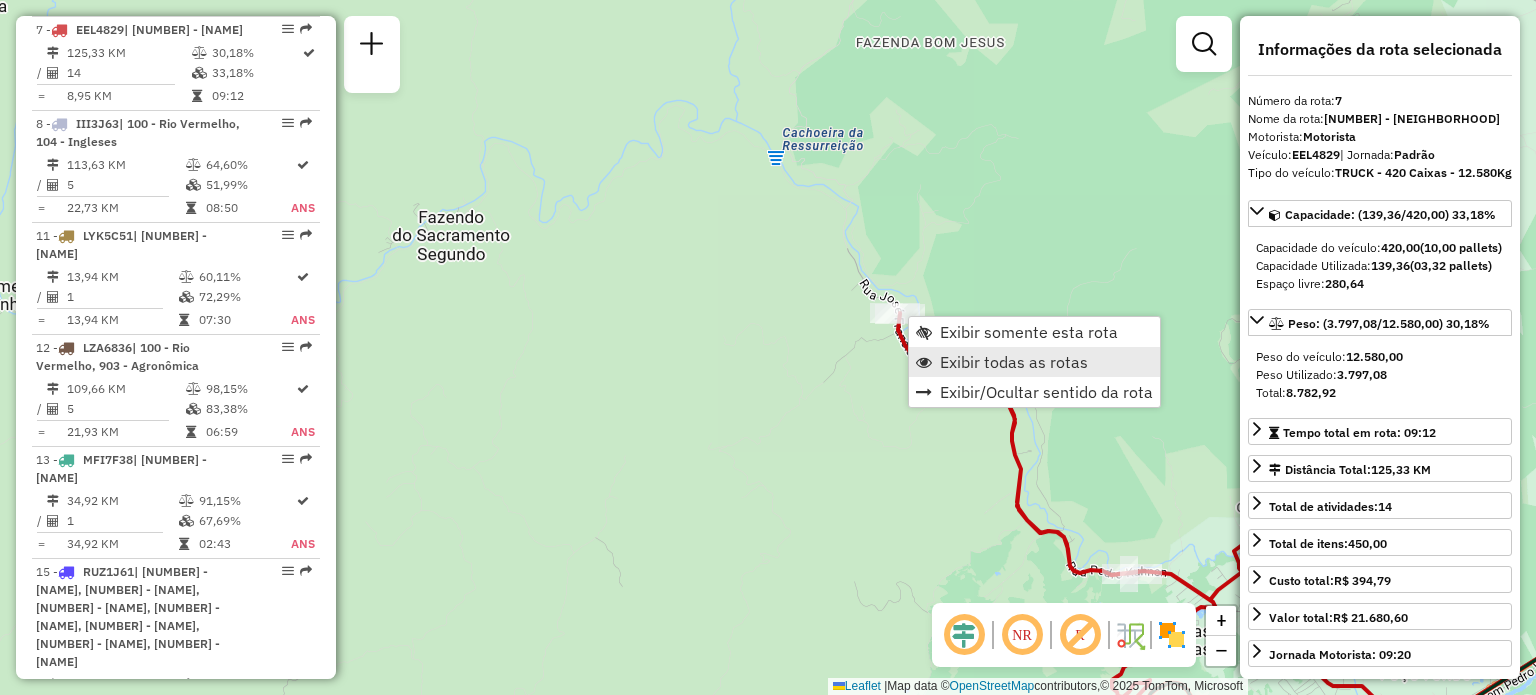 click on "Exibir todas as rotas" at bounding box center [1014, 362] 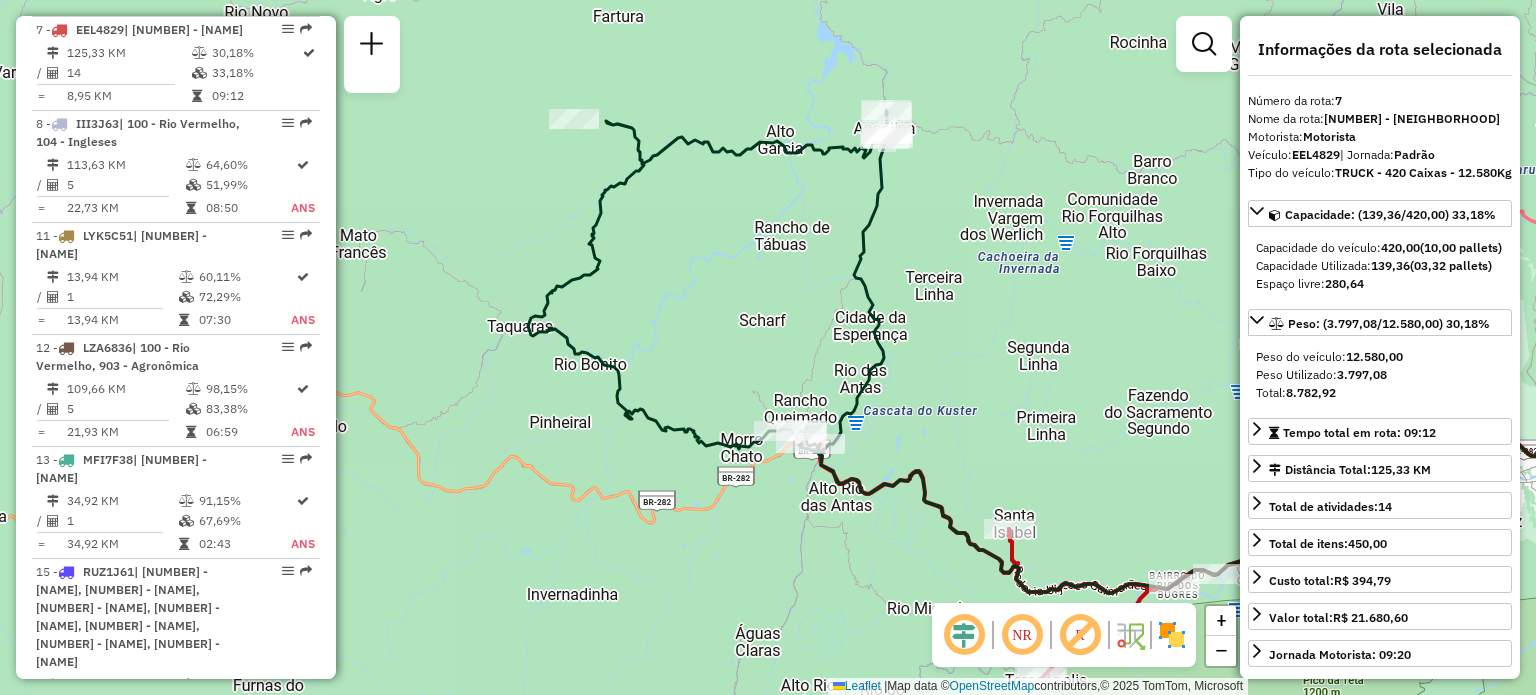 drag, startPoint x: 581, startPoint y: 327, endPoint x: 1132, endPoint y: 491, distance: 574.8887 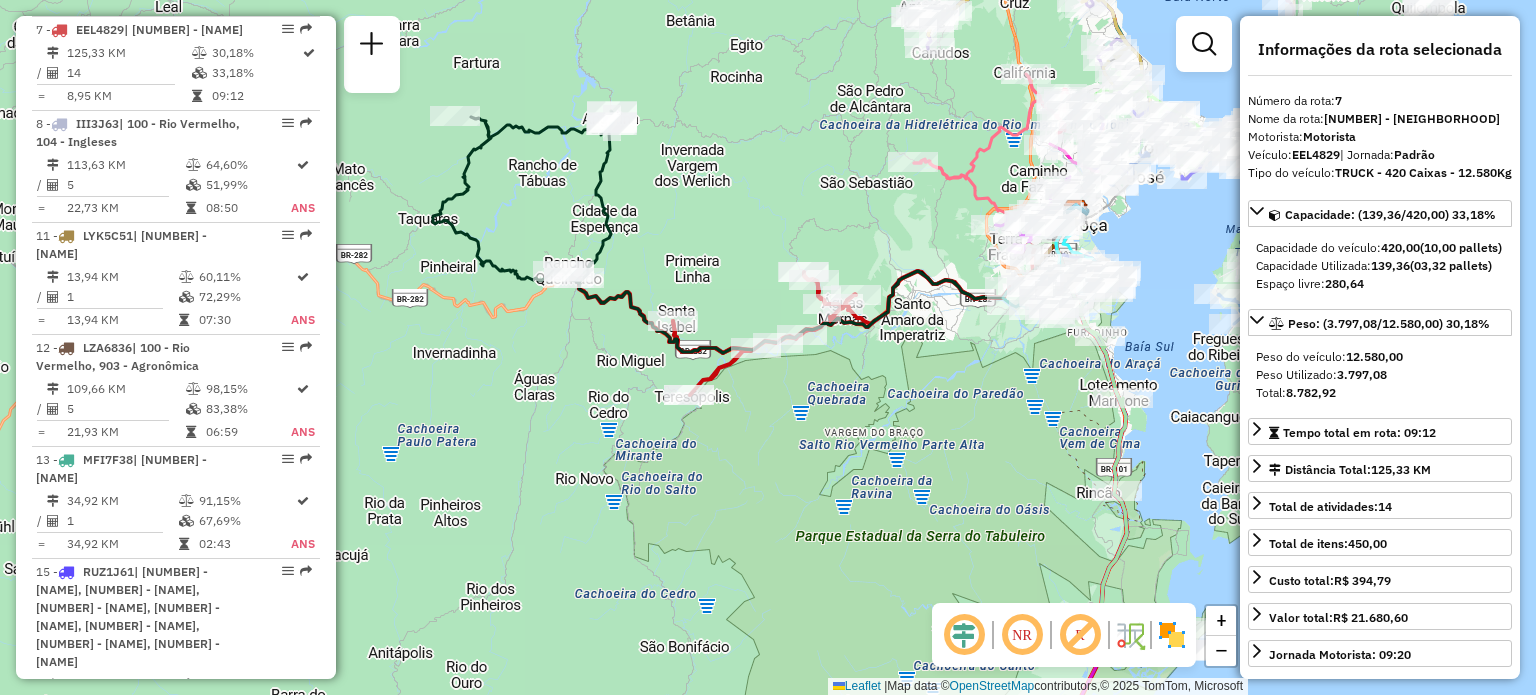 drag, startPoint x: 984, startPoint y: 238, endPoint x: 836, endPoint y: 207, distance: 151.21178 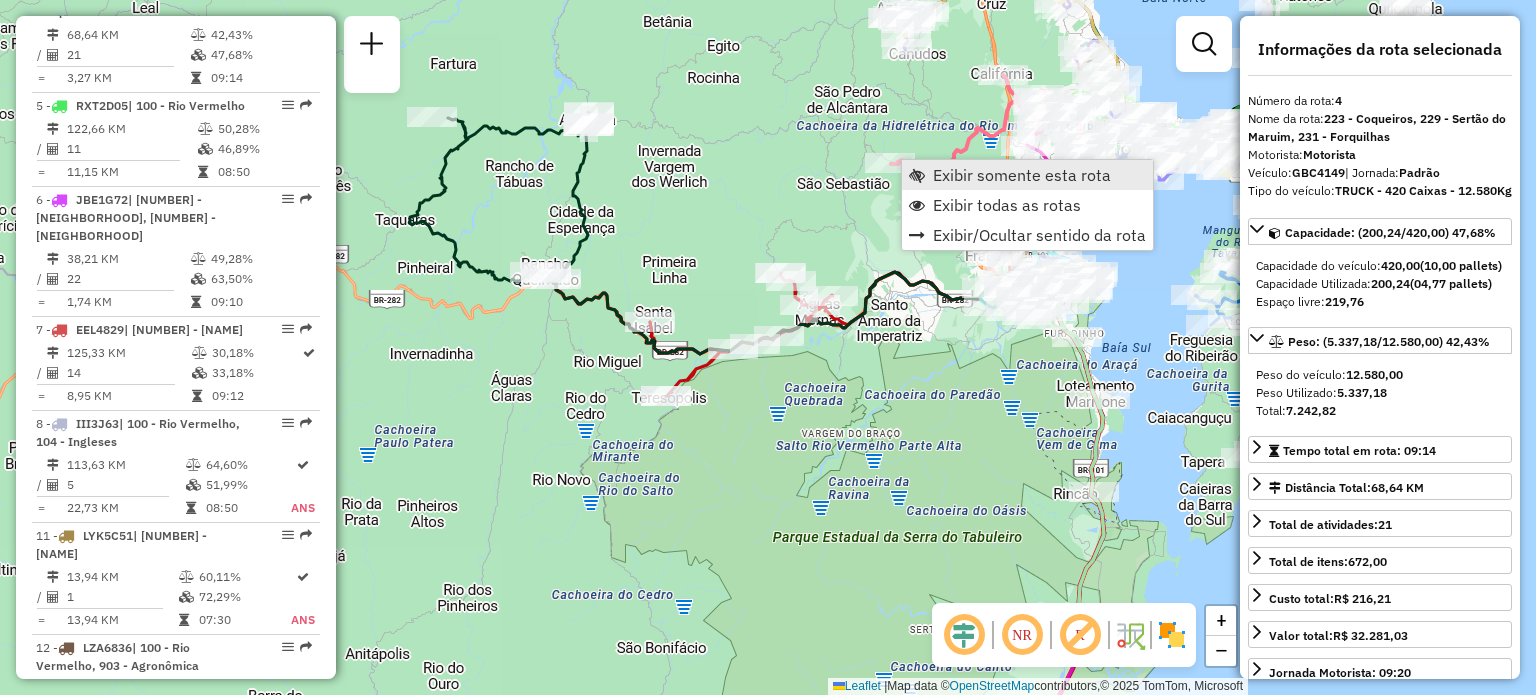 scroll, scrollTop: 1130, scrollLeft: 0, axis: vertical 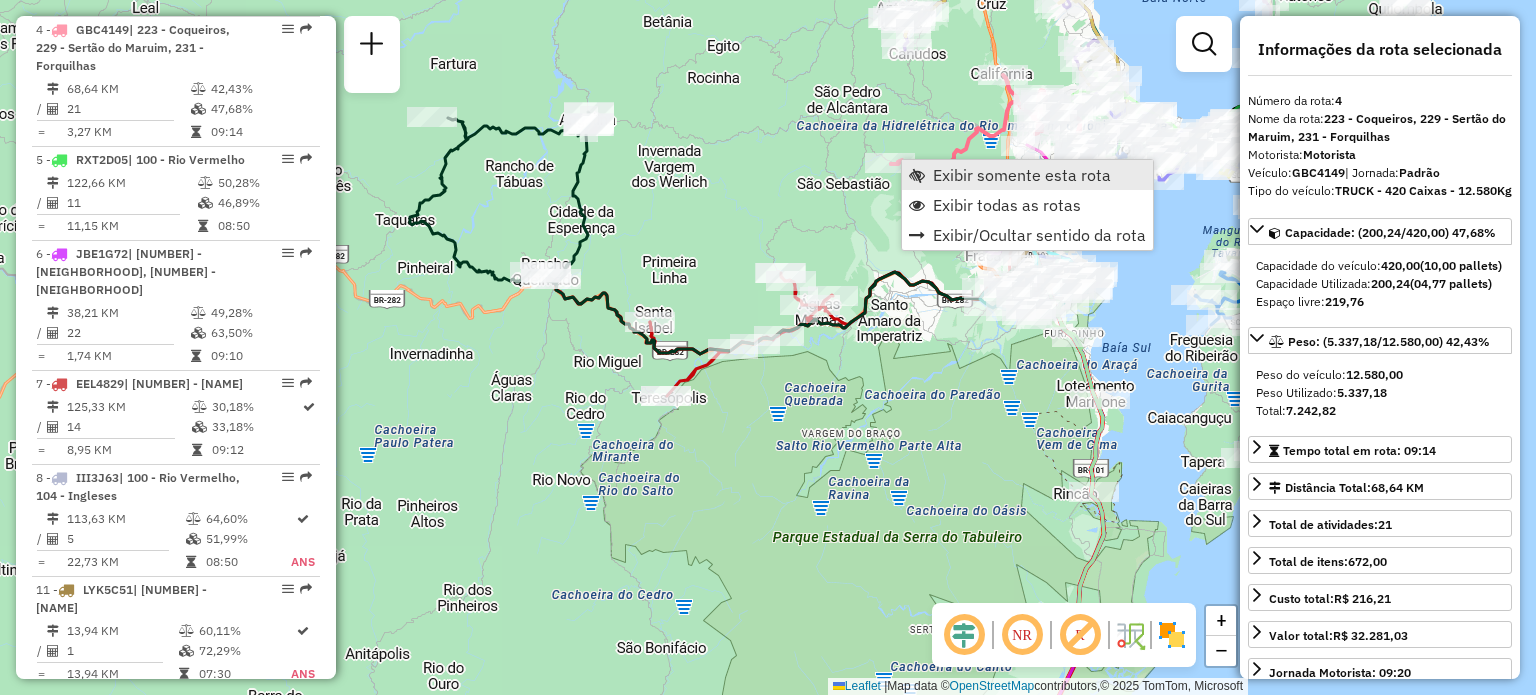 click on "Exibir somente esta rota" at bounding box center (1022, 175) 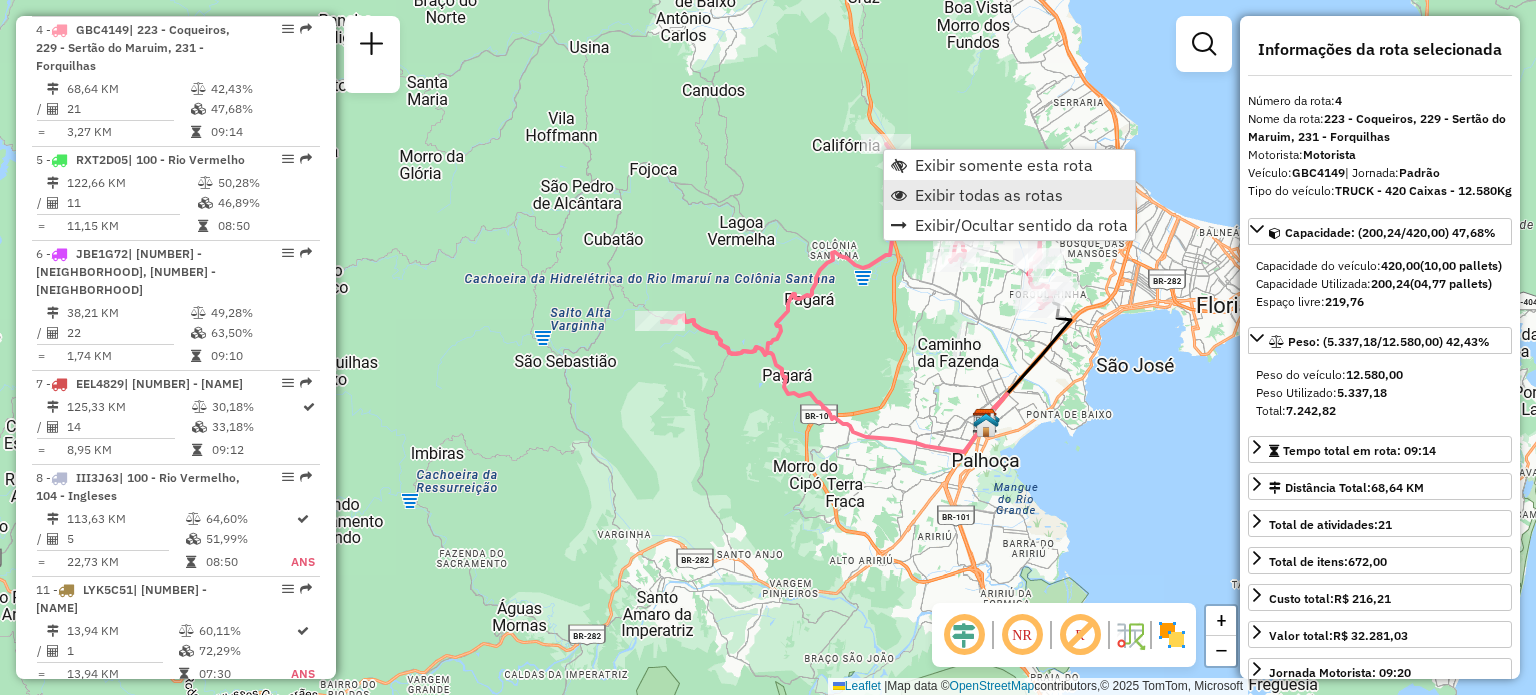 click on "Exibir todas as rotas" at bounding box center (989, 195) 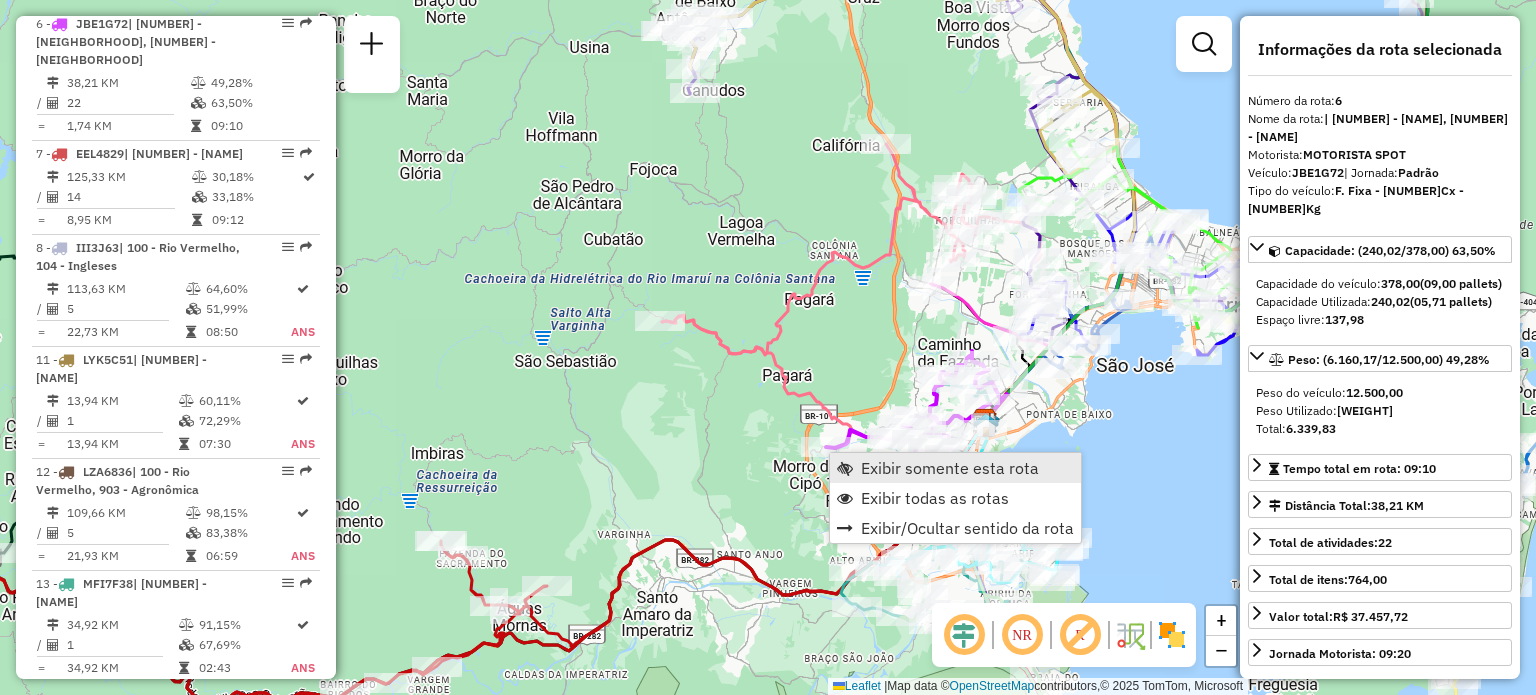 scroll, scrollTop: 1372, scrollLeft: 0, axis: vertical 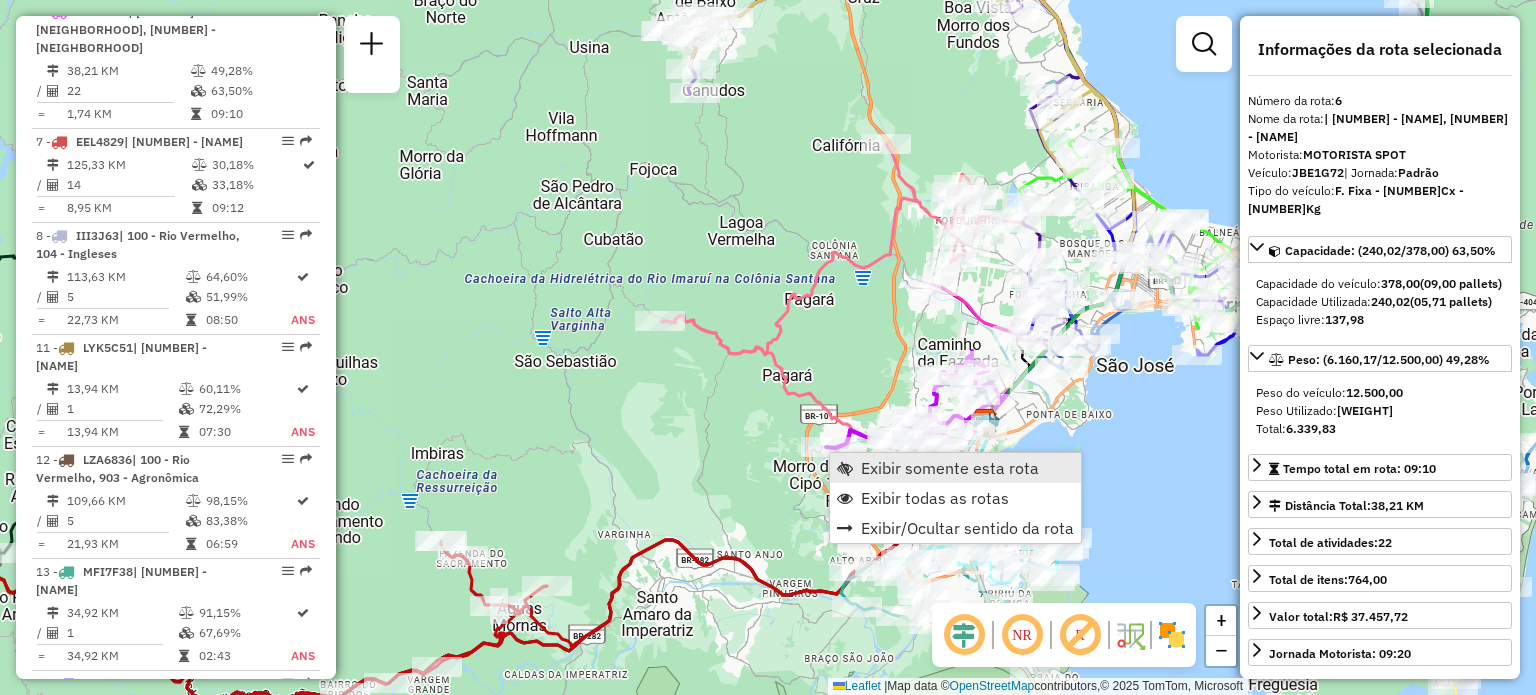 click on "Exibir somente esta rota" at bounding box center (955, 468) 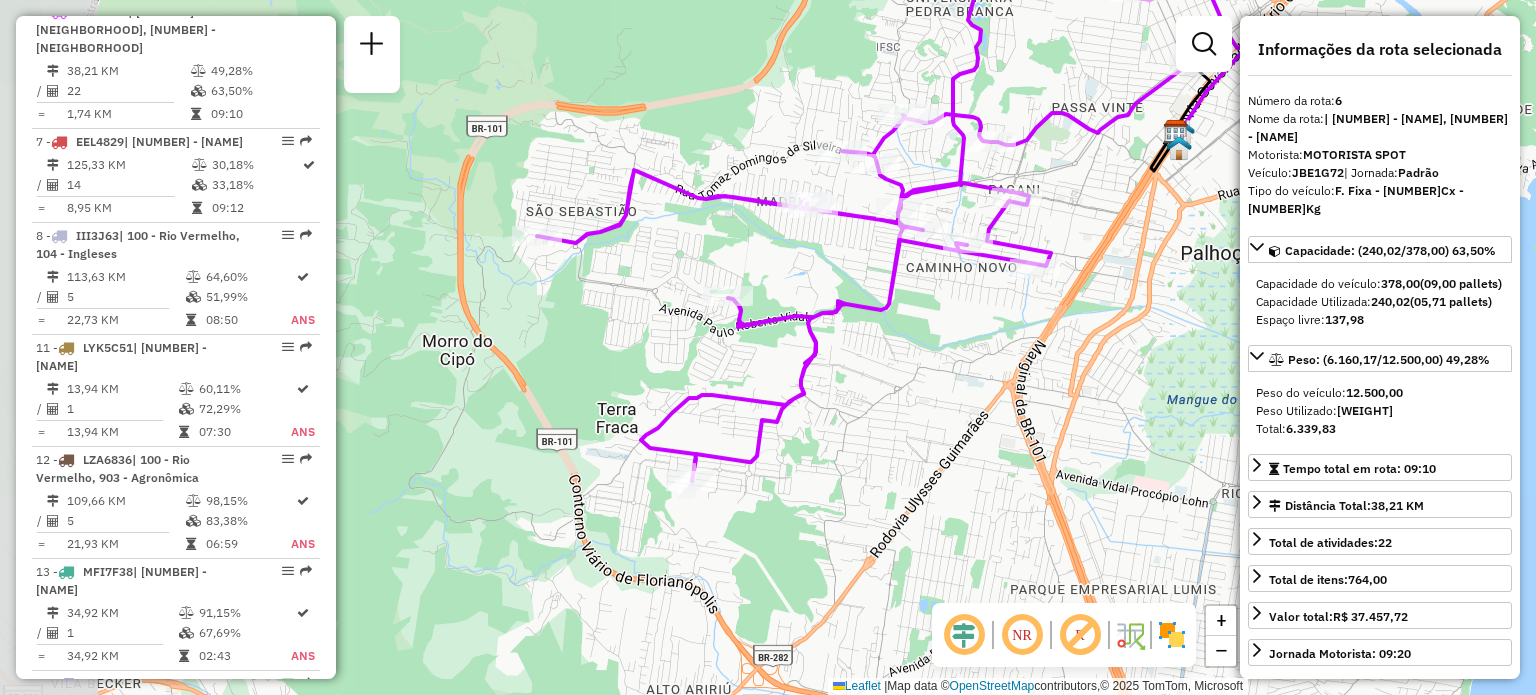 drag, startPoint x: 874, startPoint y: 483, endPoint x: 1014, endPoint y: 291, distance: 237.62155 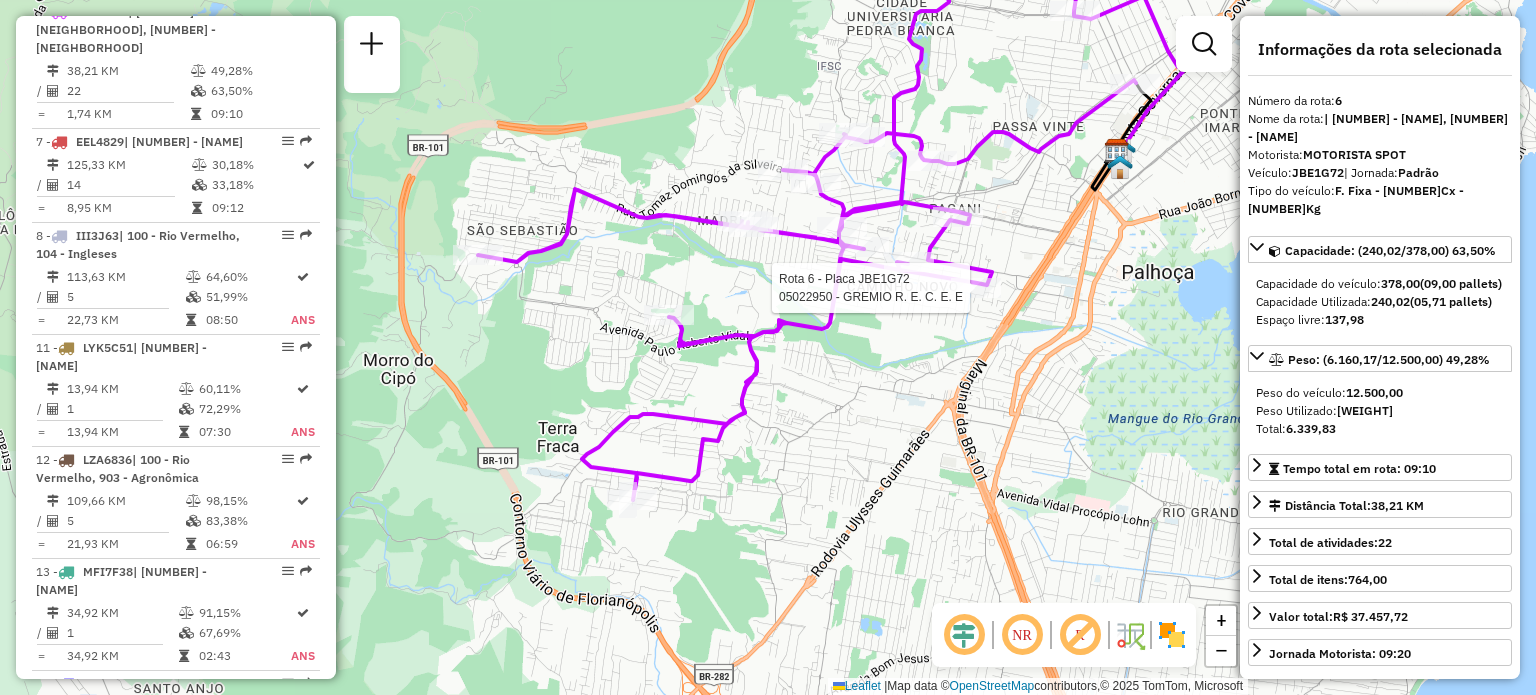 drag, startPoint x: 936, startPoint y: 392, endPoint x: 798, endPoint y: 443, distance: 147.12239 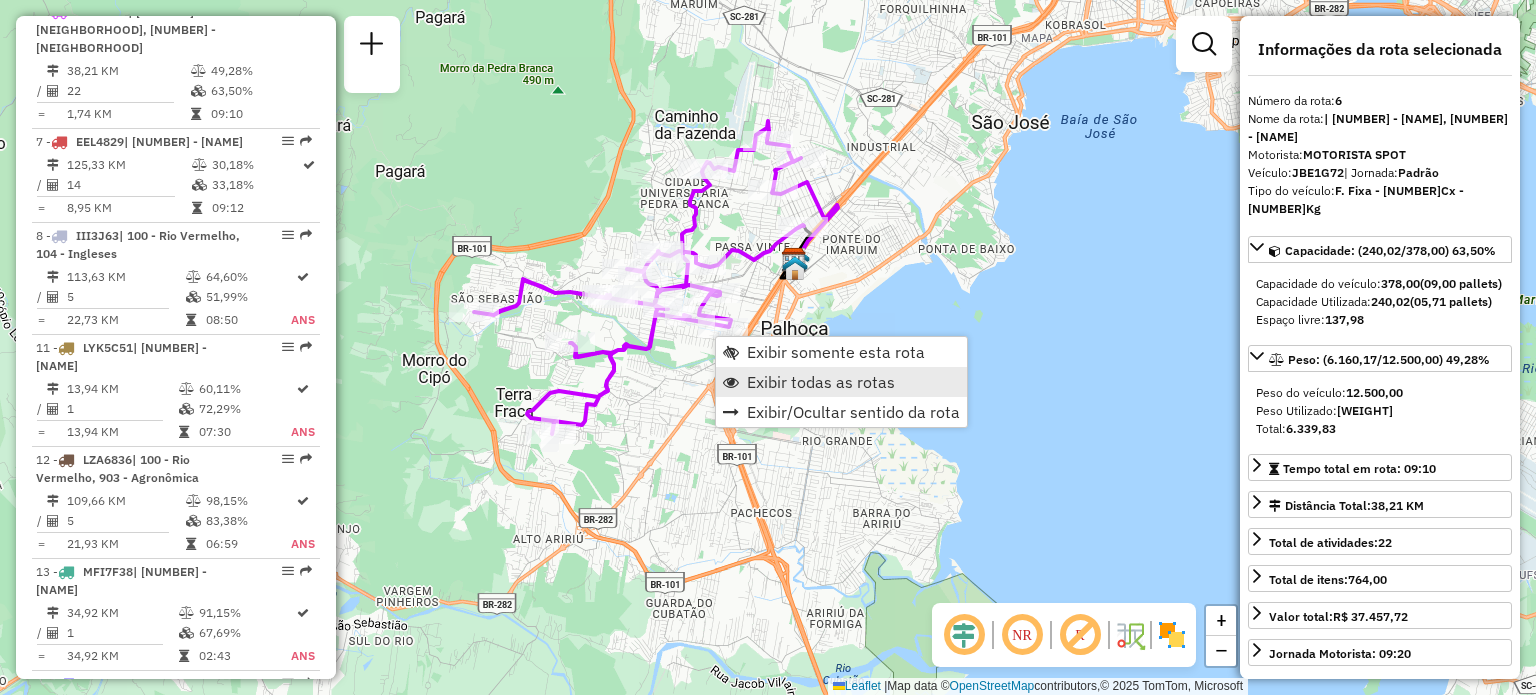 click on "Exibir todas as rotas" at bounding box center (821, 382) 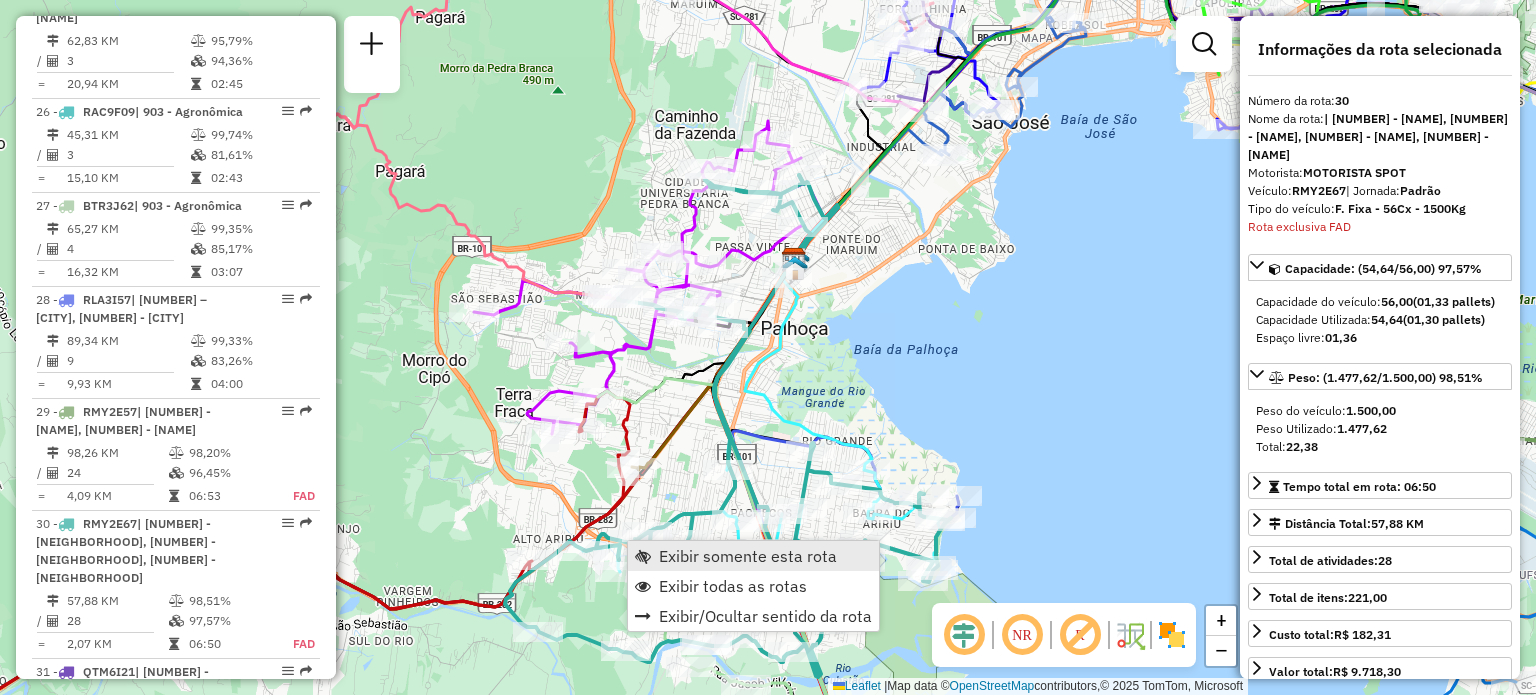 scroll, scrollTop: 3330, scrollLeft: 0, axis: vertical 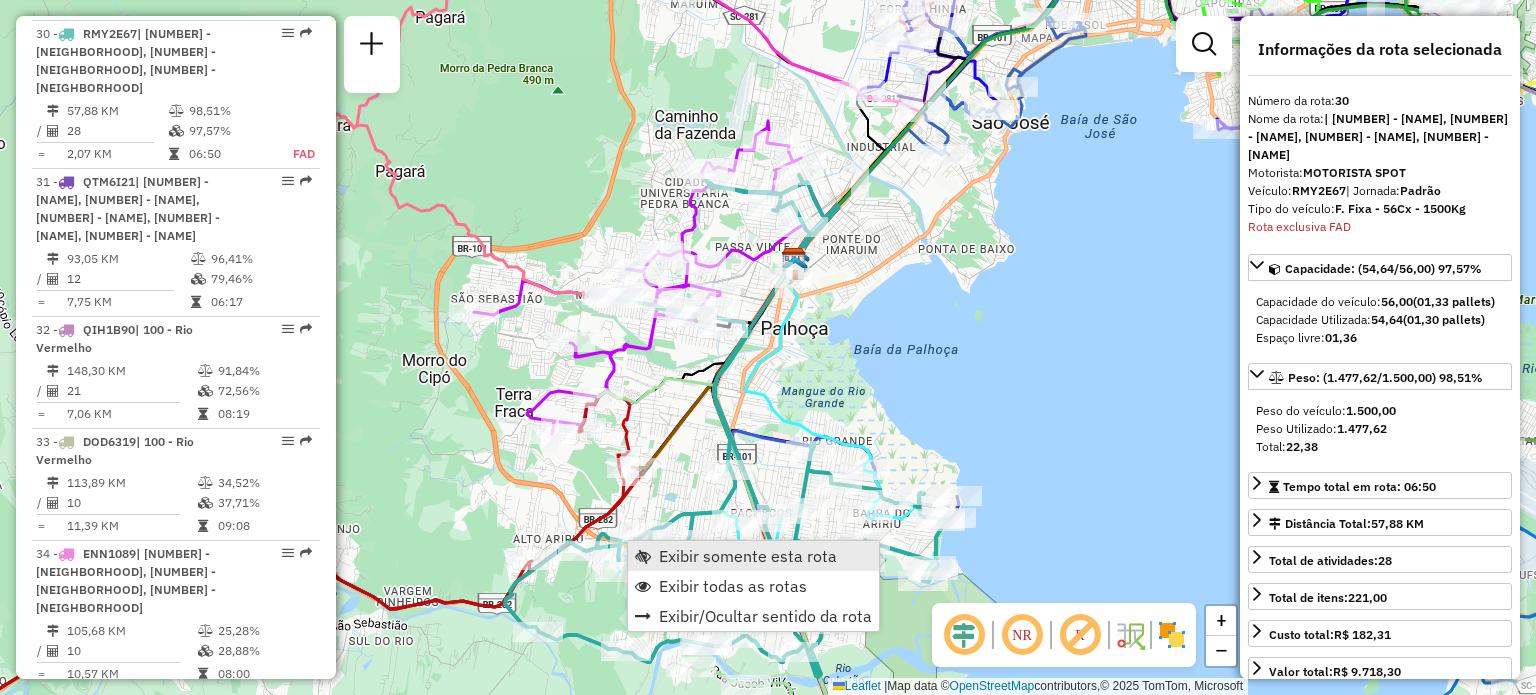 click on "Exibir somente esta rota" at bounding box center [748, 556] 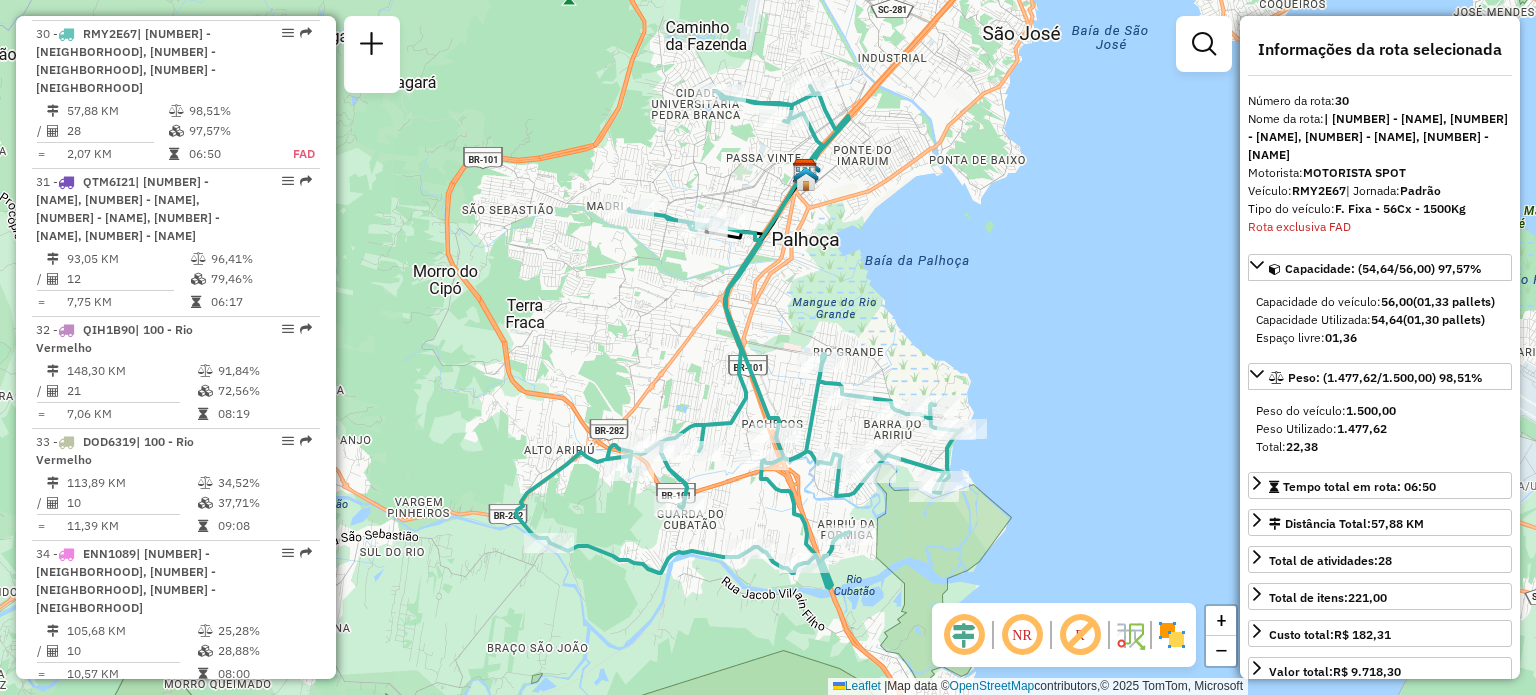 drag, startPoint x: 889, startPoint y: 227, endPoint x: 852, endPoint y: 290, distance: 73.061615 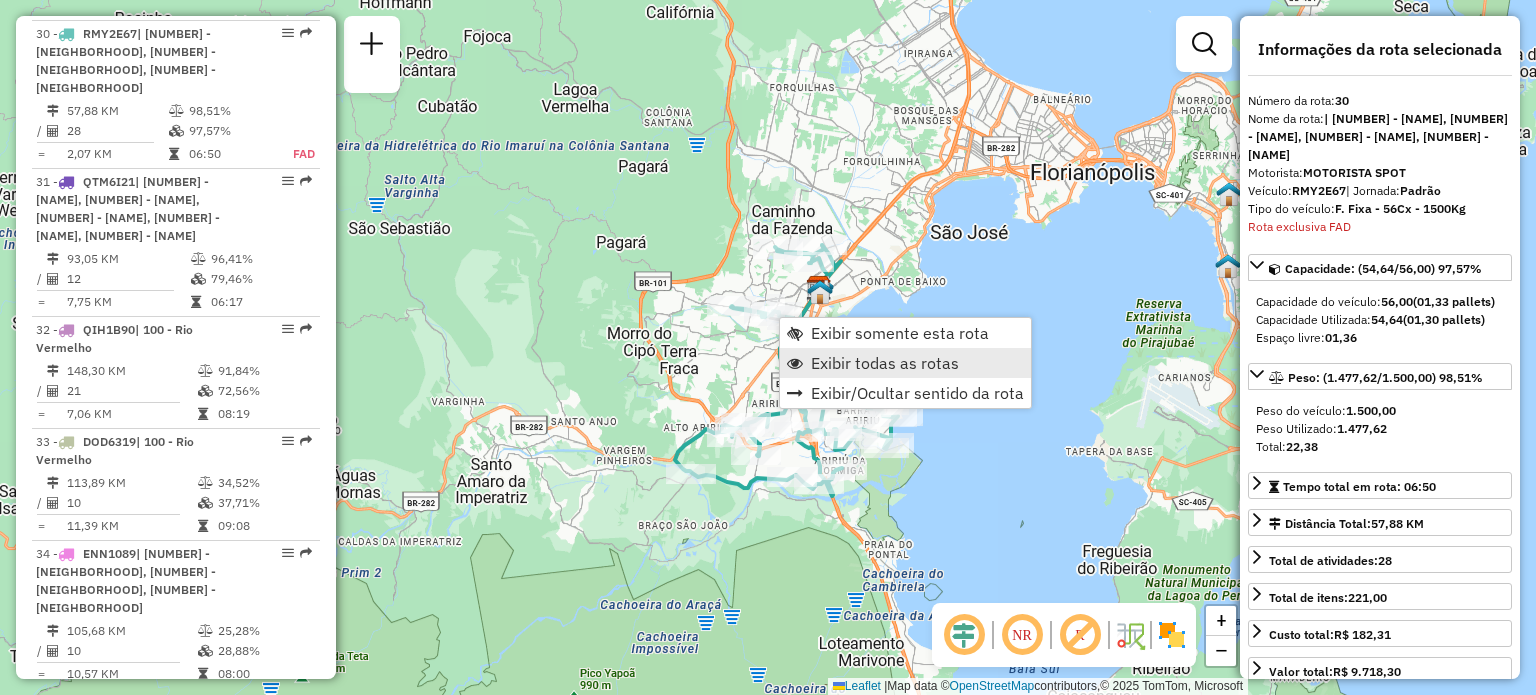 click on "Exibir todas as rotas" at bounding box center (885, 363) 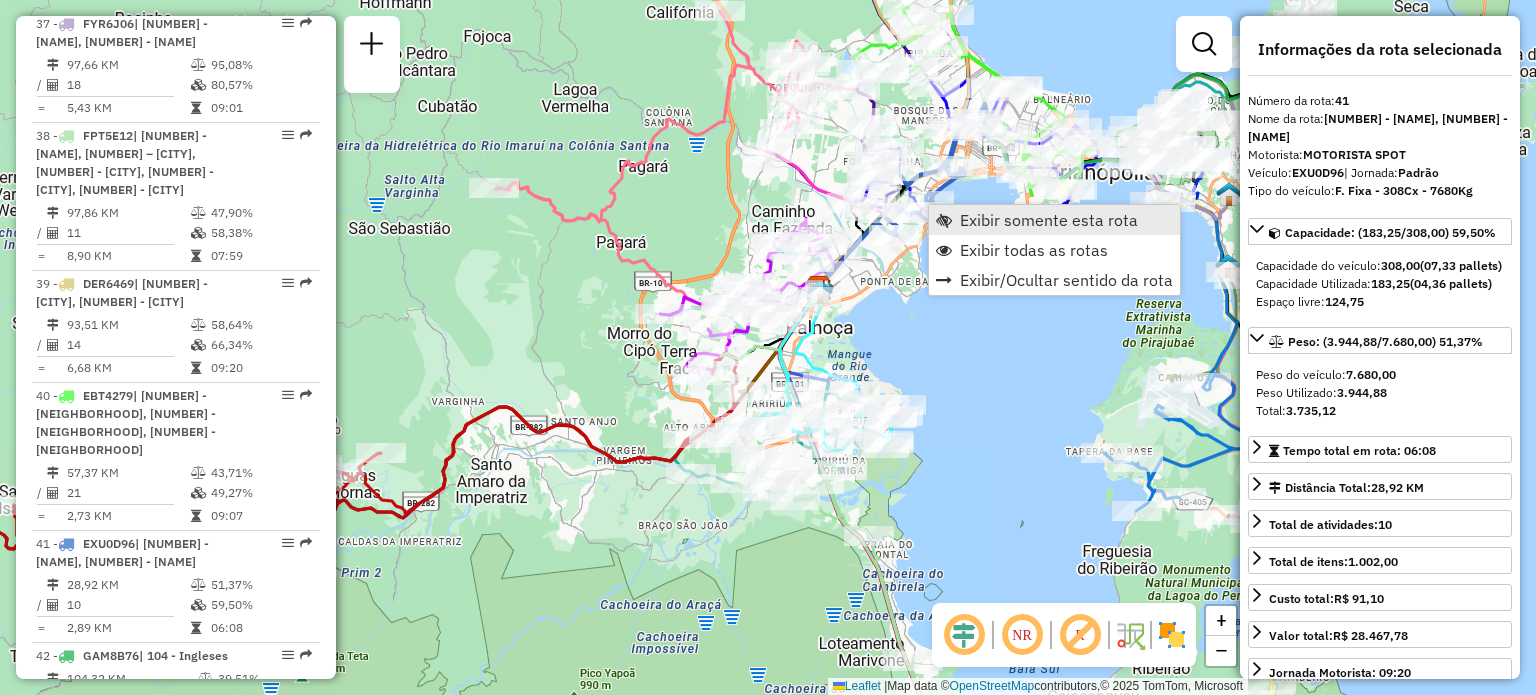 scroll, scrollTop: 4410, scrollLeft: 0, axis: vertical 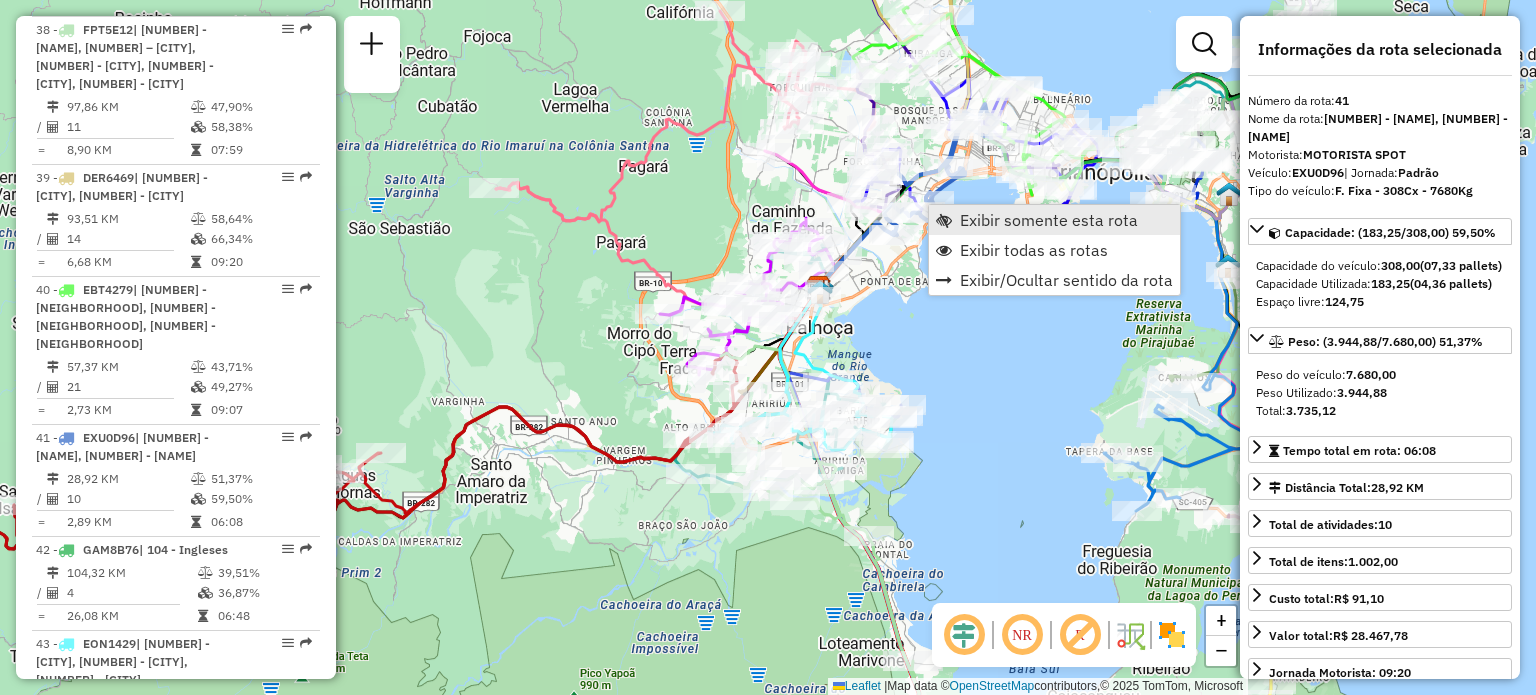 click on "Exibir somente esta rota" at bounding box center [1049, 220] 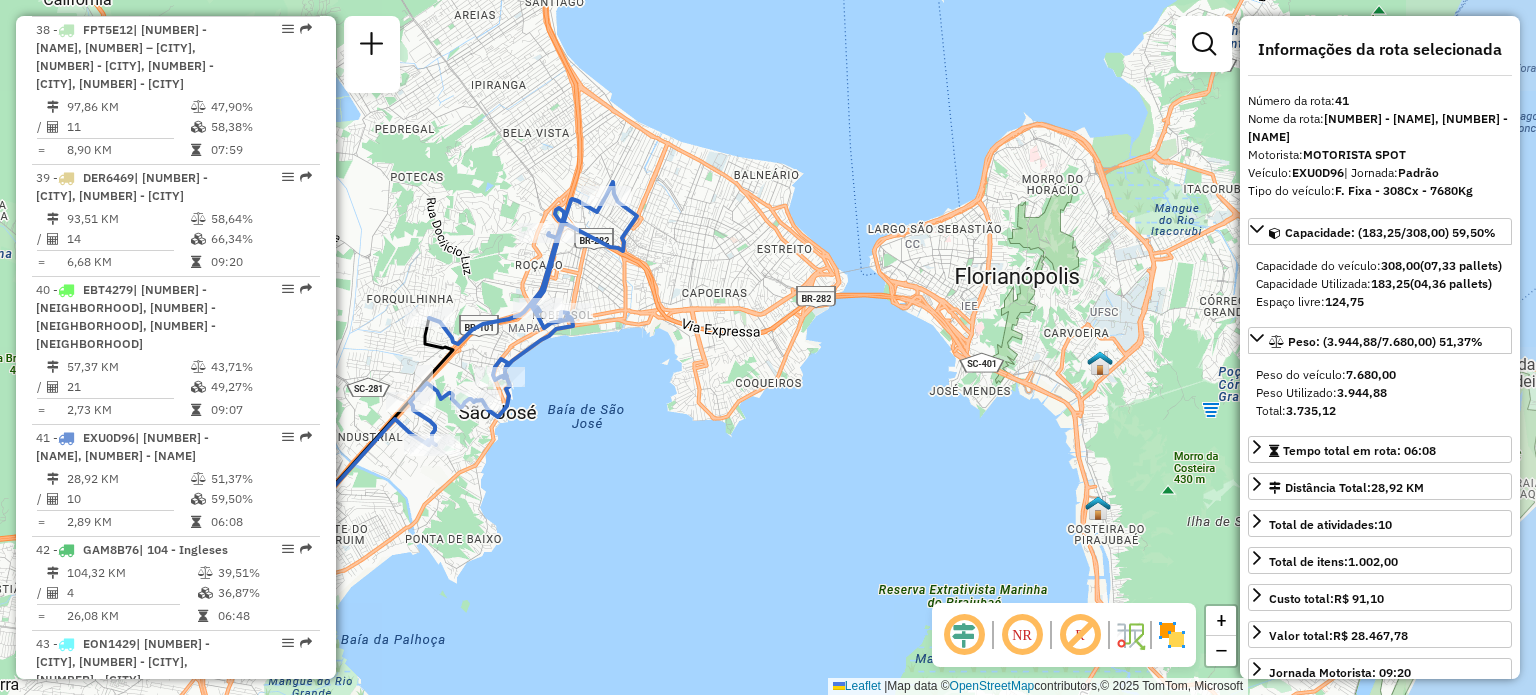 drag, startPoint x: 864, startPoint y: 426, endPoint x: 548, endPoint y: 429, distance: 316.01425 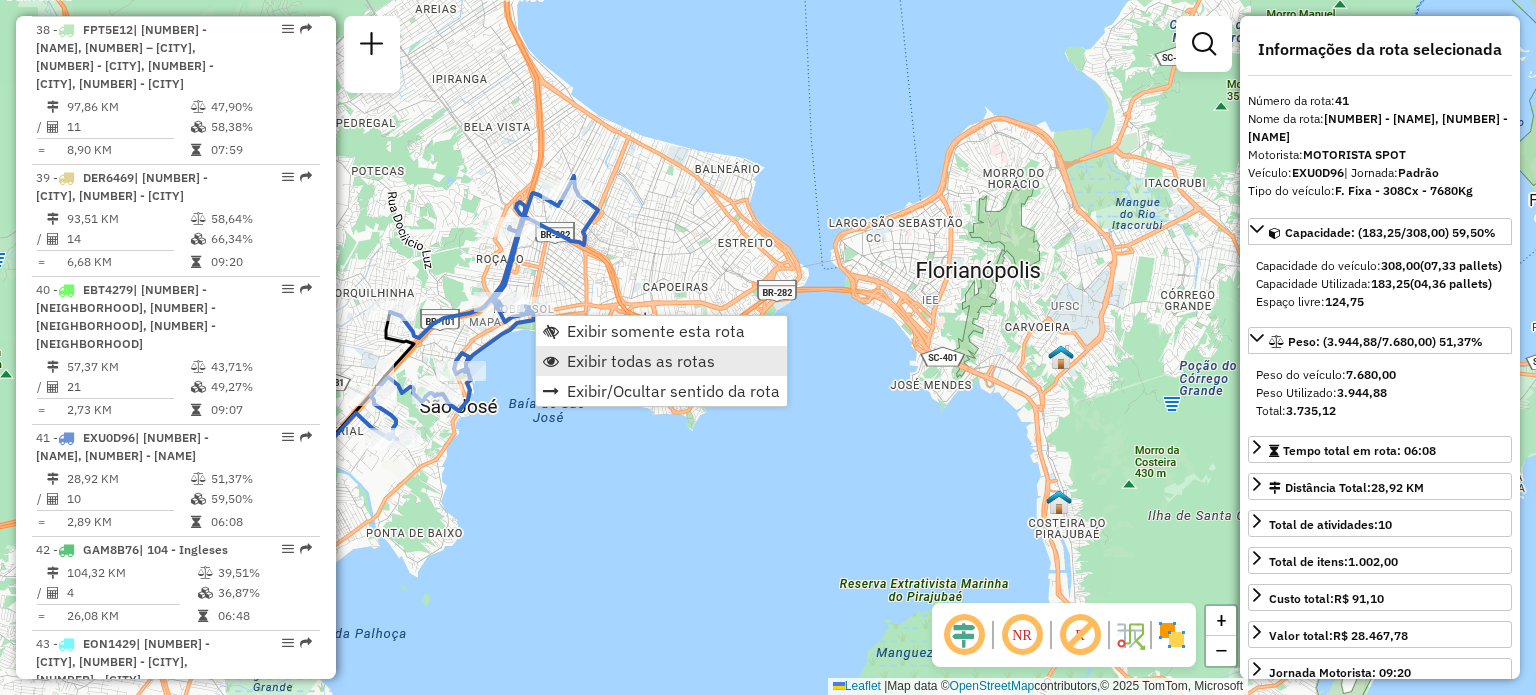 click on "Exibir todas as rotas" at bounding box center (641, 361) 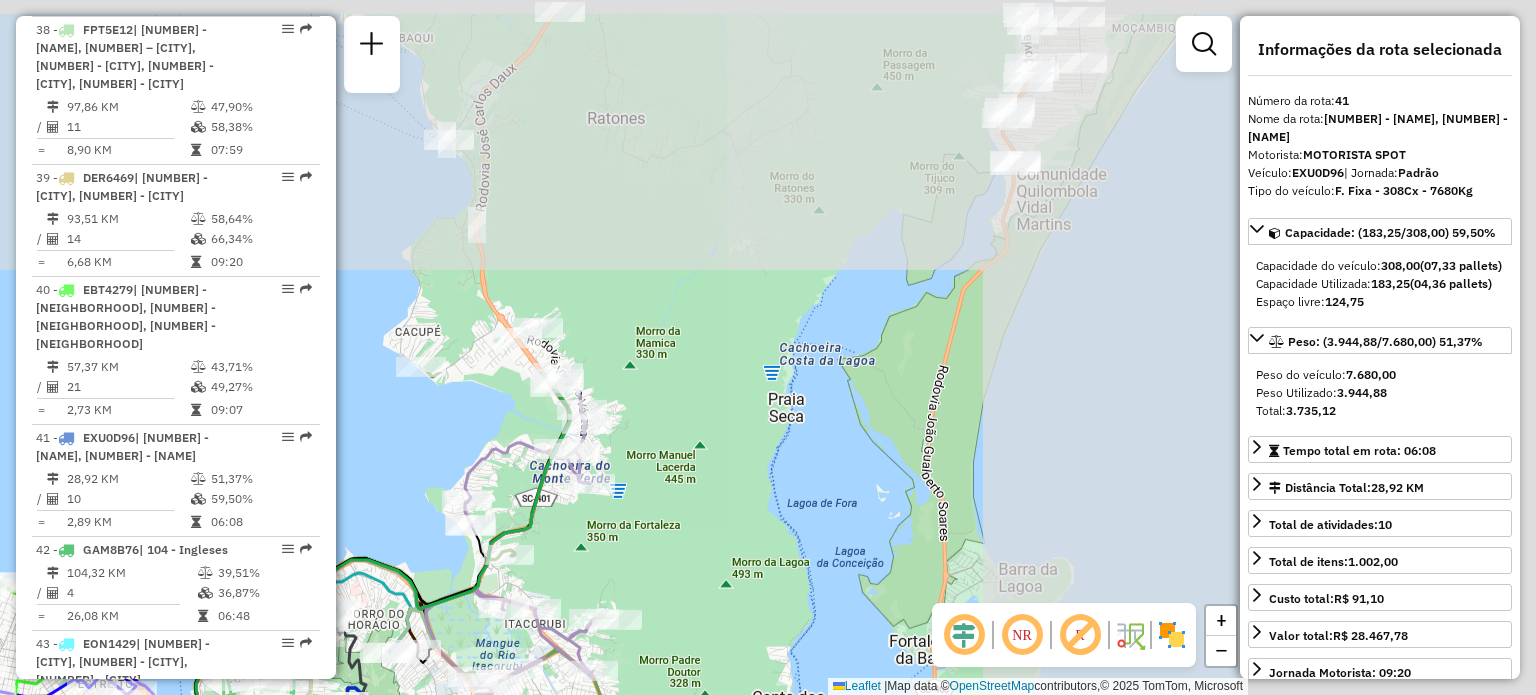 drag, startPoint x: 1076, startPoint y: 192, endPoint x: 359, endPoint y: 630, distance: 840.1982 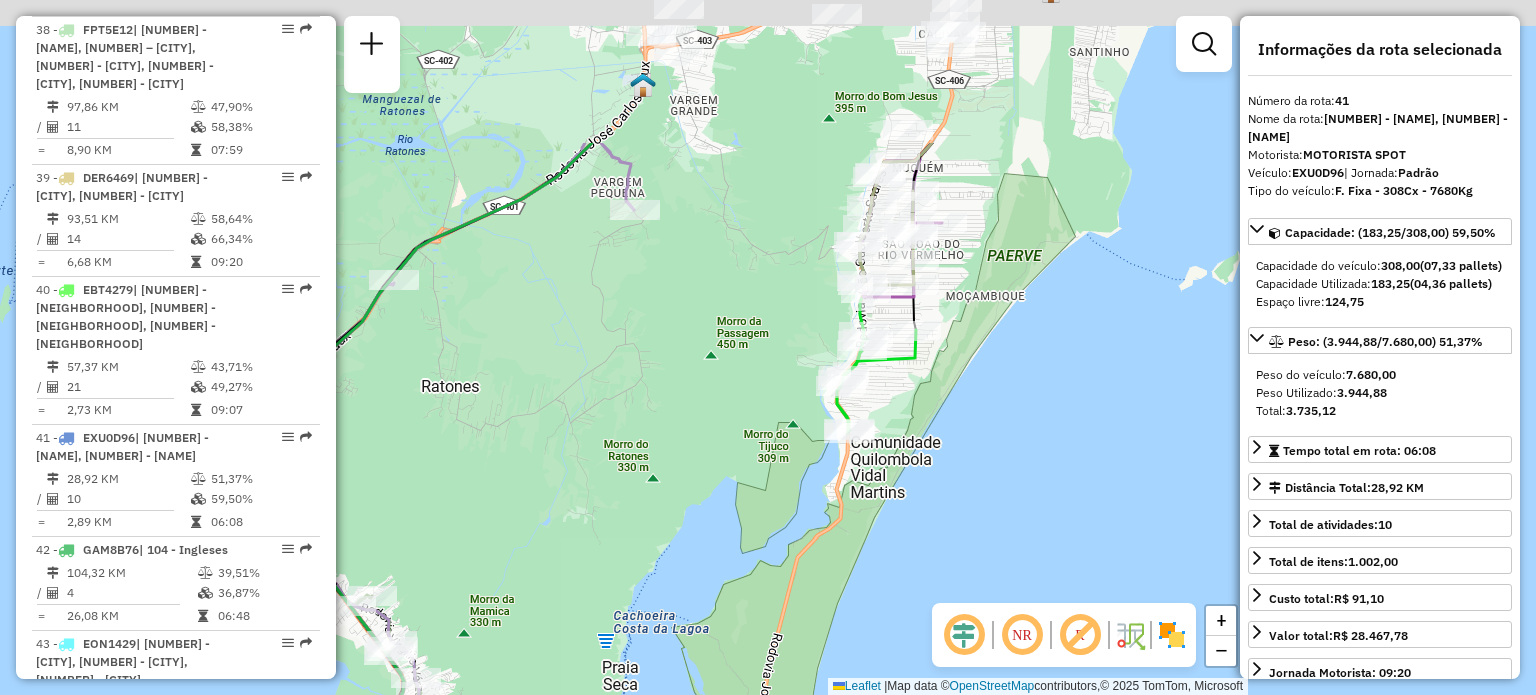 drag, startPoint x: 679, startPoint y: 367, endPoint x: 775, endPoint y: 339, distance: 100 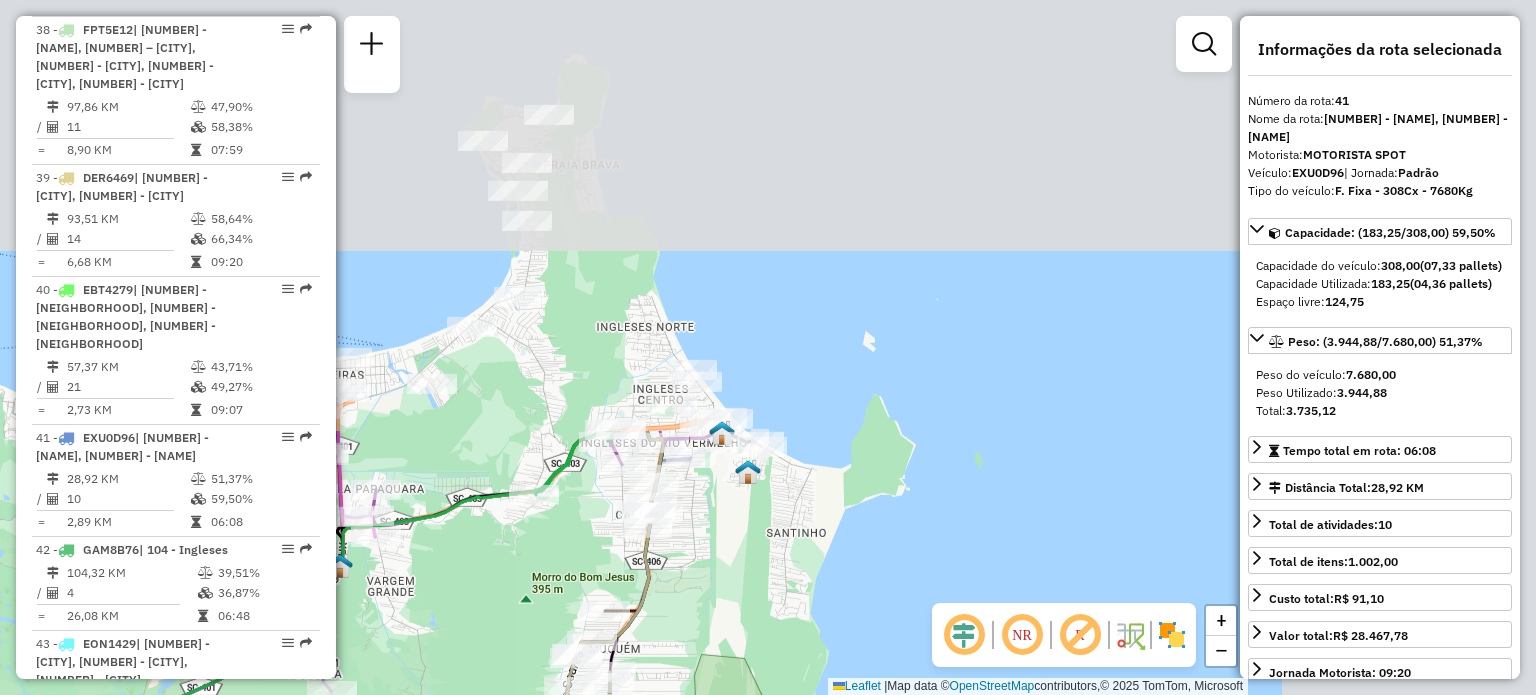 drag, startPoint x: 730, startPoint y: 196, endPoint x: 557, endPoint y: 519, distance: 366.41232 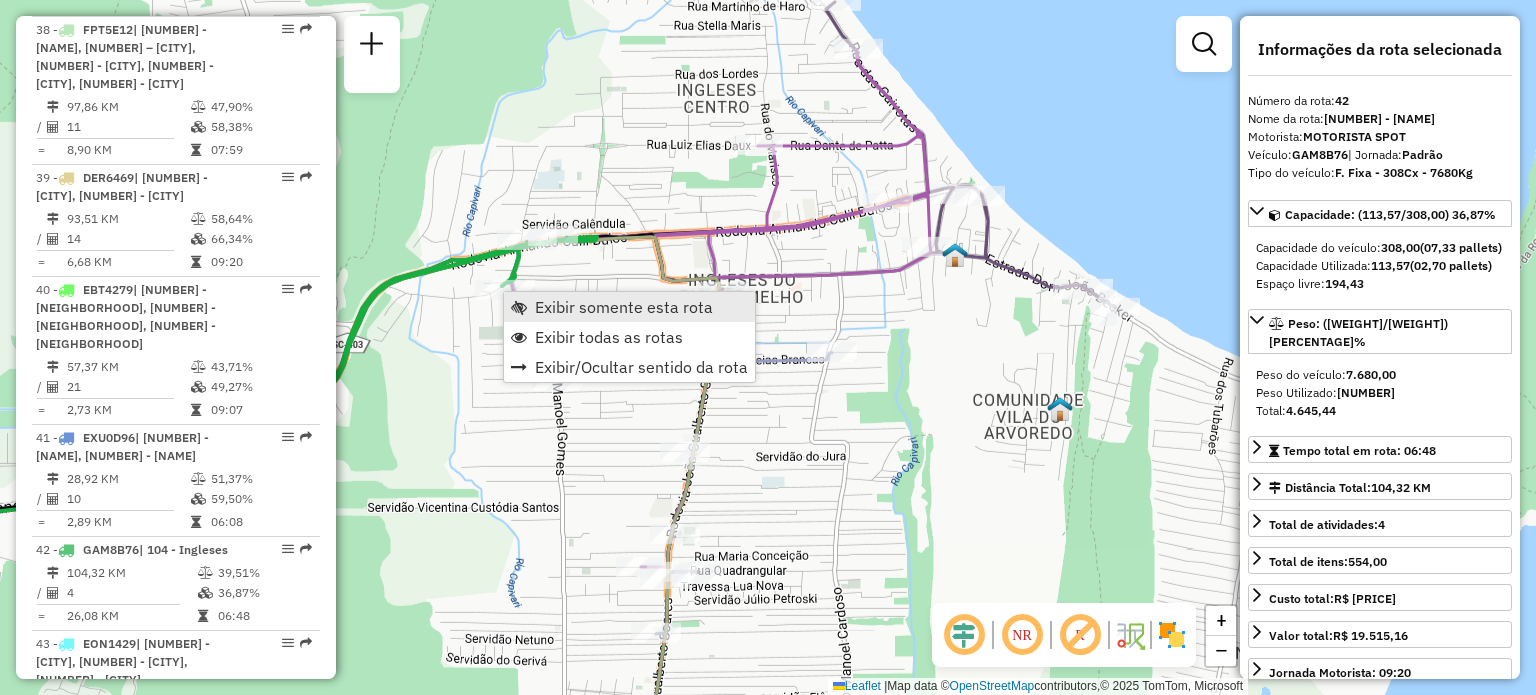 click on "Exibir somente esta rota" at bounding box center [629, 307] 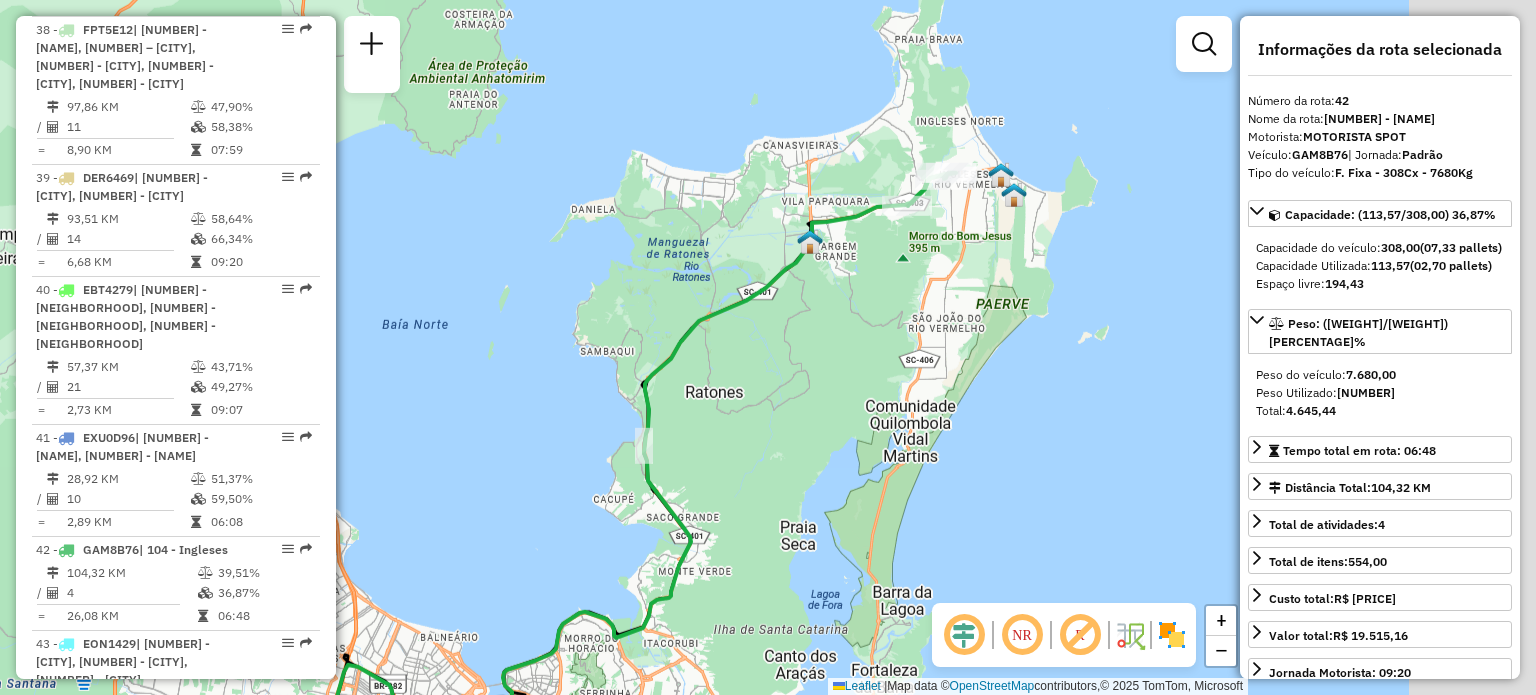 drag, startPoint x: 906, startPoint y: 301, endPoint x: 598, endPoint y: 532, distance: 385 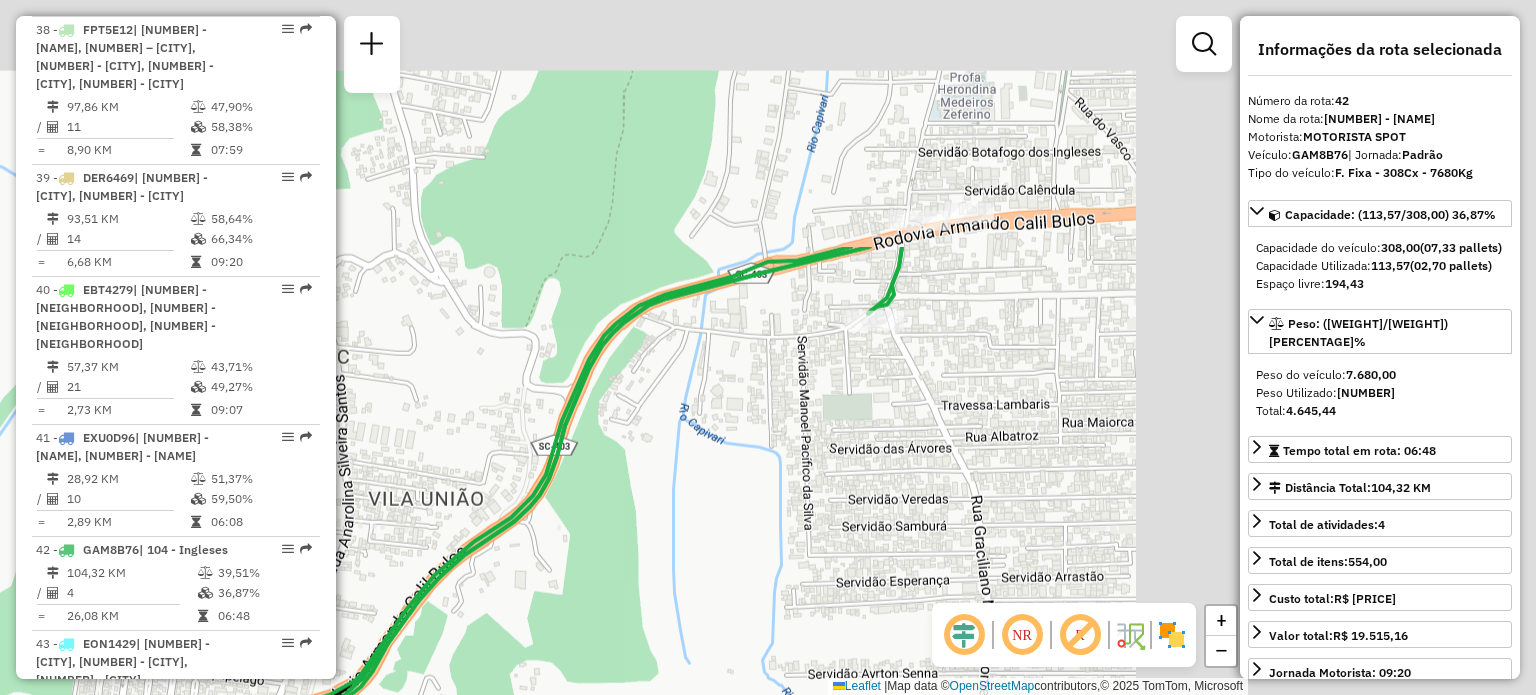 drag, startPoint x: 1038, startPoint y: 299, endPoint x: 464, endPoint y: 627, distance: 661.10516 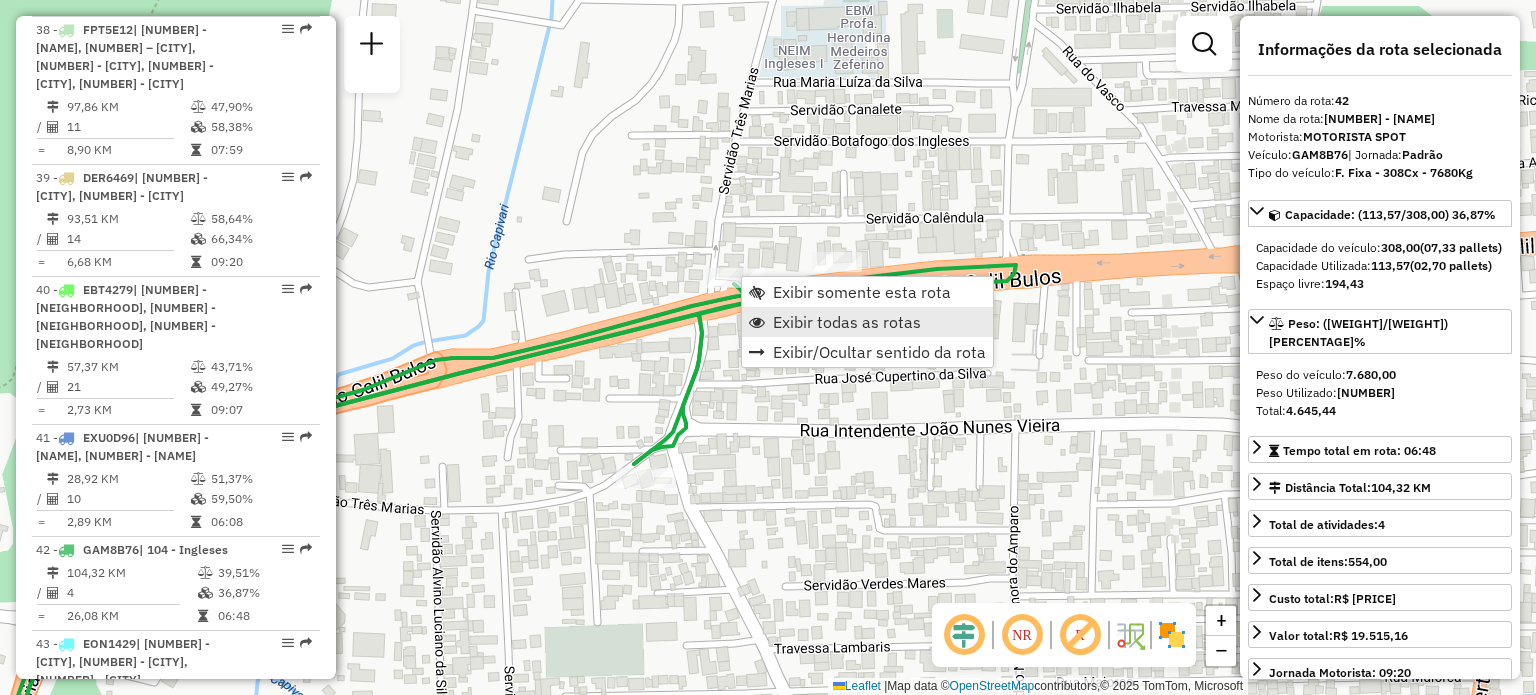 click on "Exibir todas as rotas" at bounding box center (847, 322) 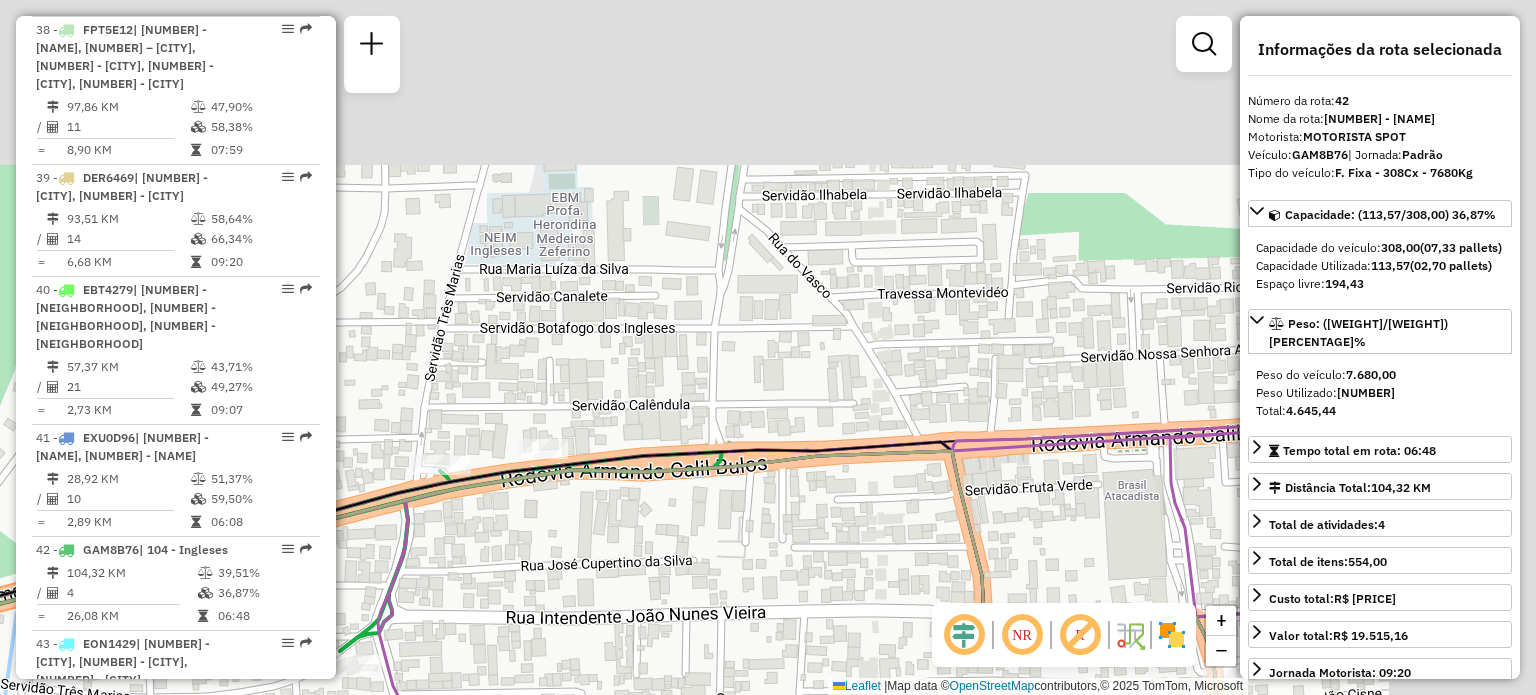 drag, startPoint x: 560, startPoint y: 317, endPoint x: 409, endPoint y: 408, distance: 176.30087 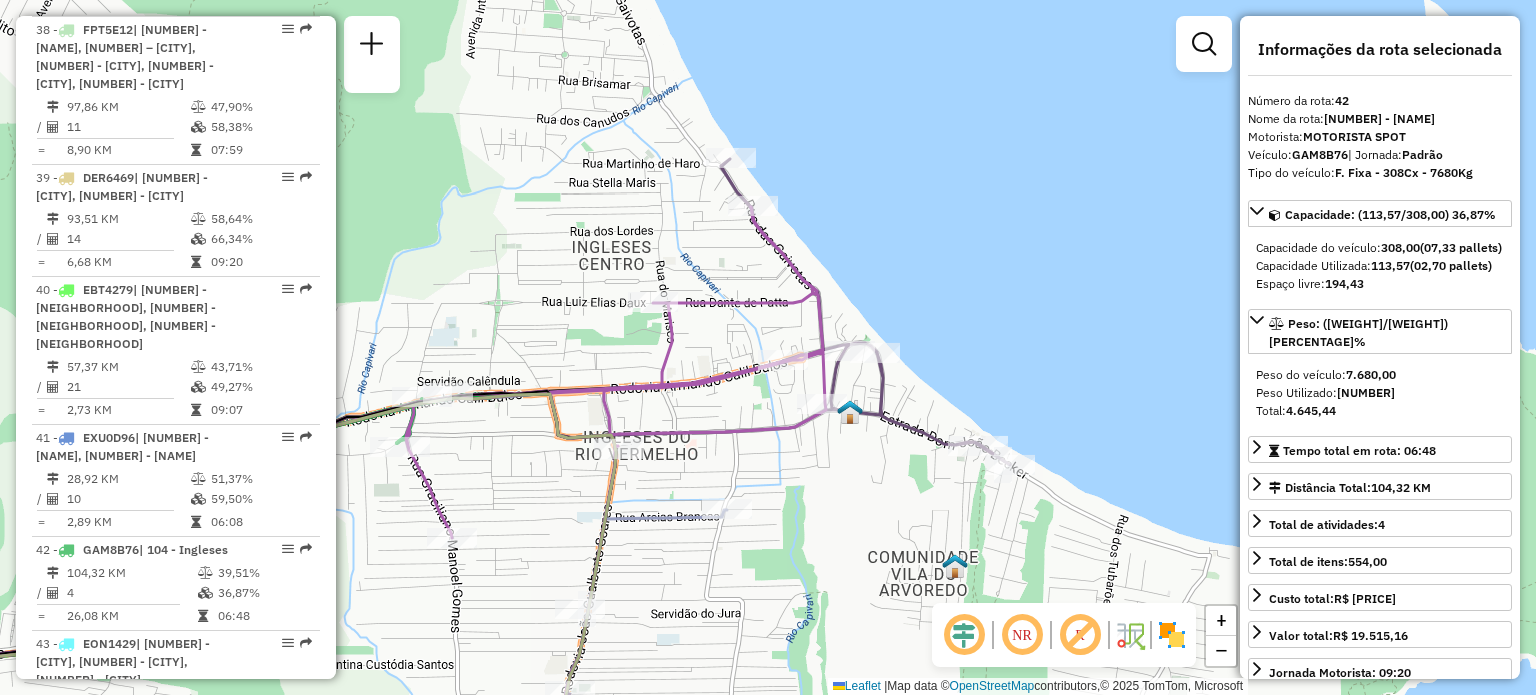 drag, startPoint x: 888, startPoint y: 372, endPoint x: 682, endPoint y: 387, distance: 206.5454 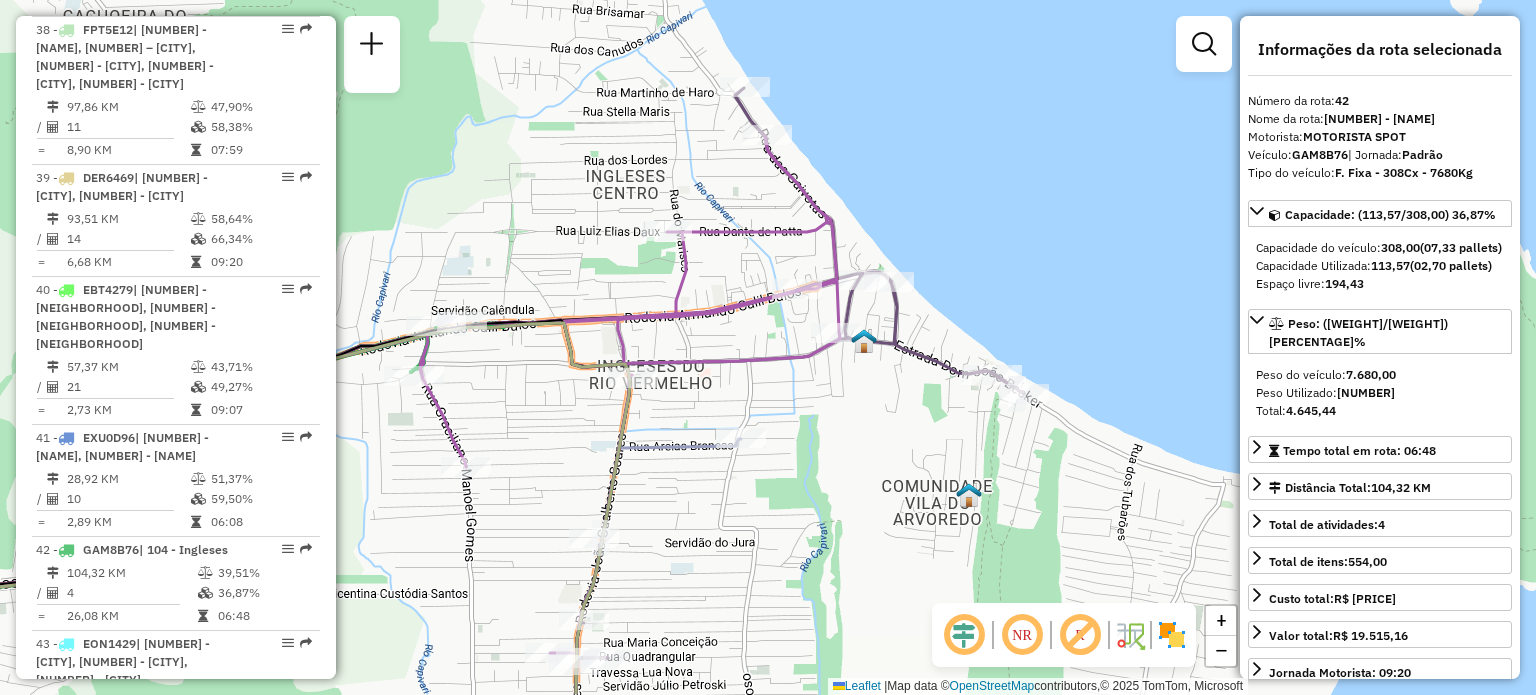 drag, startPoint x: 586, startPoint y: 505, endPoint x: 653, endPoint y: 307, distance: 209.0287 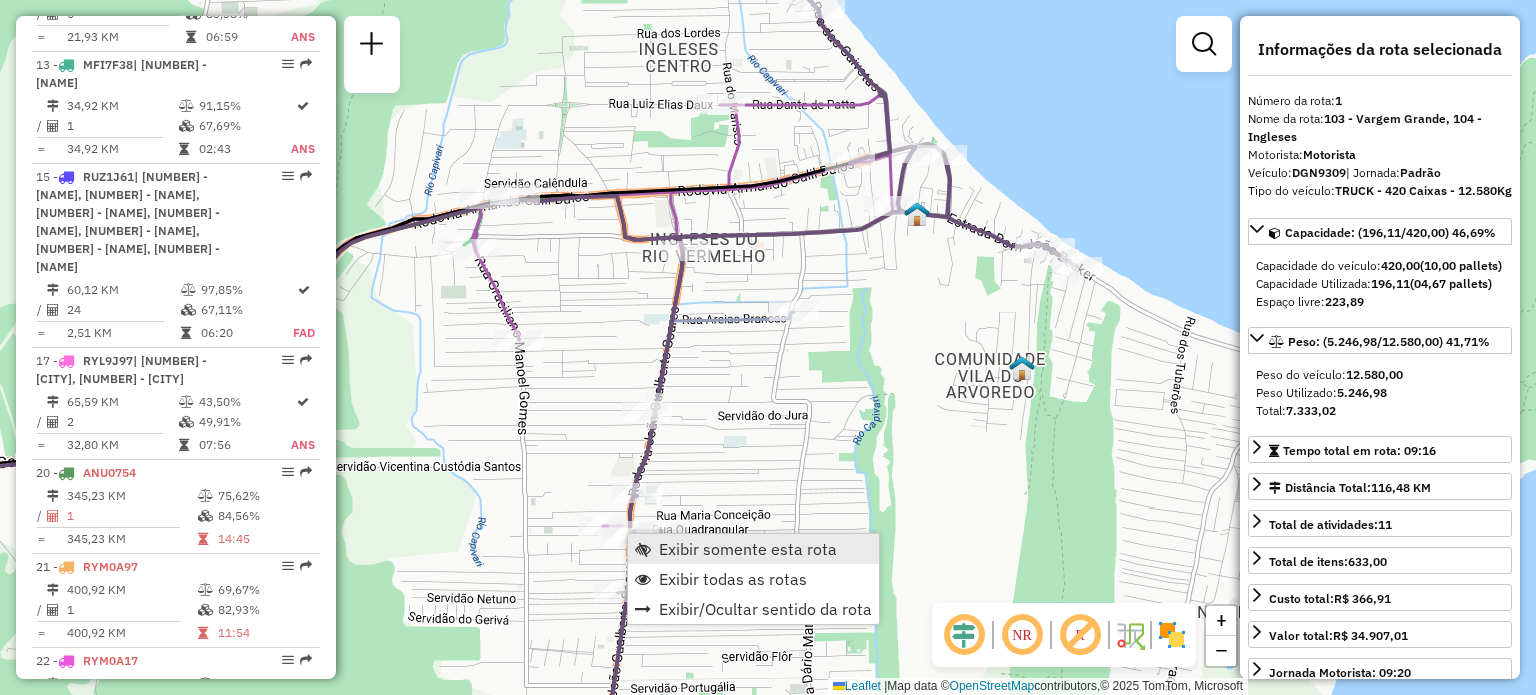 scroll, scrollTop: 795, scrollLeft: 0, axis: vertical 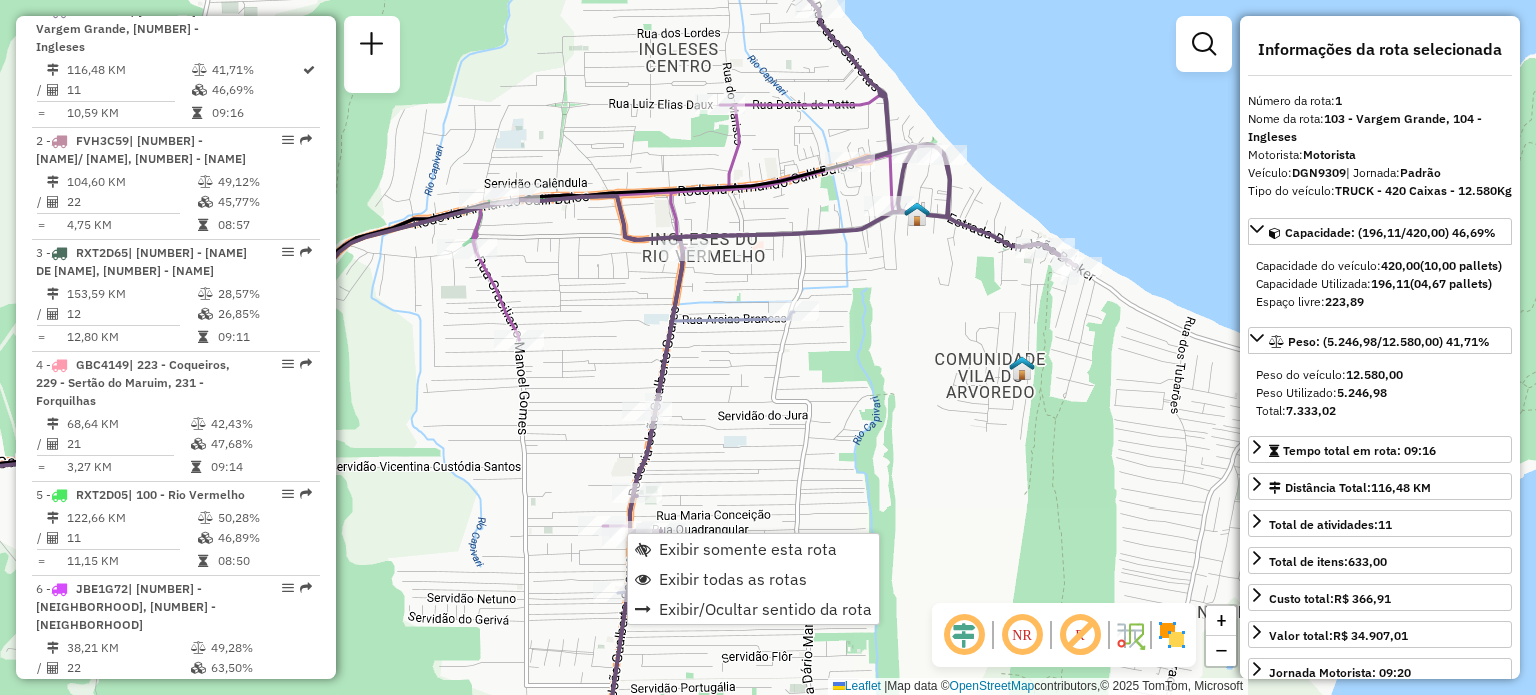 click on "Janela de atendimento Grade de atendimento Capacidade Transportadoras Veículos Cliente Pedidos  Rotas Selecione os dias de semana para filtrar as janelas de atendimento  Seg   Ter   Qua   Qui   Sex   Sáb   Dom  Informe o período da janela de atendimento: De: Até:  Filtrar exatamente a janela do cliente  Considerar janela de atendimento padrão  Selecione os dias de semana para filtrar as grades de atendimento  Seg   Ter   Qua   Qui   Sex   Sáb   Dom   Considerar clientes sem dia de atendimento cadastrado  Clientes fora do dia de atendimento selecionado Filtrar as atividades entre os valores definidos abaixo:  Peso mínimo:   Peso máximo:   Cubagem mínima:   Cubagem máxima:   De:   Até:  Filtrar as atividades entre o tempo de atendimento definido abaixo:  De:   Até:   Considerar capacidade total dos clientes não roteirizados Transportadora: Selecione um ou mais itens Tipo de veículo: Selecione um ou mais itens Veículo: Selecione um ou mais itens Motorista: Selecione um ou mais itens Nome: Rótulo:" 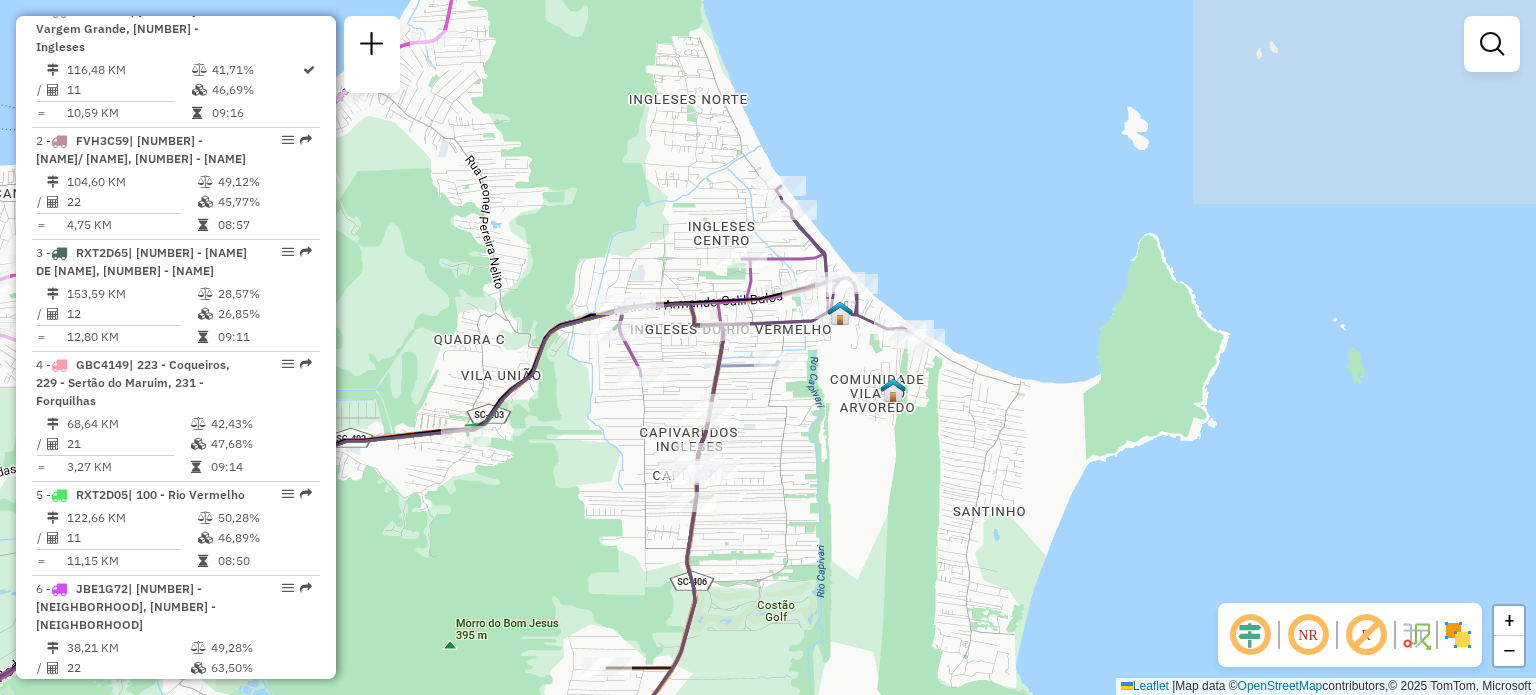 drag, startPoint x: 948, startPoint y: 563, endPoint x: 901, endPoint y: 444, distance: 127.9453 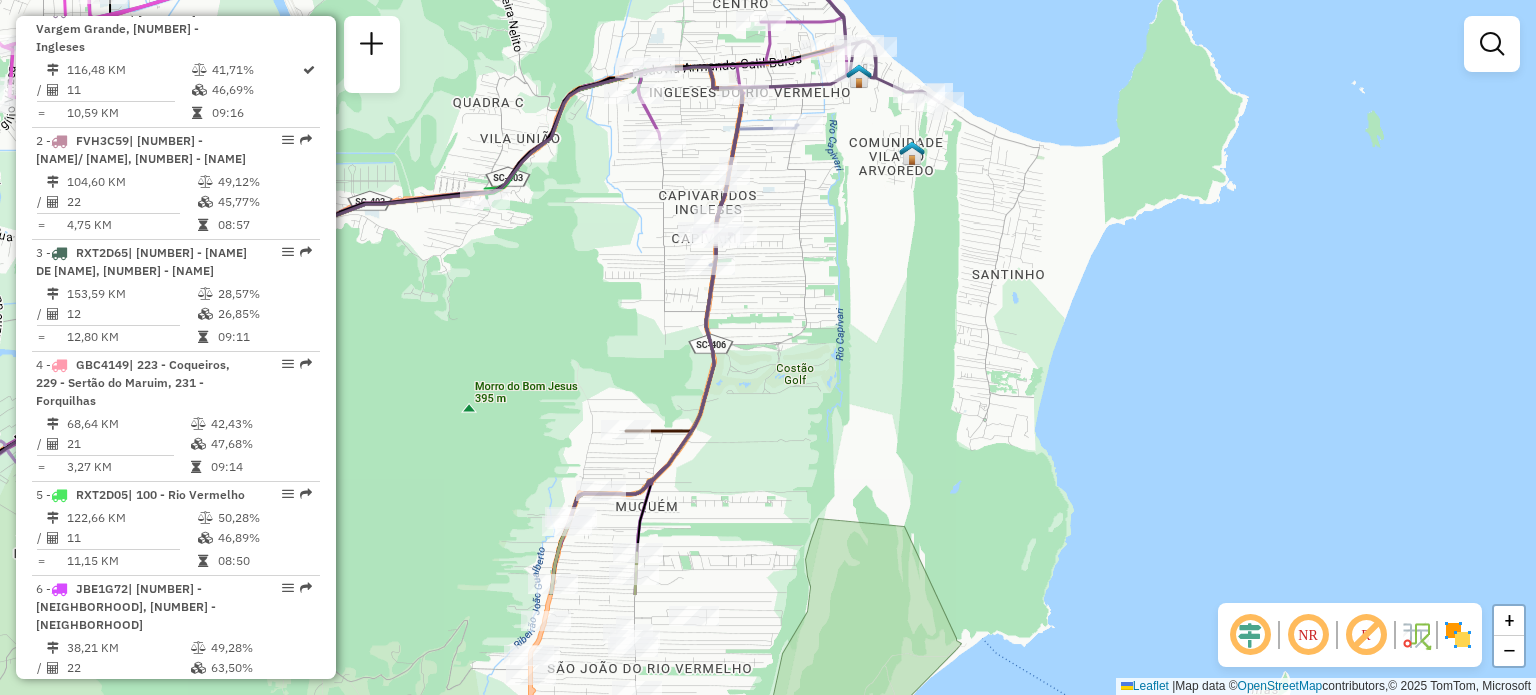drag, startPoint x: 612, startPoint y: 548, endPoint x: 668, endPoint y: 315, distance: 239.63513 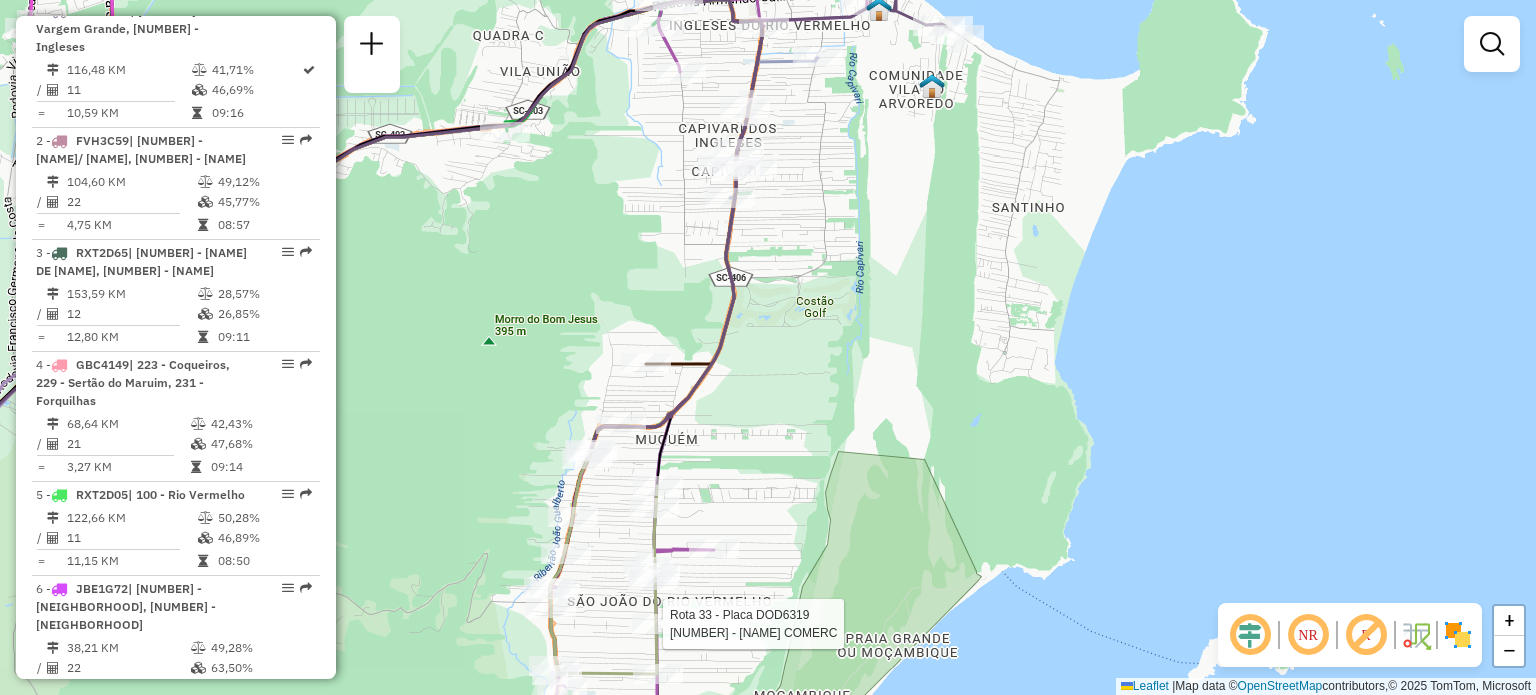 select on "**********" 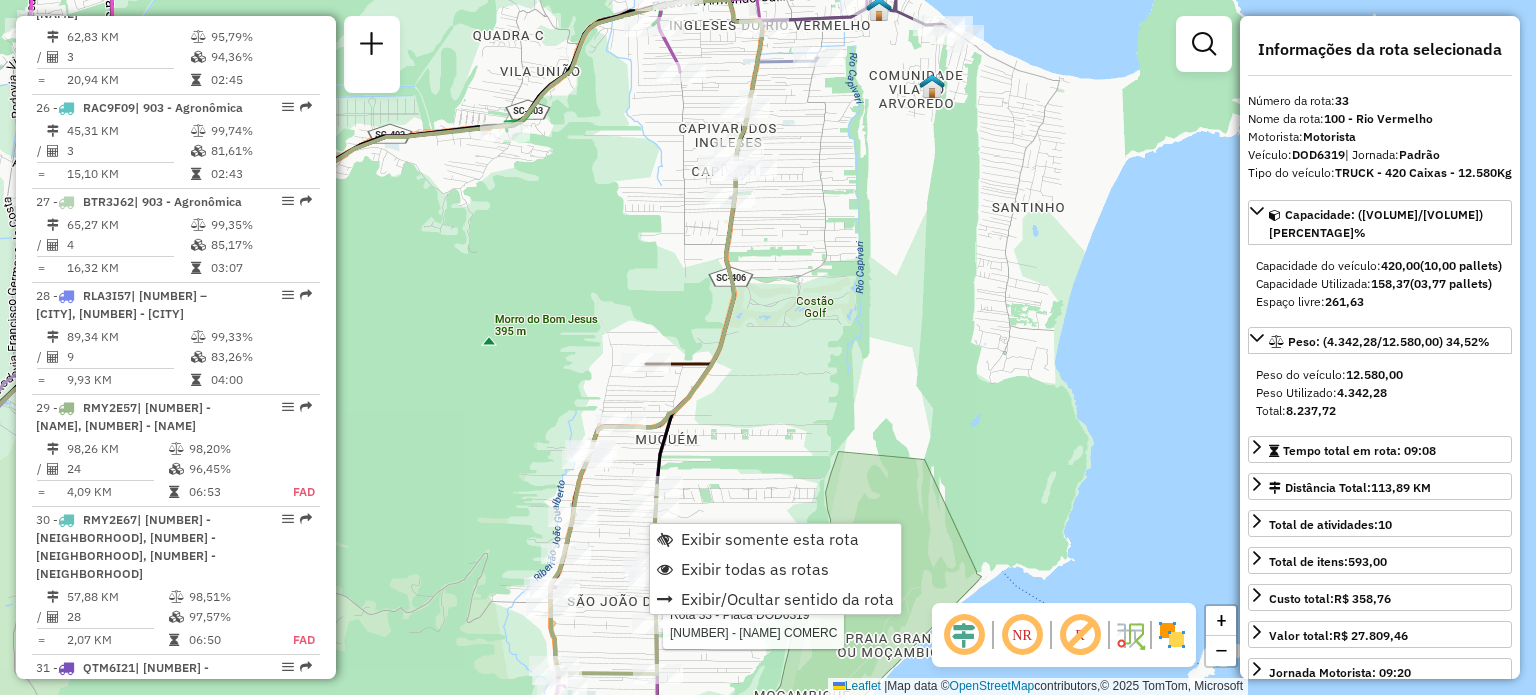 scroll, scrollTop: 3720, scrollLeft: 0, axis: vertical 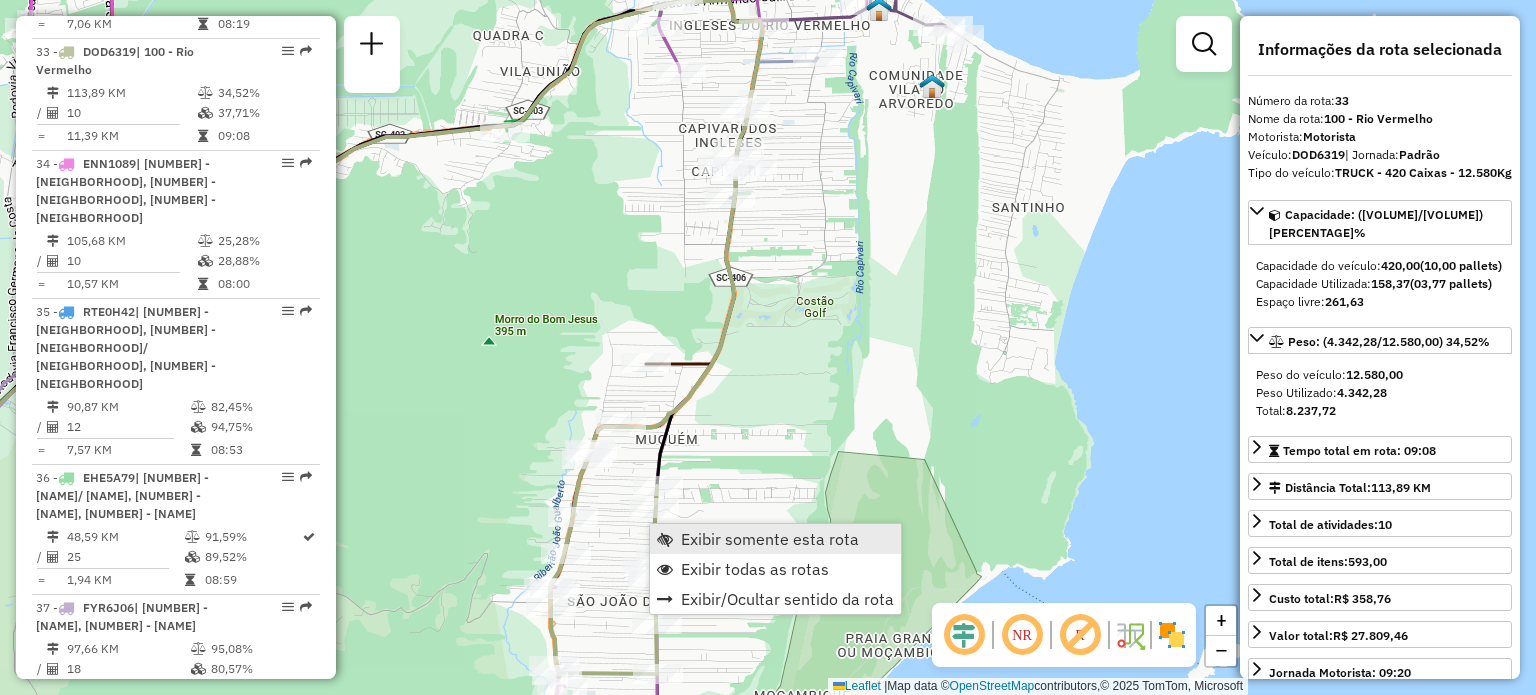 click on "Exibir somente esta rota" at bounding box center (770, 539) 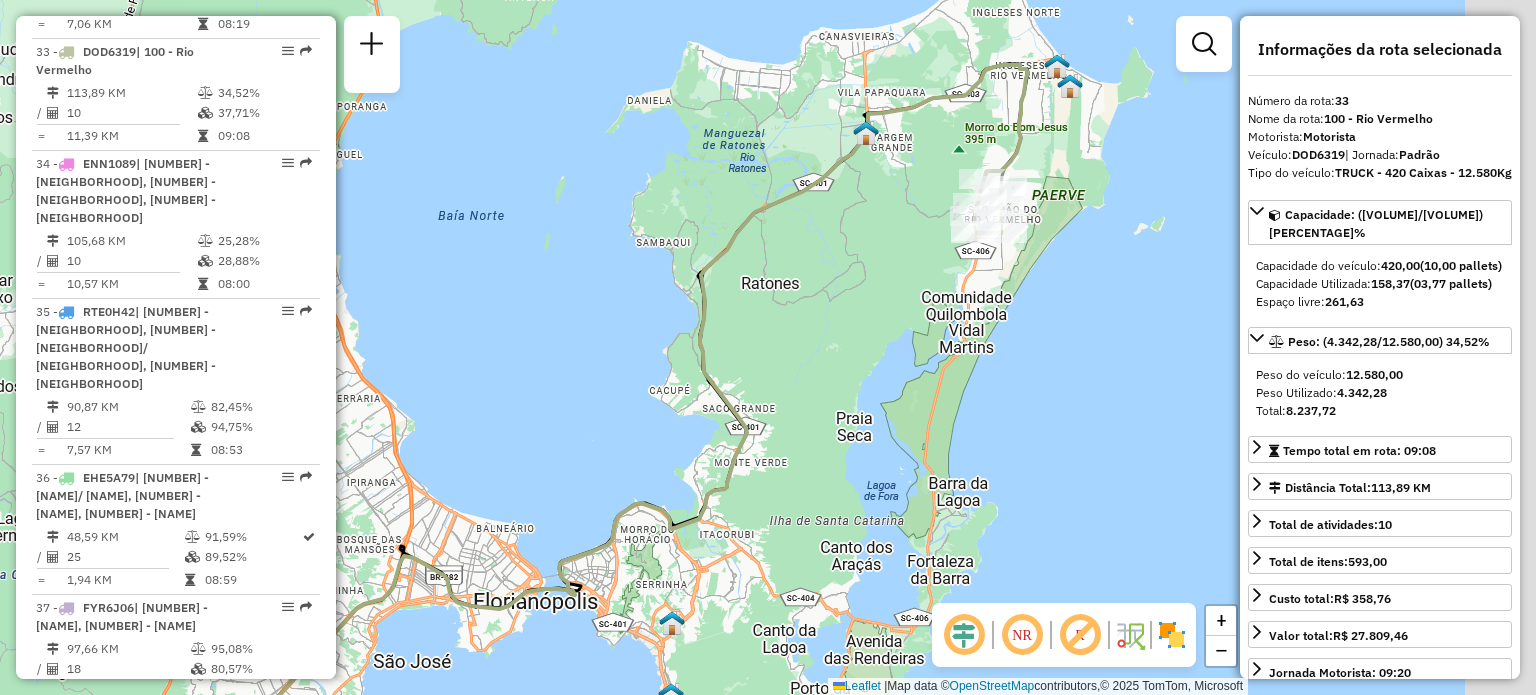 drag, startPoint x: 1016, startPoint y: 286, endPoint x: 947, endPoint y: 235, distance: 85.8021 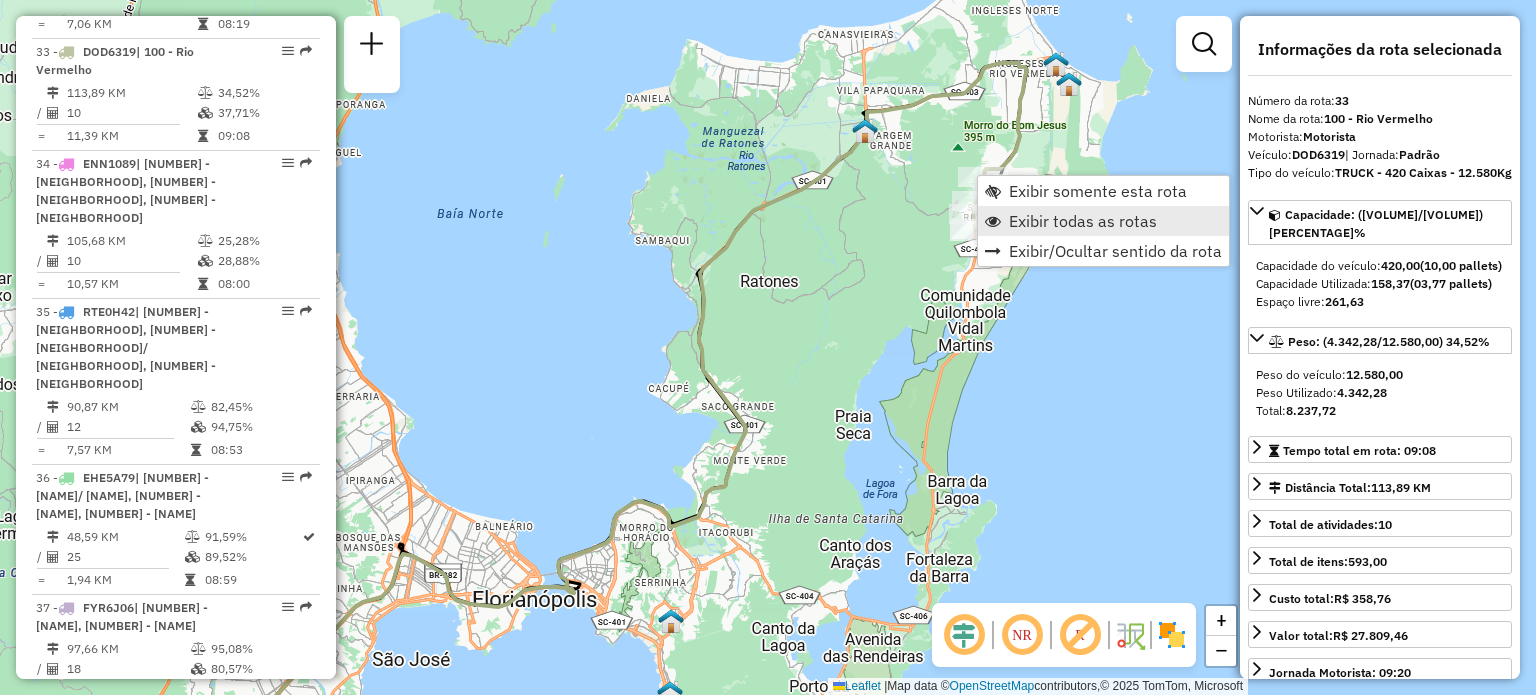 click on "Exibir todas as rotas" at bounding box center [1083, 221] 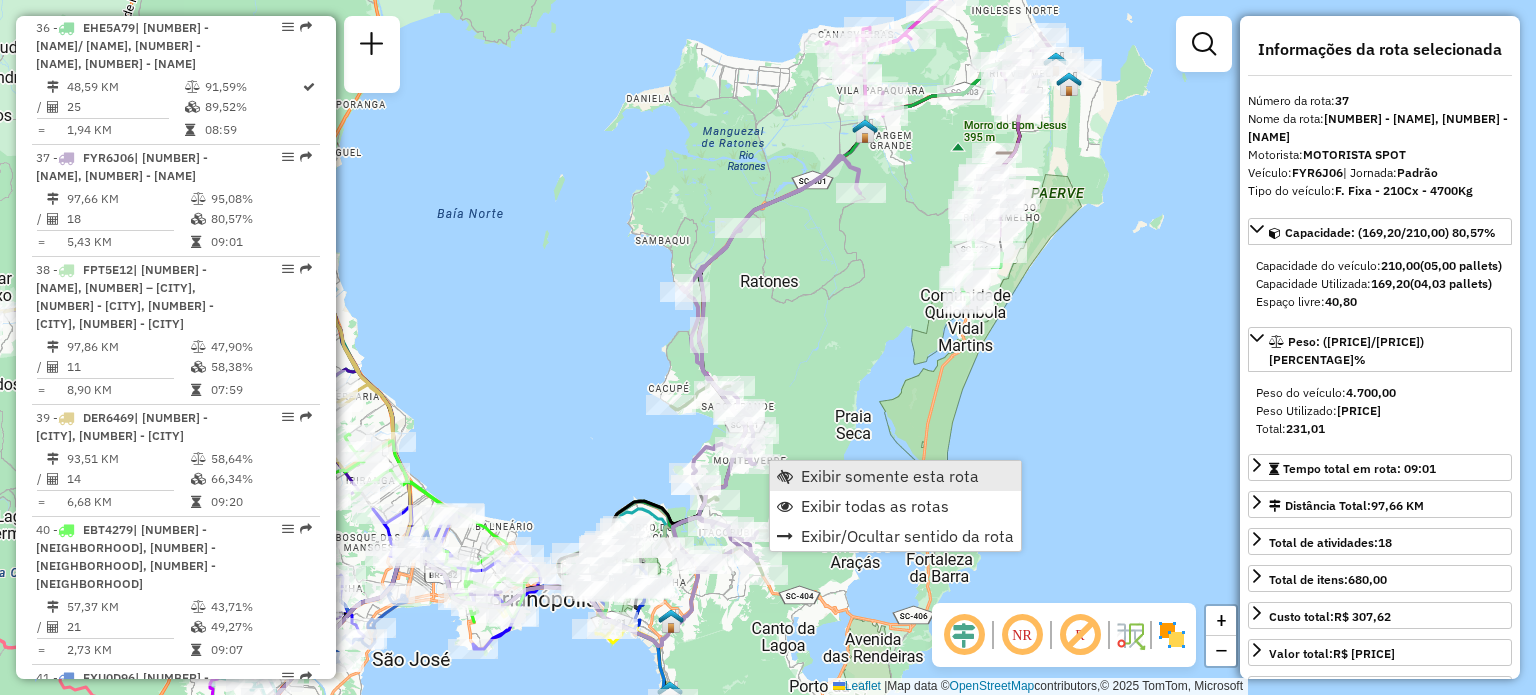 scroll, scrollTop: 4220, scrollLeft: 0, axis: vertical 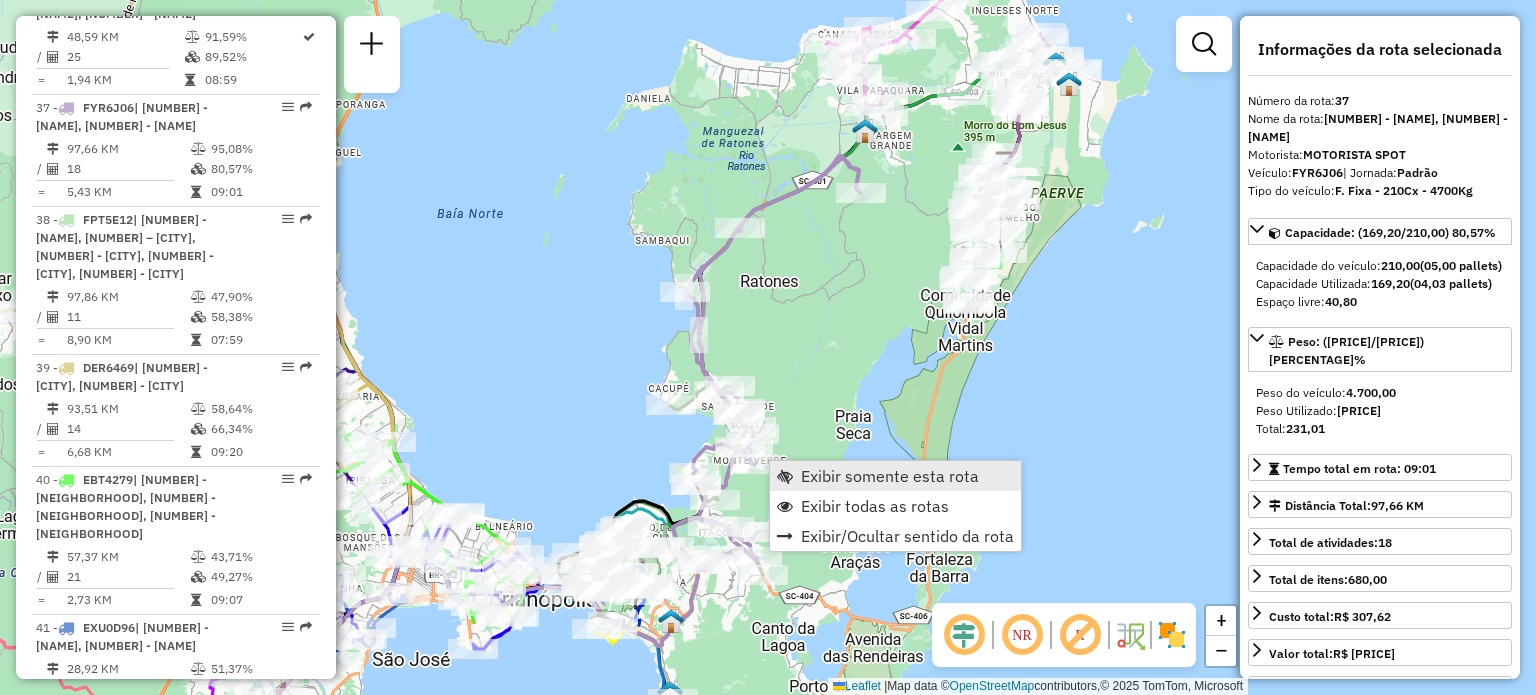 click on "Exibir somente esta rota" at bounding box center (890, 476) 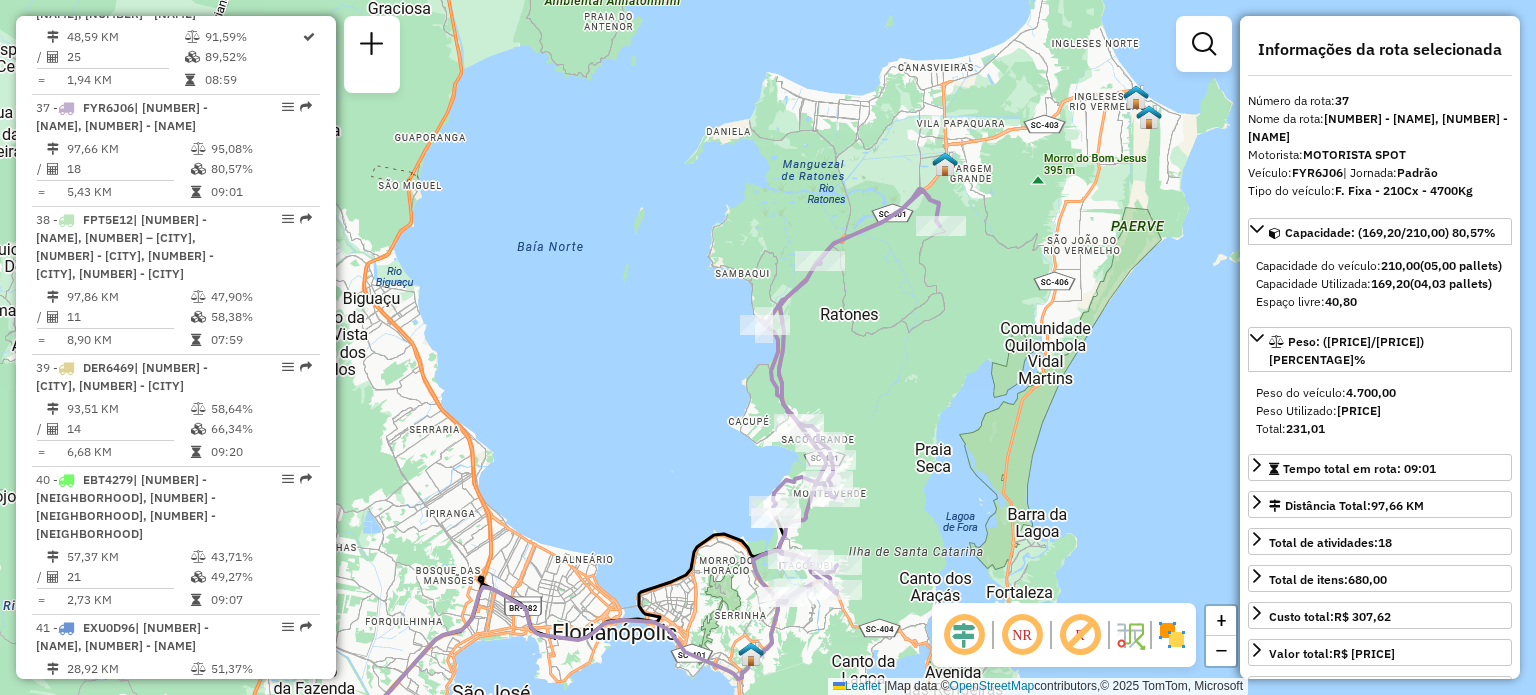 drag, startPoint x: 836, startPoint y: 352, endPoint x: 812, endPoint y: 339, distance: 27.294687 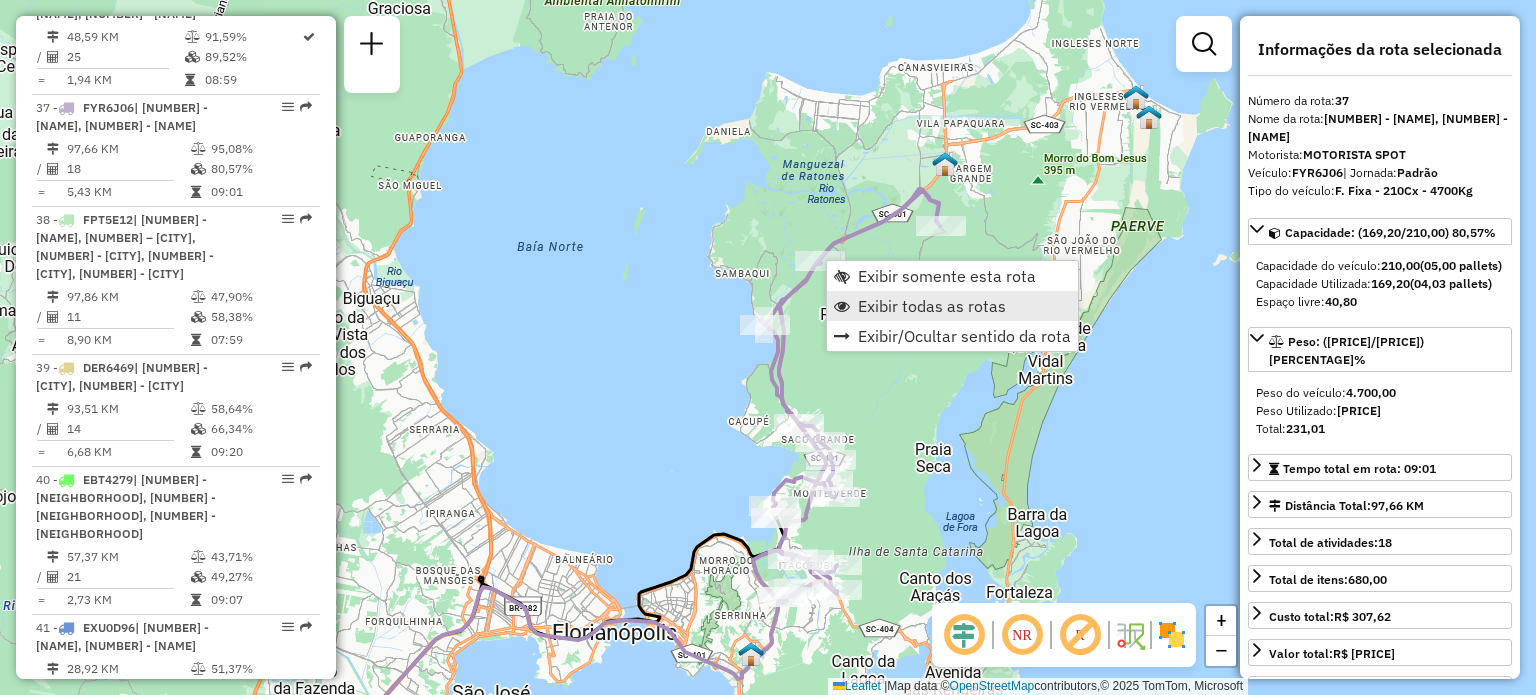 click on "Exibir todas as rotas" at bounding box center (932, 306) 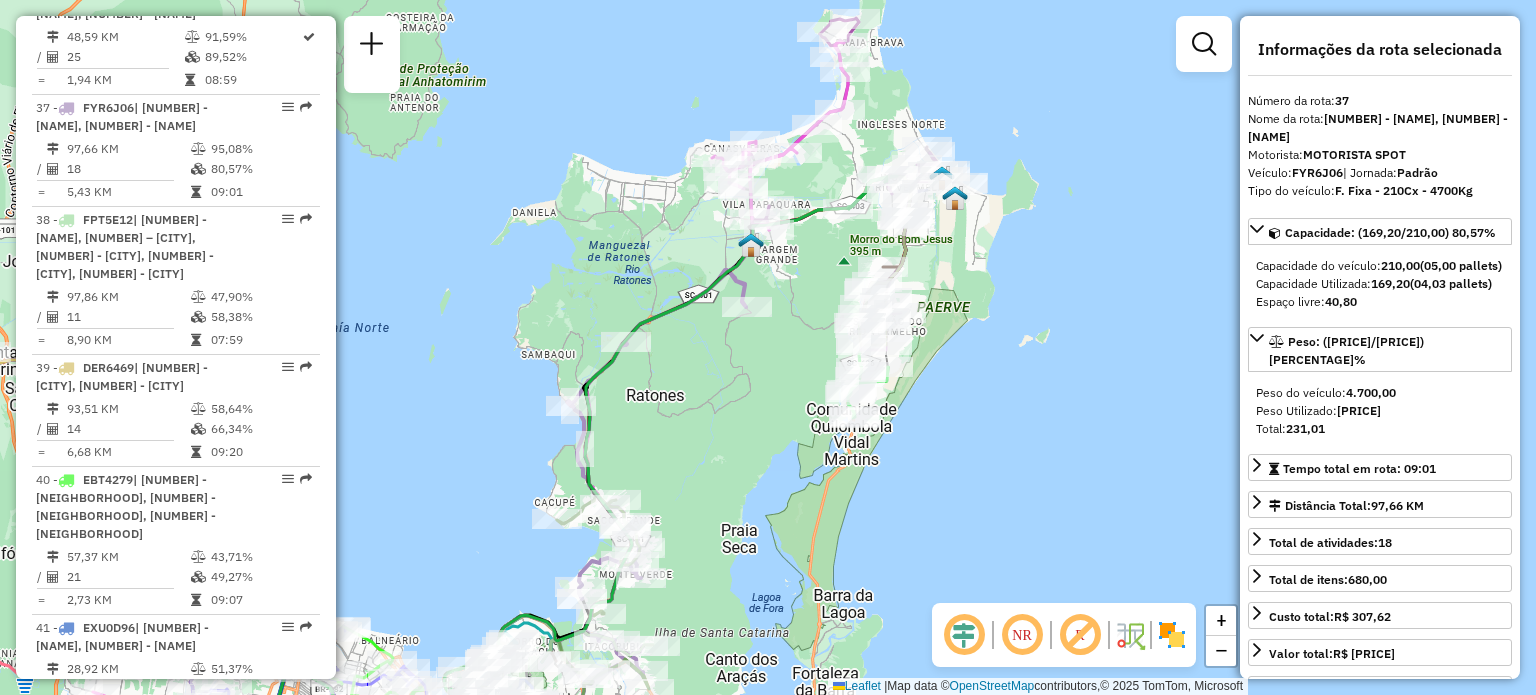 drag, startPoint x: 1020, startPoint y: 255, endPoint x: 826, endPoint y: 347, distance: 214.7091 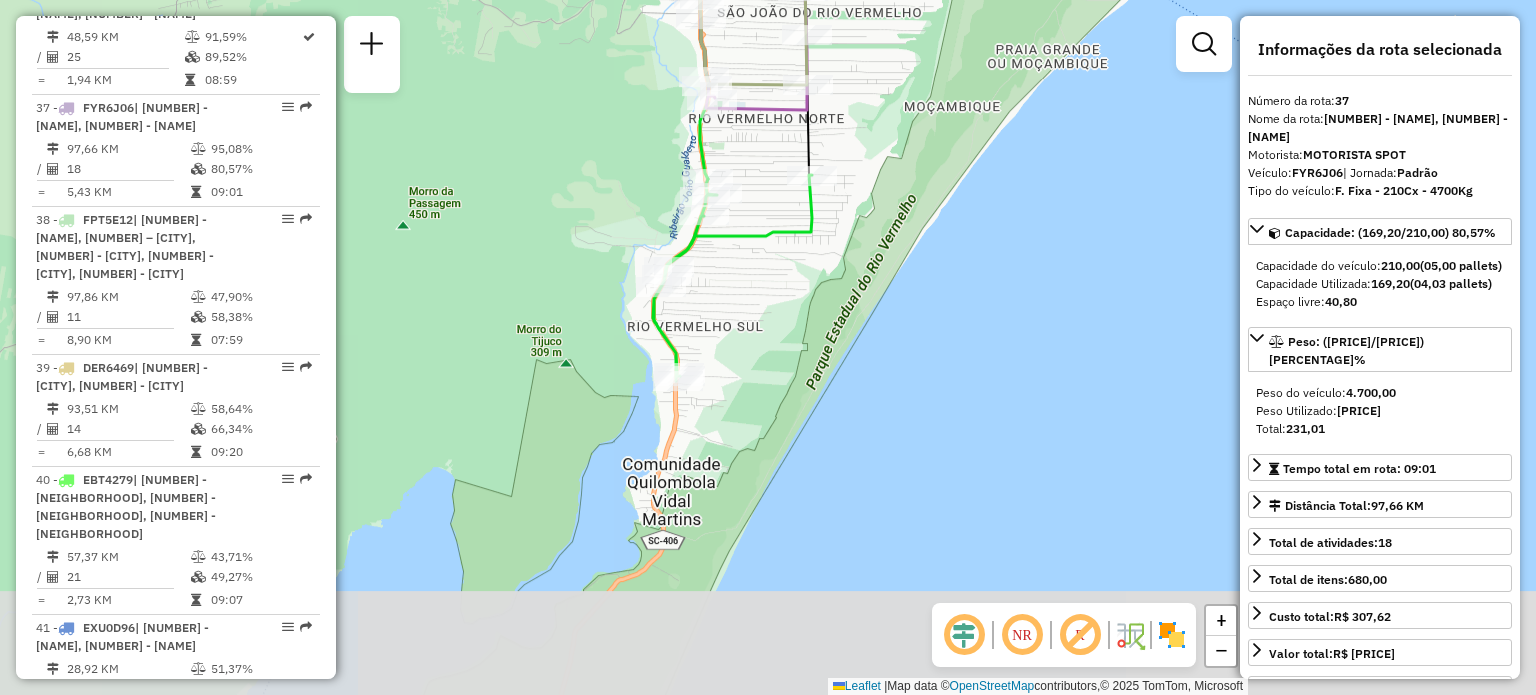 drag, startPoint x: 792, startPoint y: 463, endPoint x: 800, endPoint y: 155, distance: 308.10388 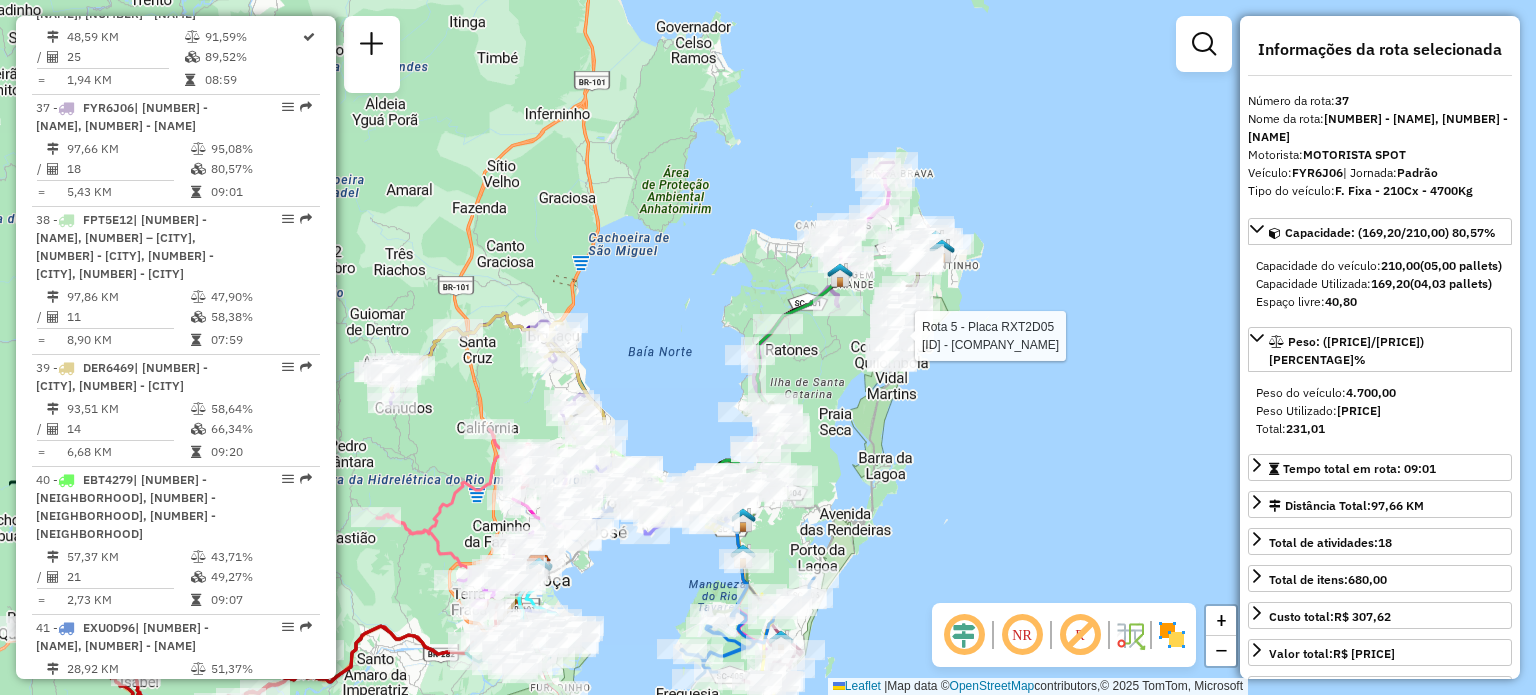 drag, startPoint x: 554, startPoint y: 283, endPoint x: 736, endPoint y: 323, distance: 186.34377 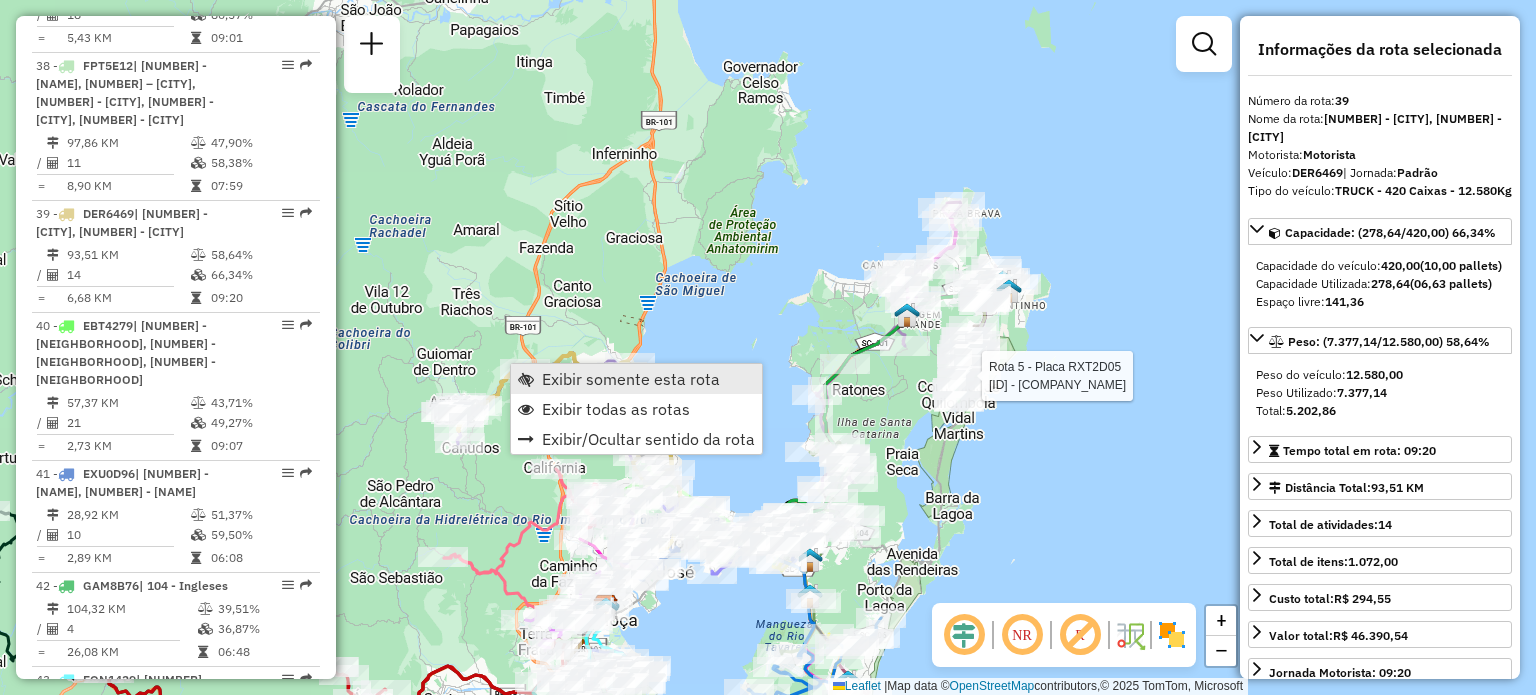scroll, scrollTop: 4410, scrollLeft: 0, axis: vertical 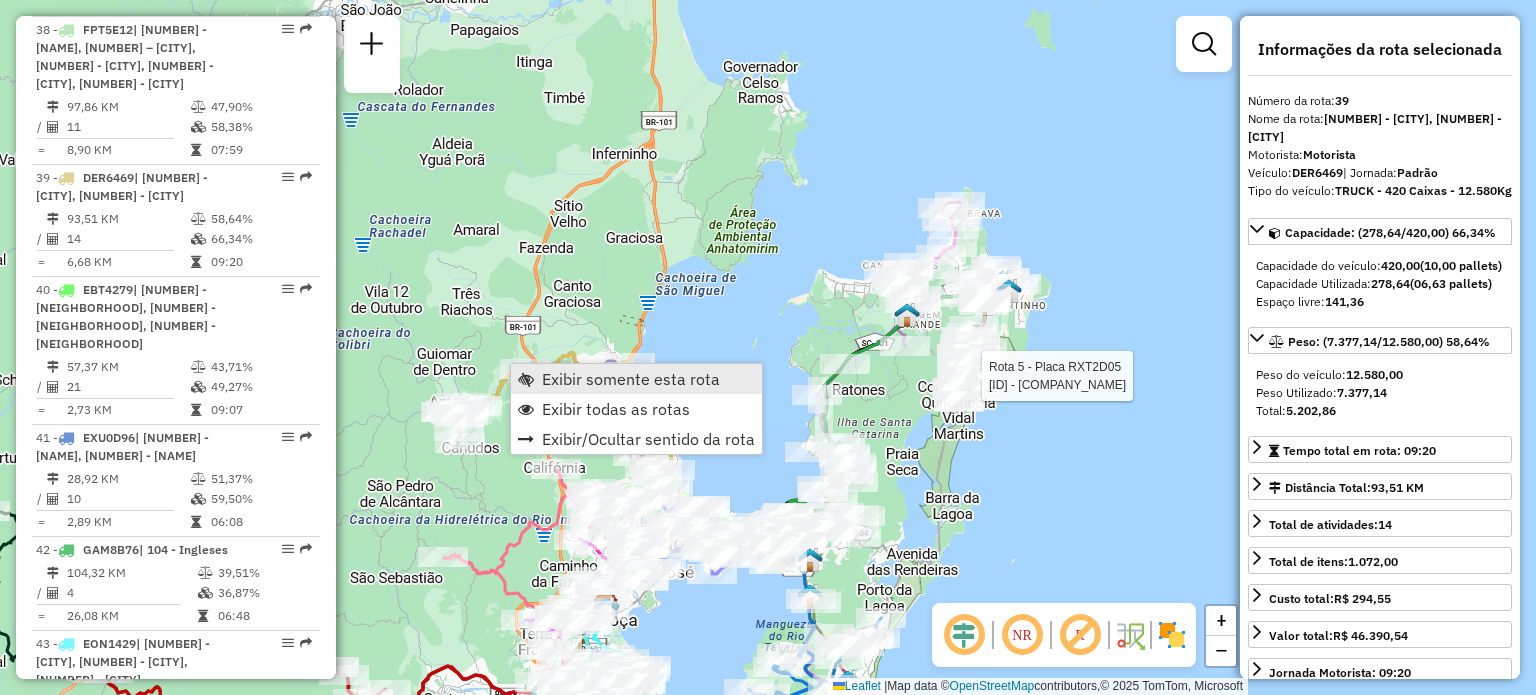 click on "Exibir somente esta rota" at bounding box center (631, 379) 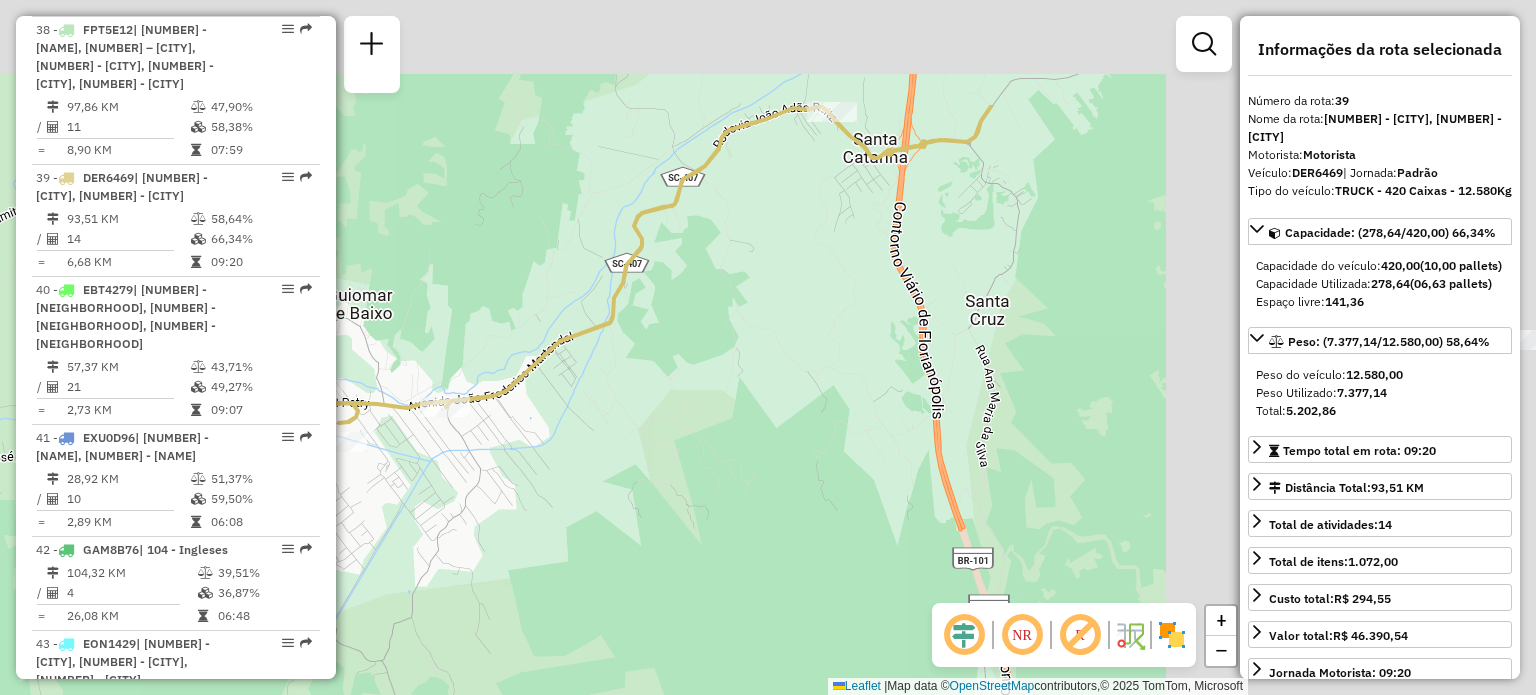 drag, startPoint x: 859, startPoint y: 228, endPoint x: 518, endPoint y: 384, distance: 374.98932 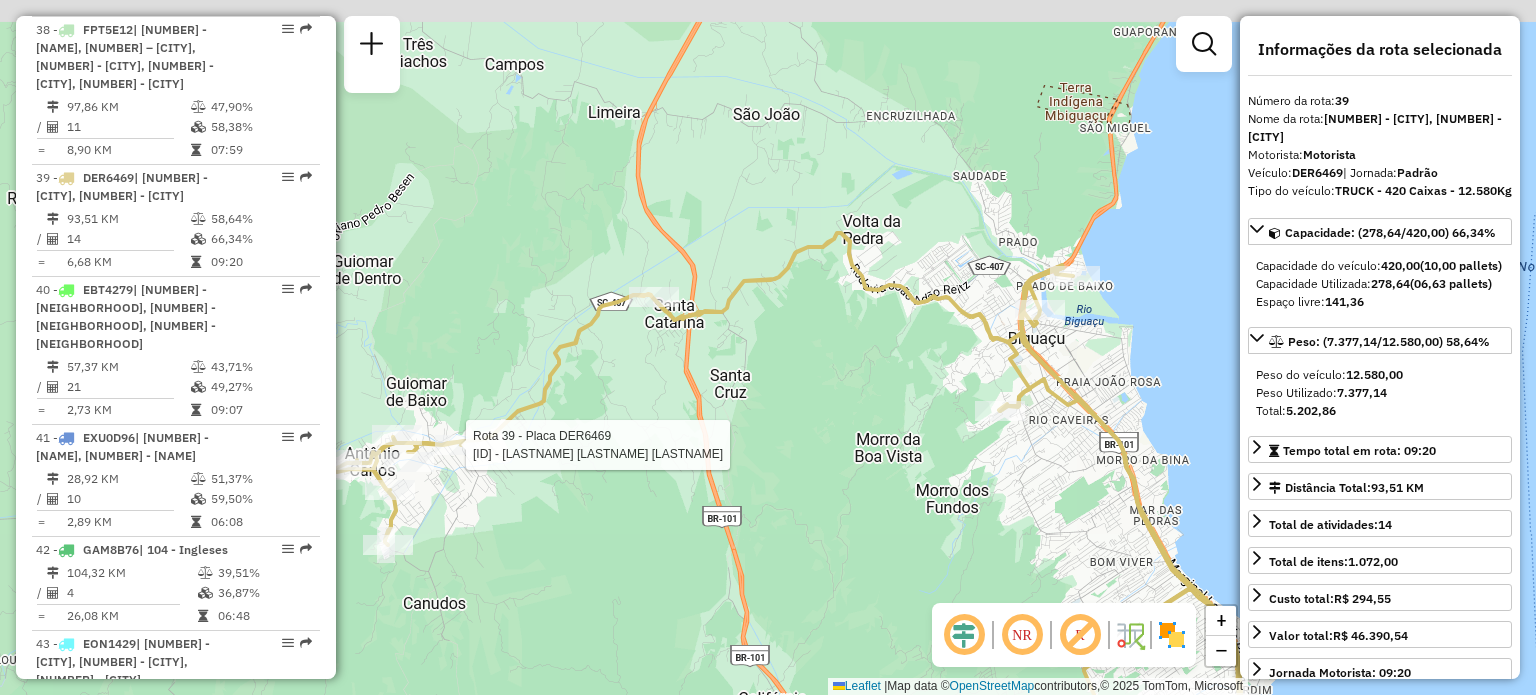 drag, startPoint x: 872, startPoint y: 306, endPoint x: 561, endPoint y: 423, distance: 332.28 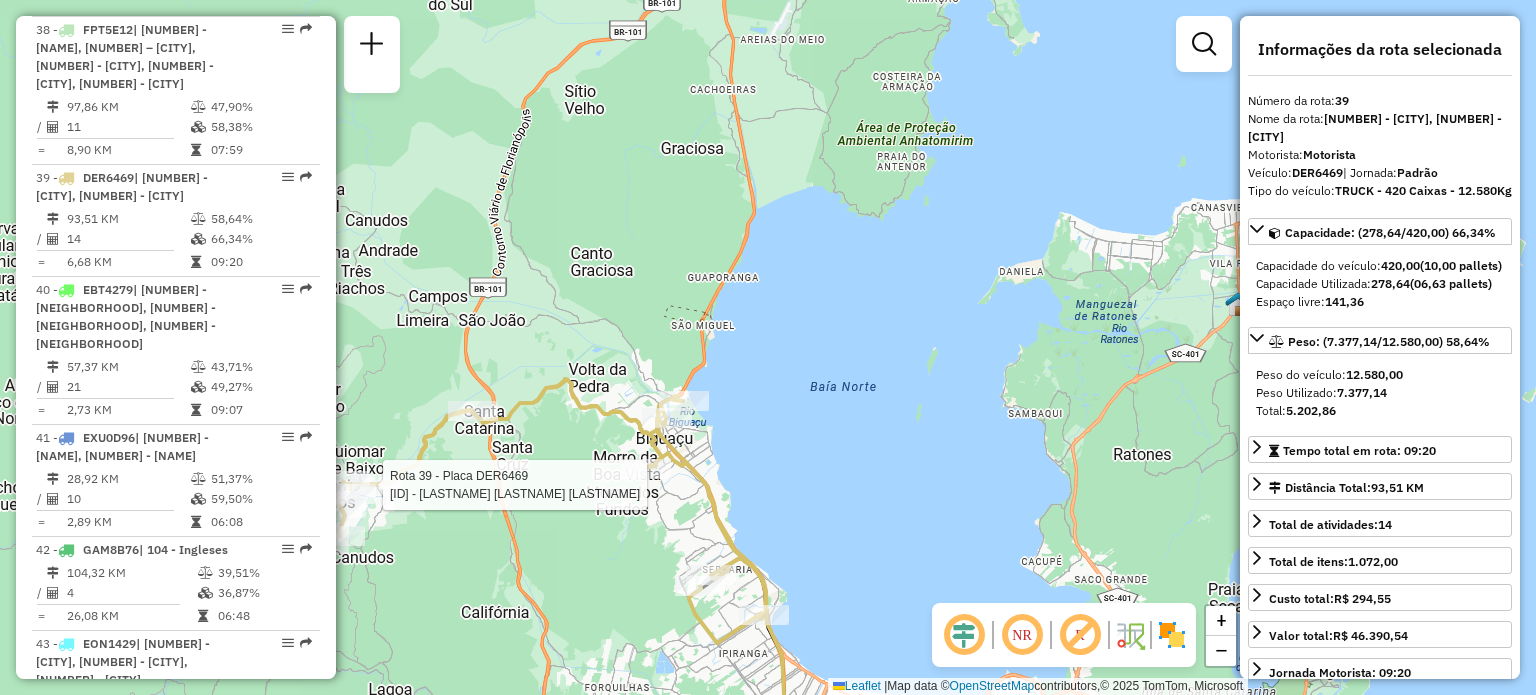 drag, startPoint x: 767, startPoint y: 371, endPoint x: 784, endPoint y: 334, distance: 40.718548 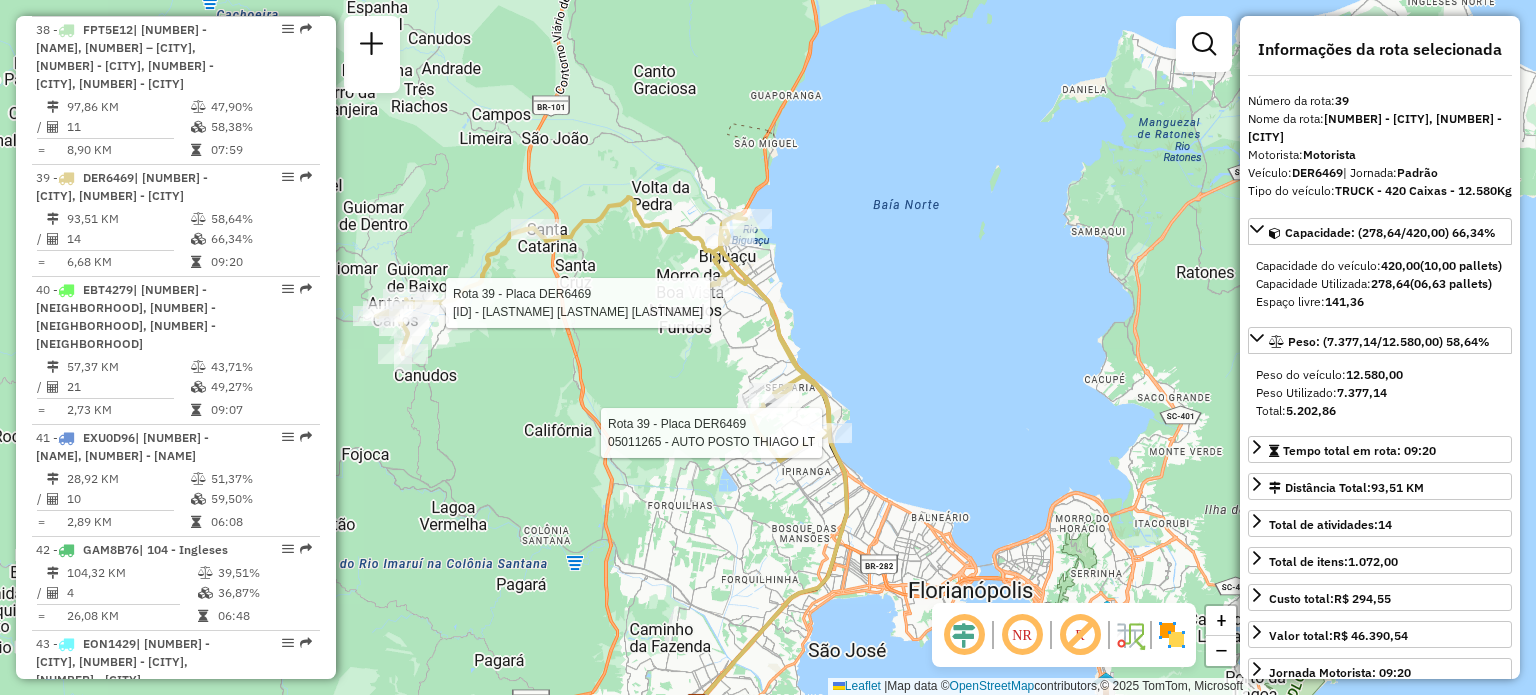 drag, startPoint x: 831, startPoint y: 472, endPoint x: 835, endPoint y: 384, distance: 88.09086 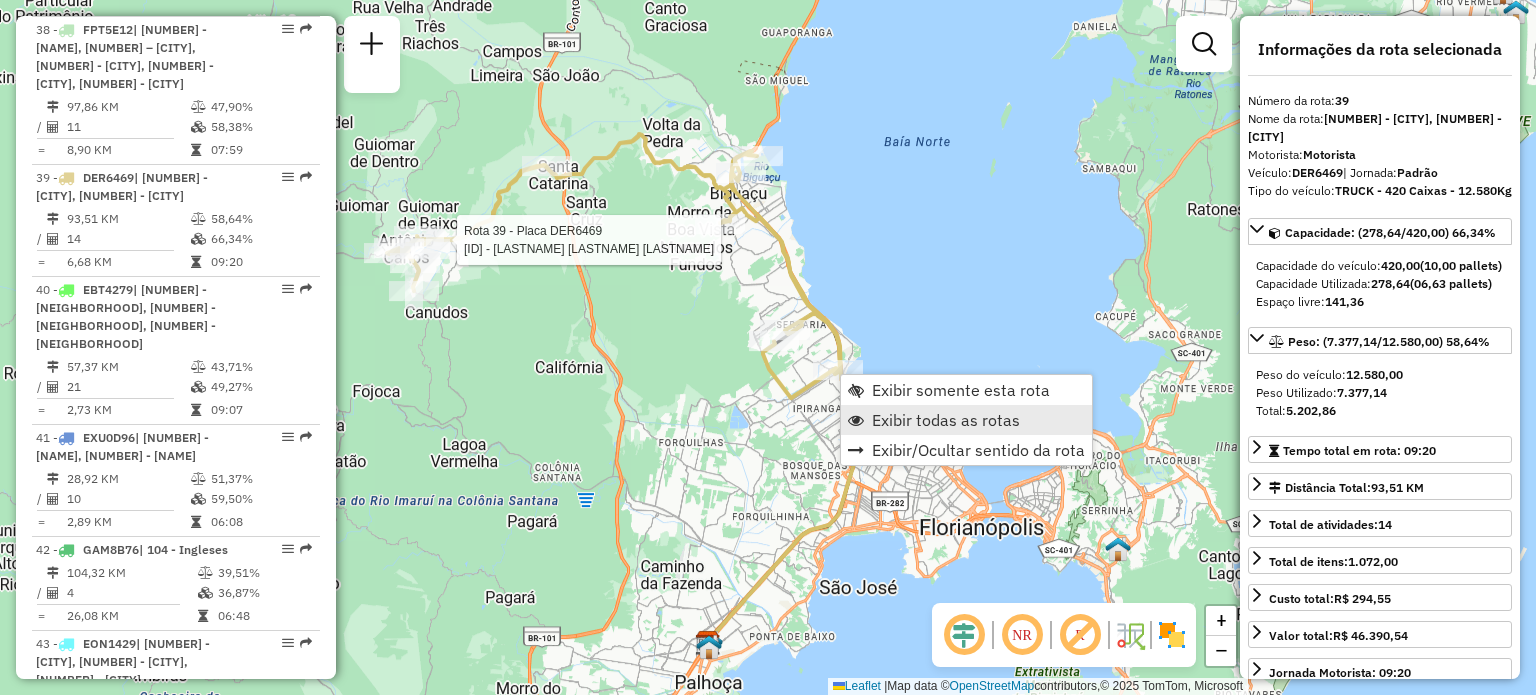 click on "Exibir todas as rotas" at bounding box center [946, 420] 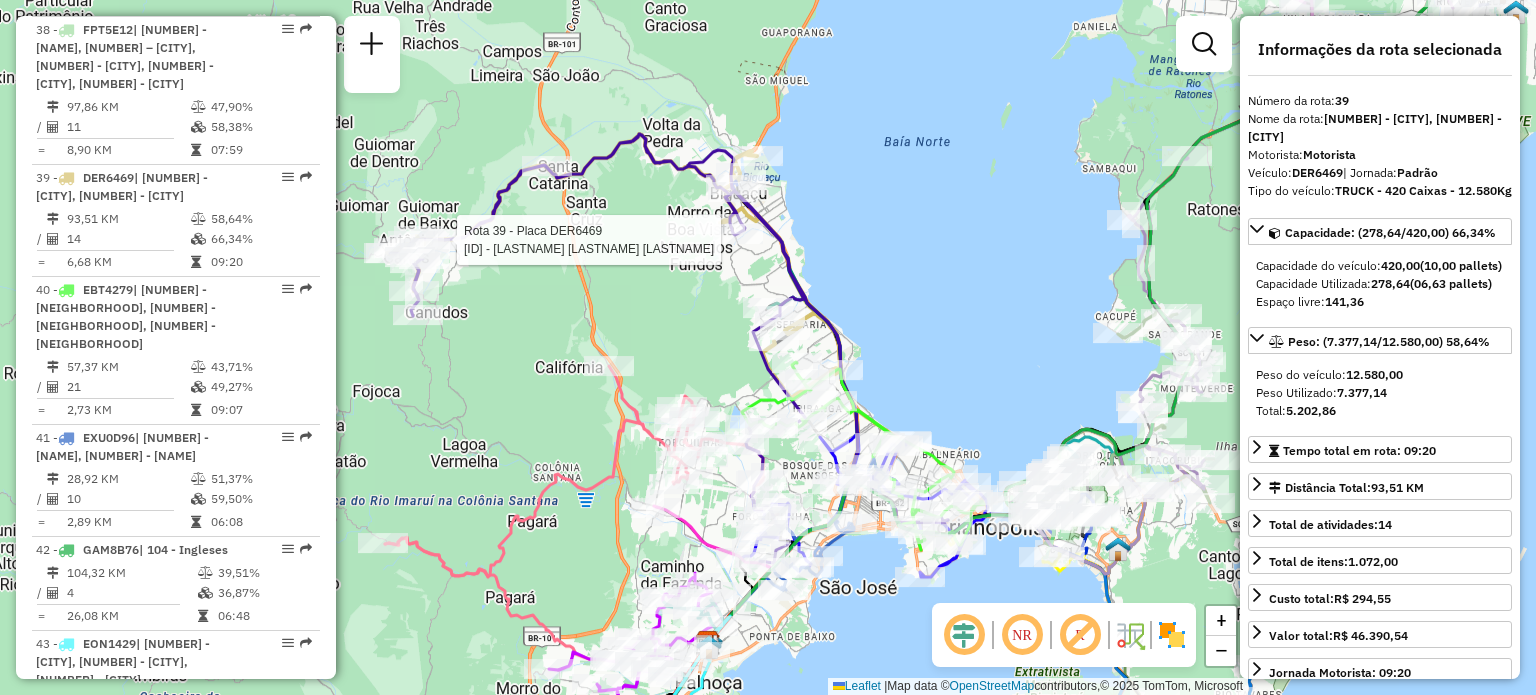 click on "Rota 39 - Placa [PLATE] [NUMBER] - [NAME] [NAME] Janela de atendimento Grade de atendimento Capacidade Transportadoras Veículos Cliente Pedidos Rotas Selecione os dias de semana para filtrar as janelas de atendimento Seg Ter Qua Qui Sex Sáb Dom Informe o período da janela de atendimento: De: Até: Filtrar exatamente a janela do cliente Considerar janela de atendimento padrão Selecione os dias de semana para filtrar as grades de atendimento Seg Ter Qua Qui Sex Sáb Dom Considerar clientes sem dia de atendimento cadastrado Clientes fora do dia de atendimento selecionado Filtrar as atividades entre os valores definidos abaixo: Peso mínimo: Peso máximo: Cubagem mínima: Cubagem máxima: De: Até: Filtrar as atividades entre o tempo de atendimento definido abaixo: De: Até: Considerar capacidade total dos clientes não roteirizados Transportadora: Selecione um ou mais itens Tipo de veículo: Selecione um ou mais itens Veículo: +" 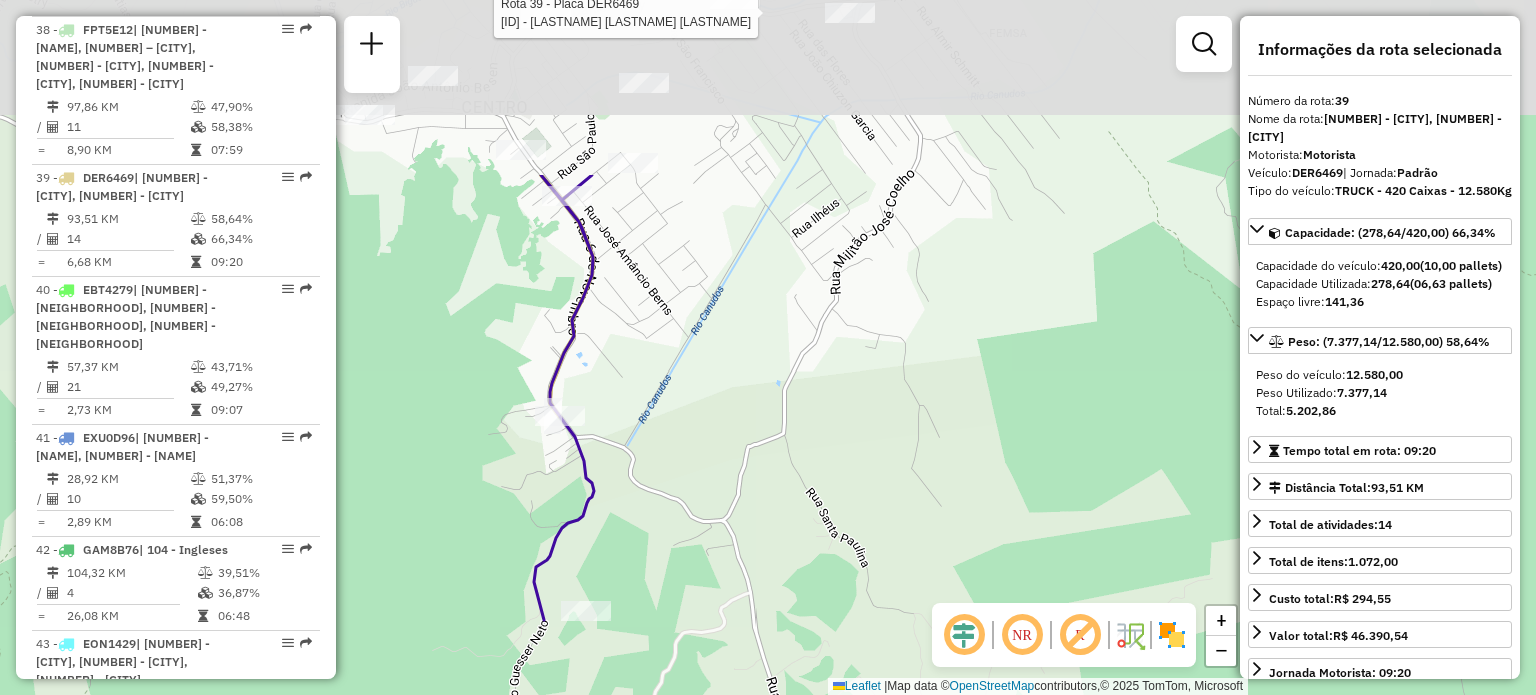 drag, startPoint x: 602, startPoint y: 227, endPoint x: 655, endPoint y: 545, distance: 322.3864 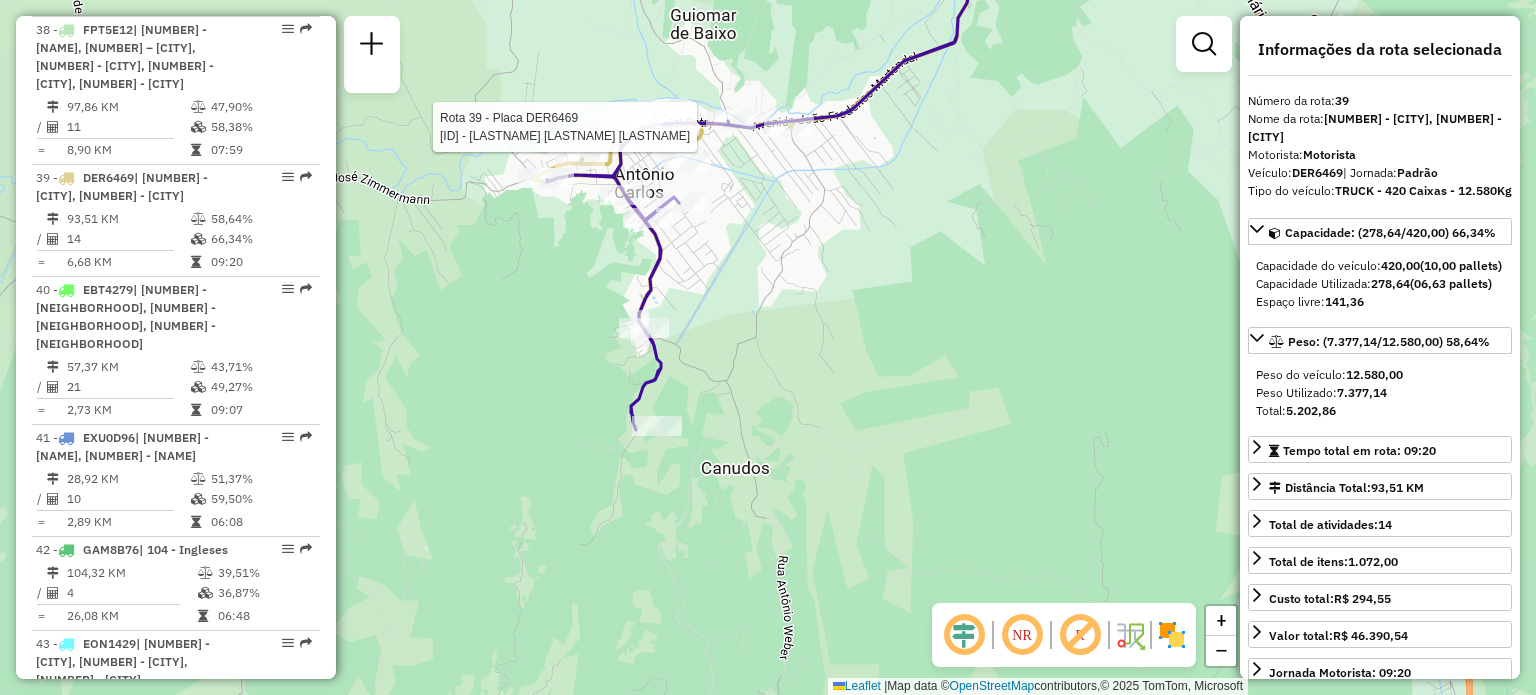drag, startPoint x: 676, startPoint y: 425, endPoint x: 674, endPoint y: 382, distance: 43.046486 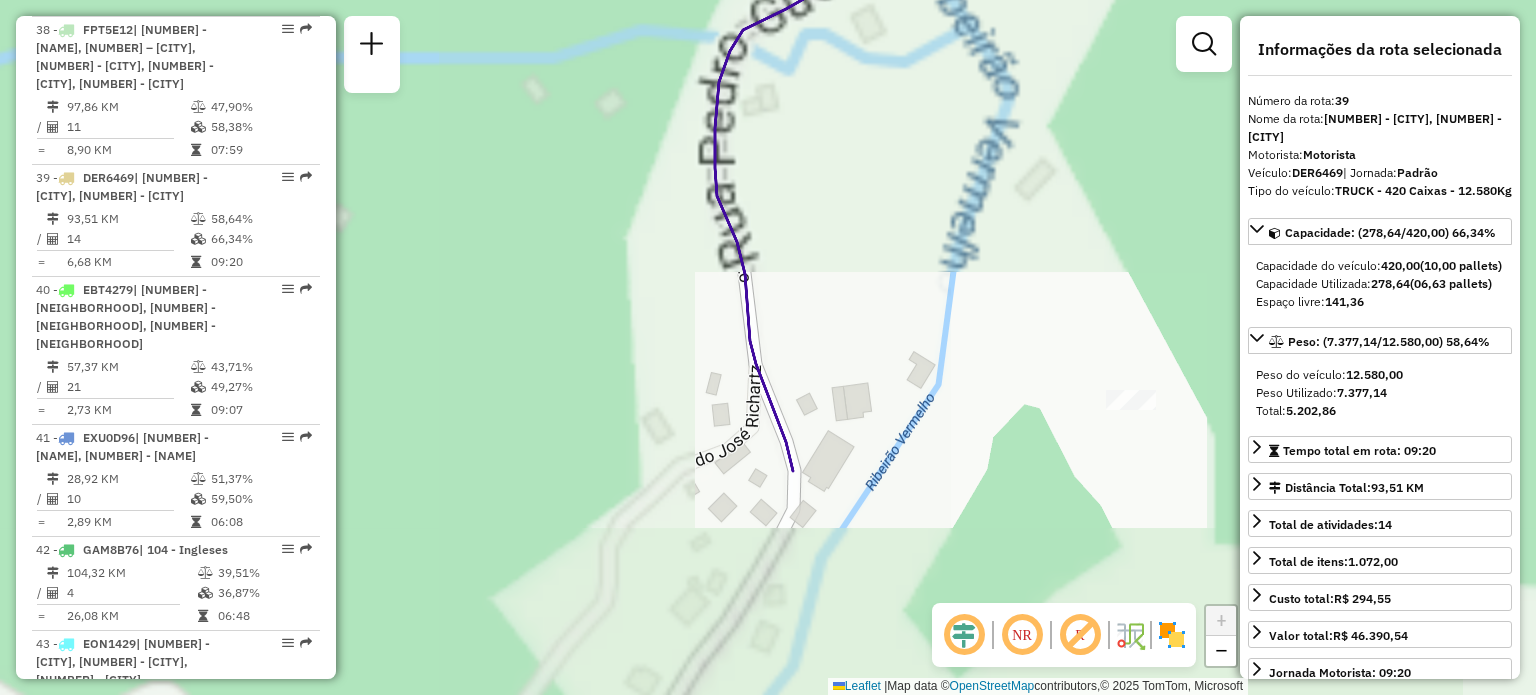 drag, startPoint x: 608, startPoint y: 465, endPoint x: 1007, endPoint y: 364, distance: 411.58475 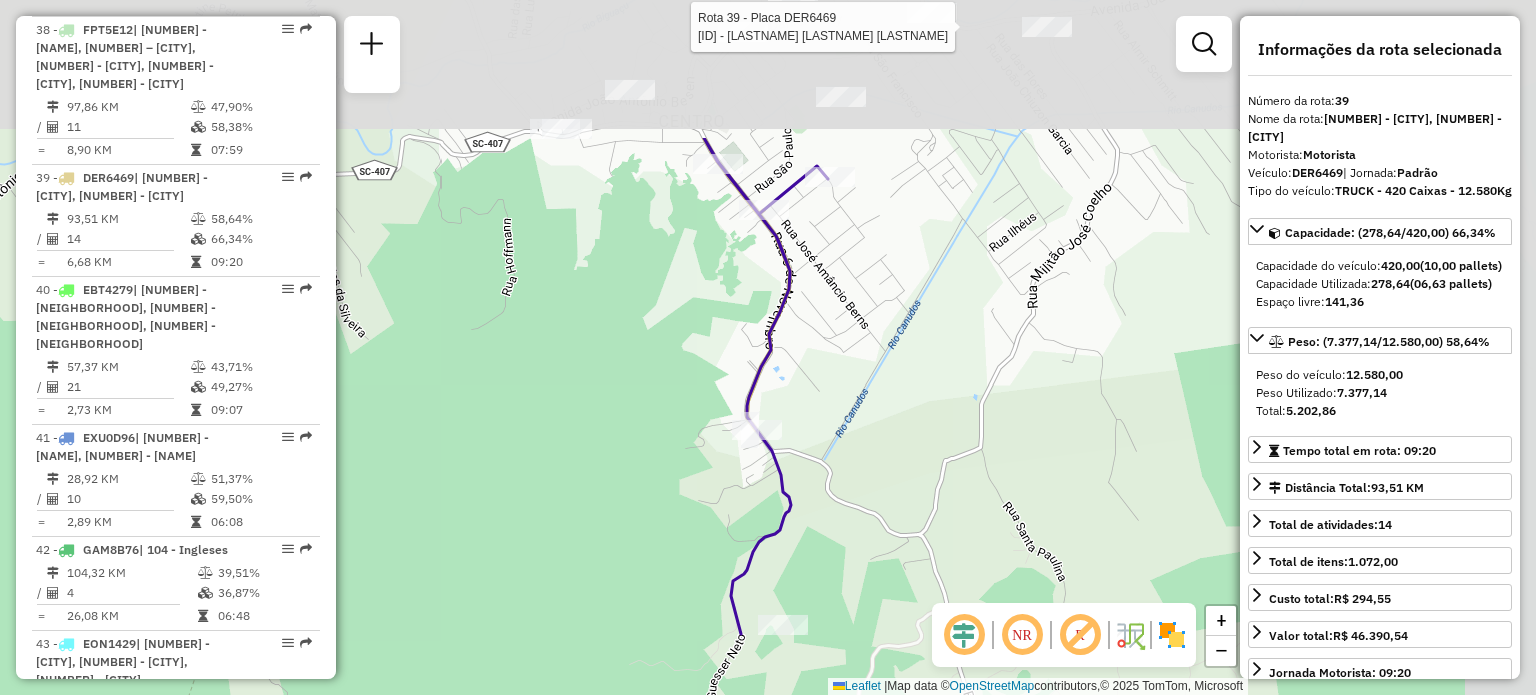 drag, startPoint x: 1024, startPoint y: 363, endPoint x: 863, endPoint y: 439, distance: 178.03651 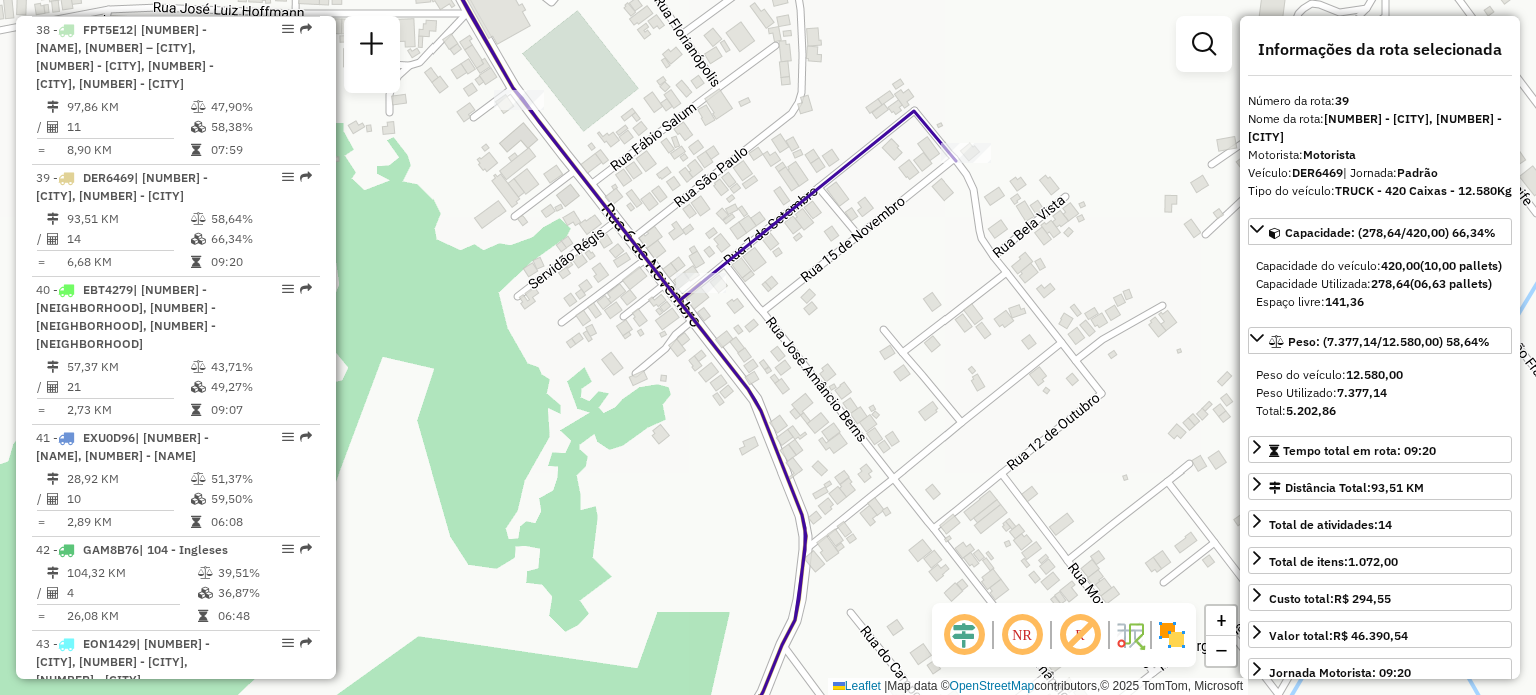 drag, startPoint x: 754, startPoint y: 266, endPoint x: 948, endPoint y: 270, distance: 194.04123 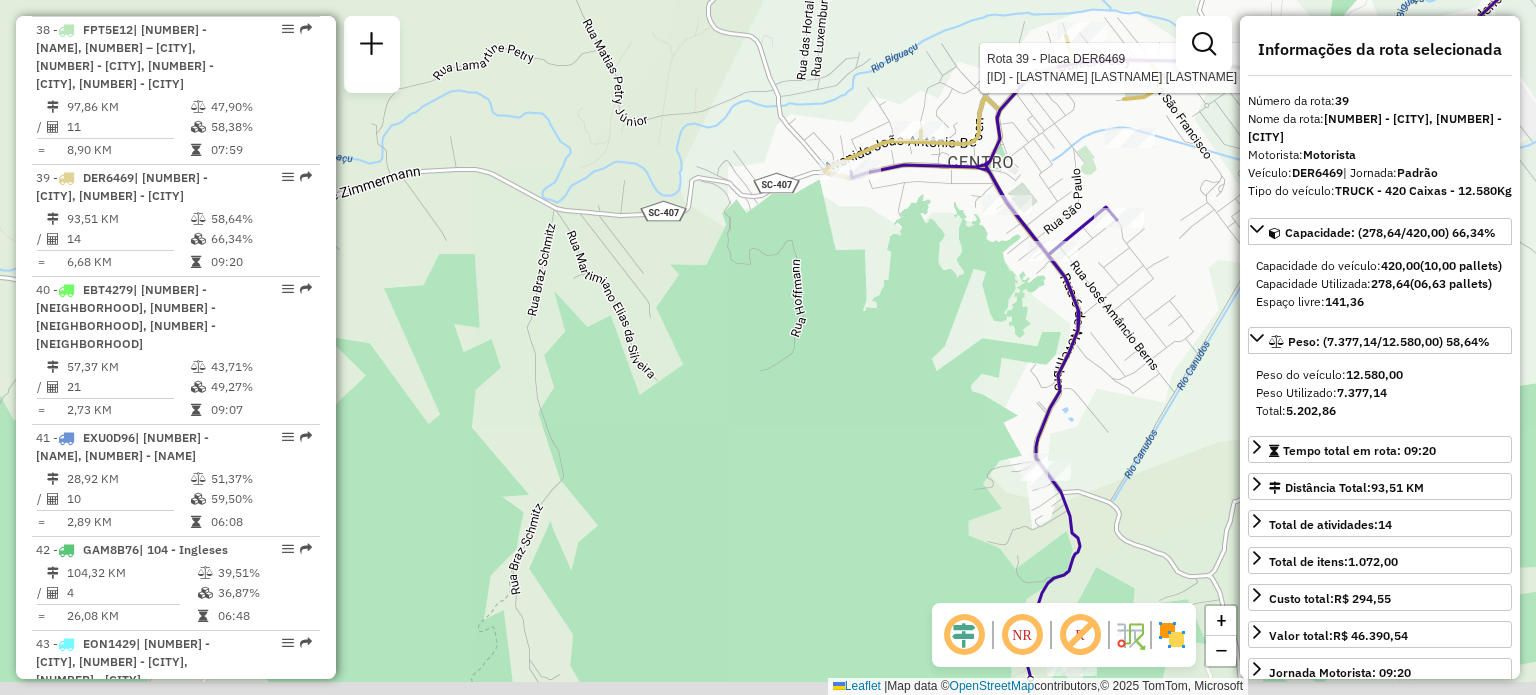 drag, startPoint x: 778, startPoint y: 235, endPoint x: 930, endPoint y: 262, distance: 154.37941 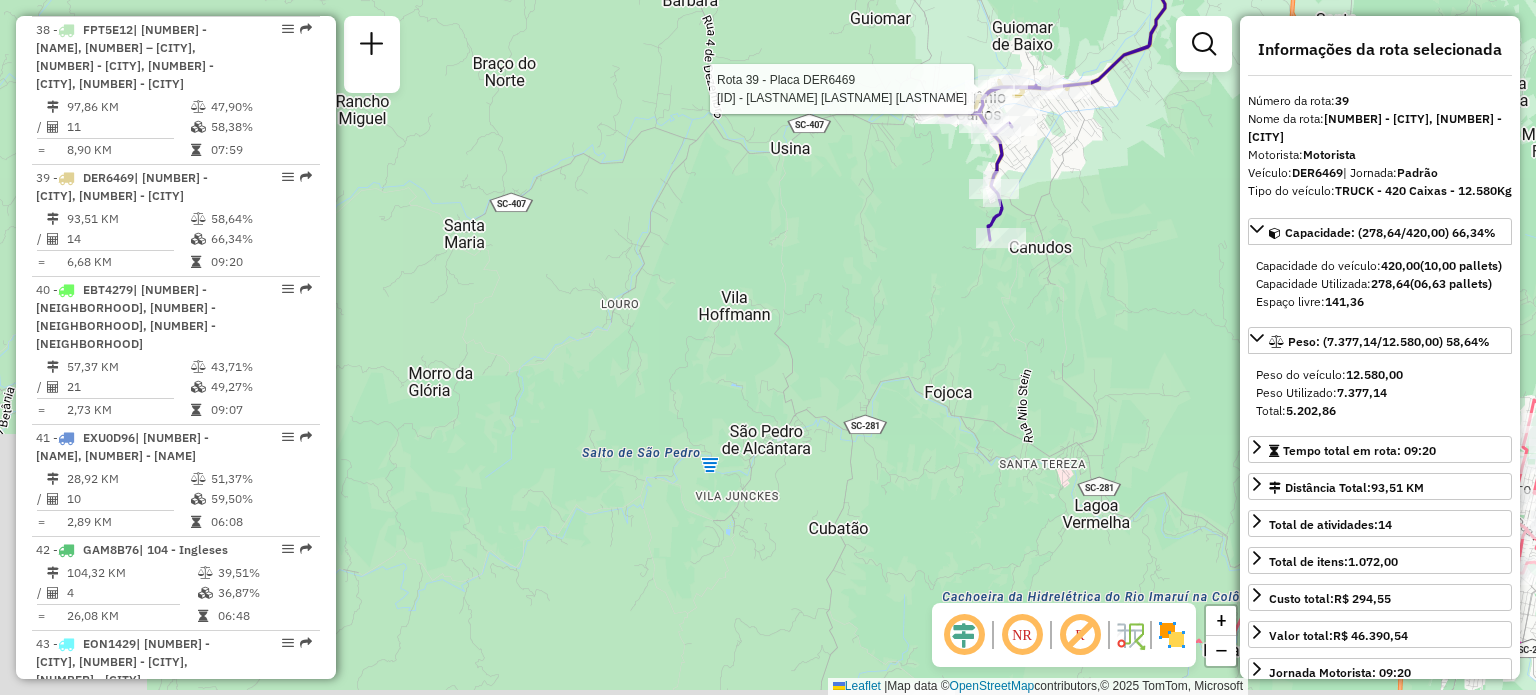 drag, startPoint x: 840, startPoint y: 434, endPoint x: 824, endPoint y: 278, distance: 156.81836 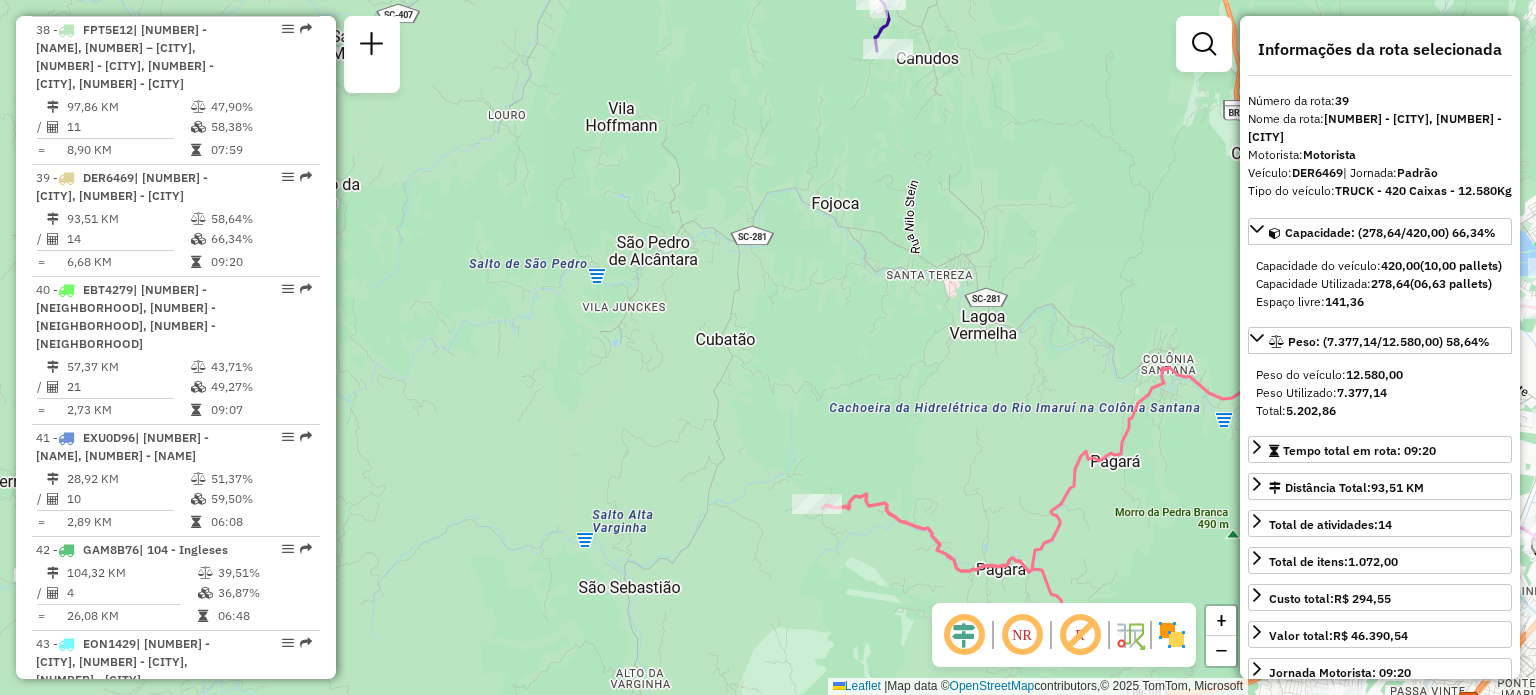 drag, startPoint x: 652, startPoint y: 339, endPoint x: 660, endPoint y: 297, distance: 42.755116 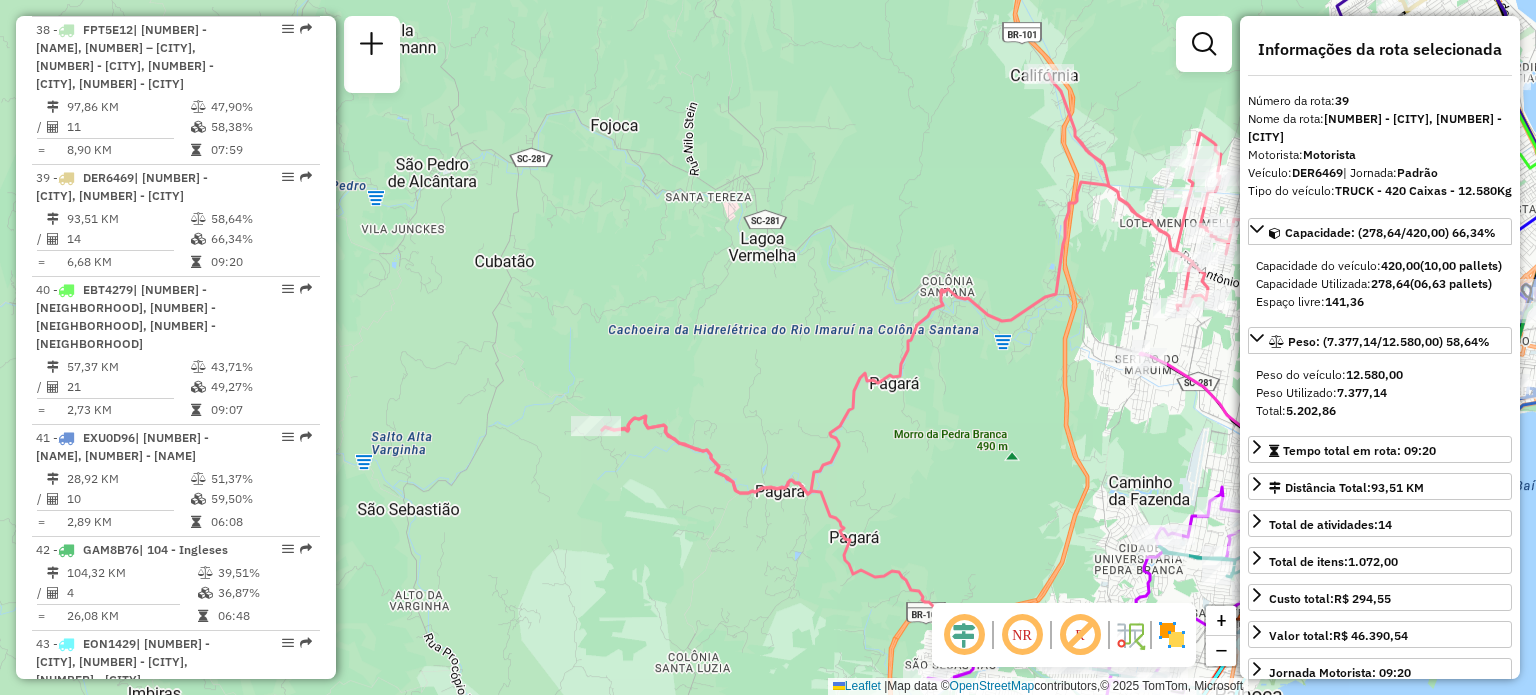 drag, startPoint x: 662, startPoint y: 409, endPoint x: 612, endPoint y: 451, distance: 65.29931 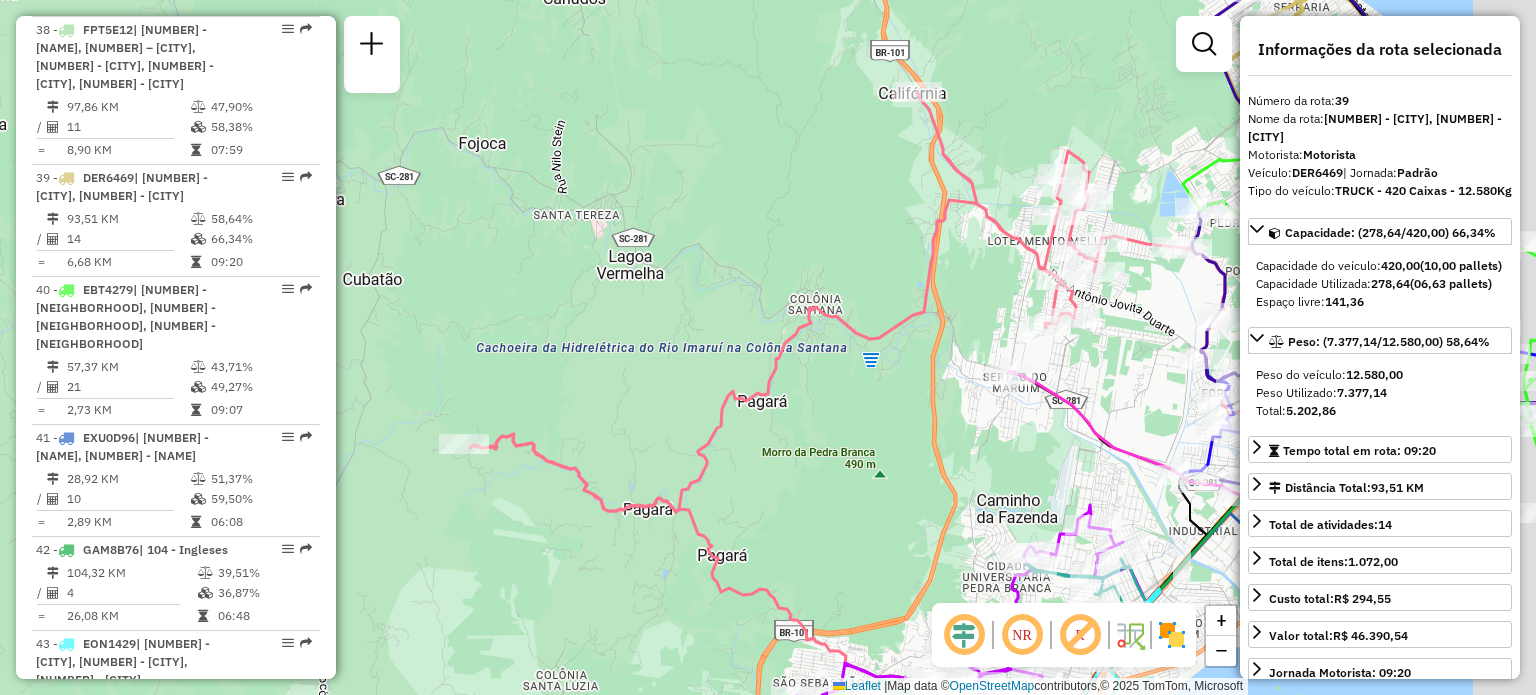drag, startPoint x: 938, startPoint y: 231, endPoint x: 549, endPoint y: 224, distance: 389.063 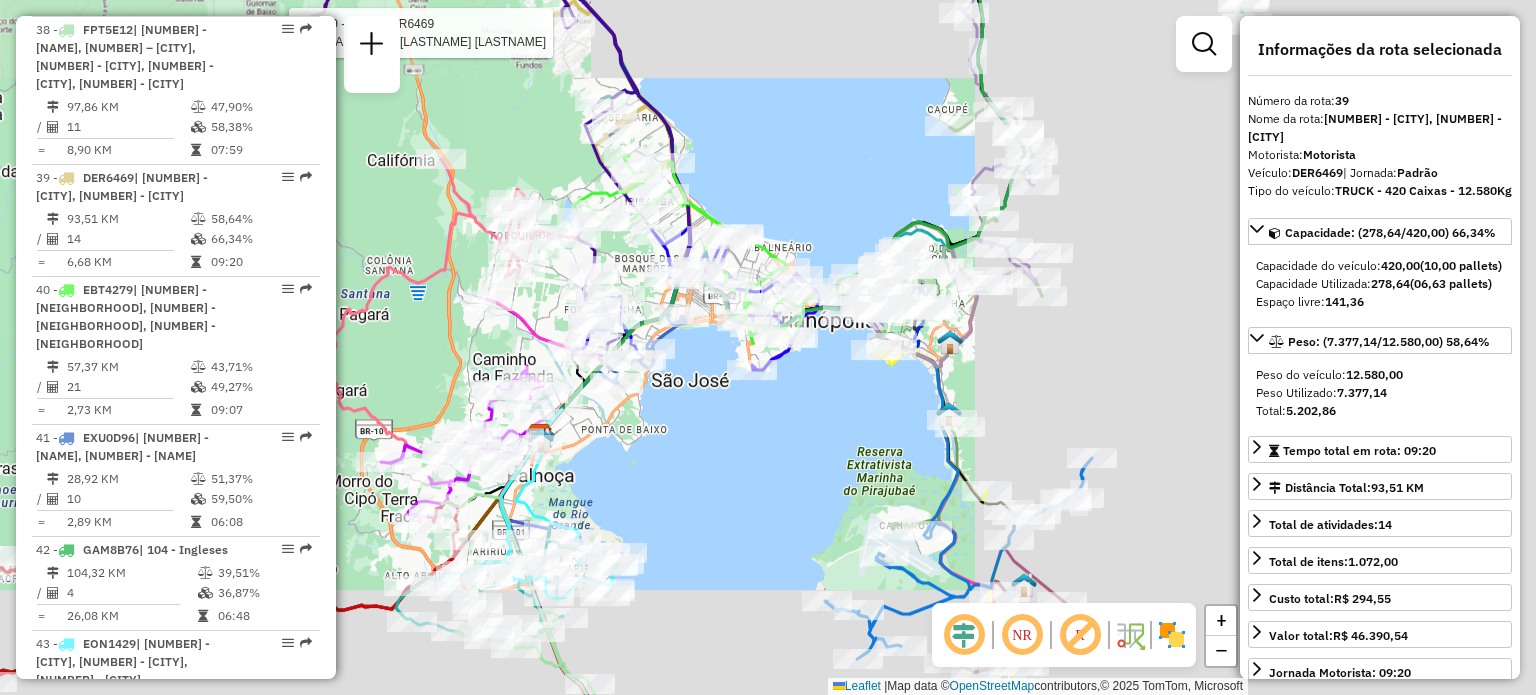 drag, startPoint x: 907, startPoint y: 407, endPoint x: 656, endPoint y: 371, distance: 253.56853 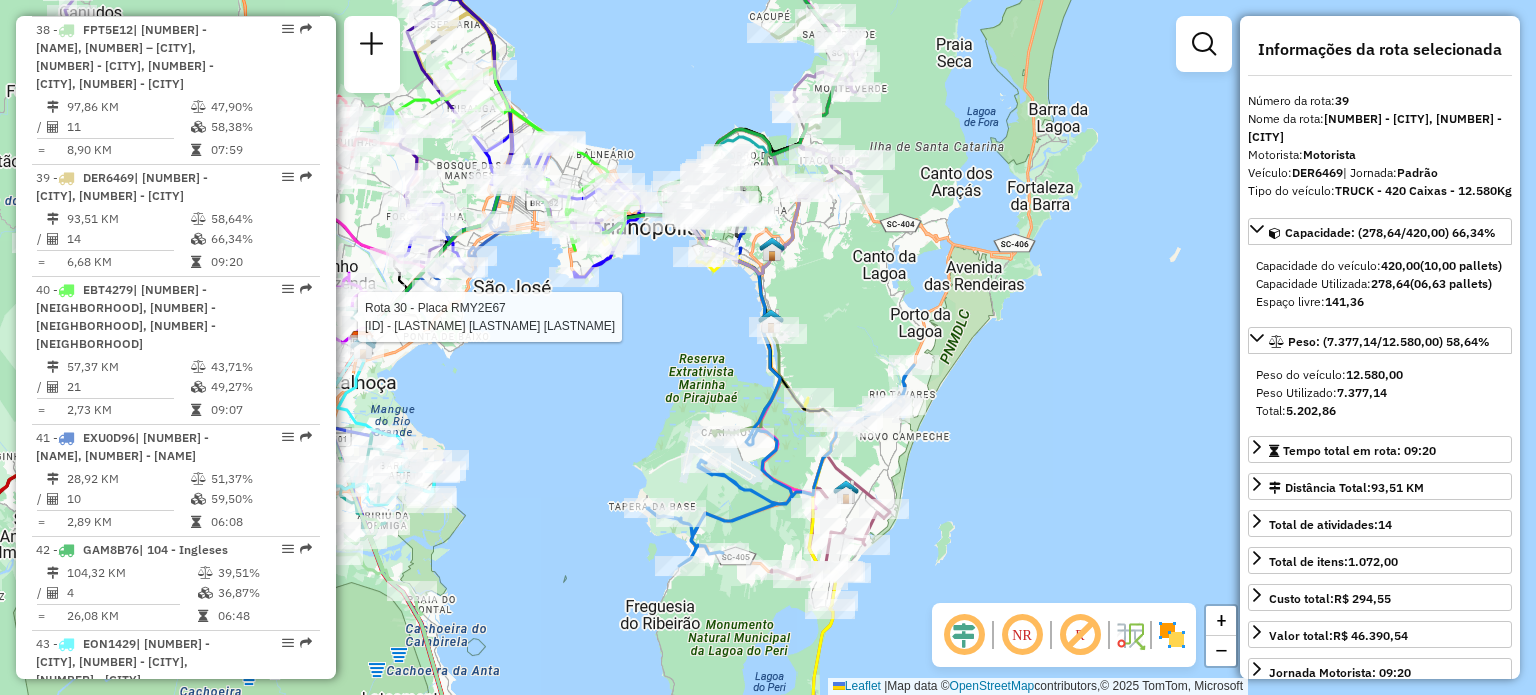 drag, startPoint x: 973, startPoint y: 453, endPoint x: 947, endPoint y: 381, distance: 76.55064 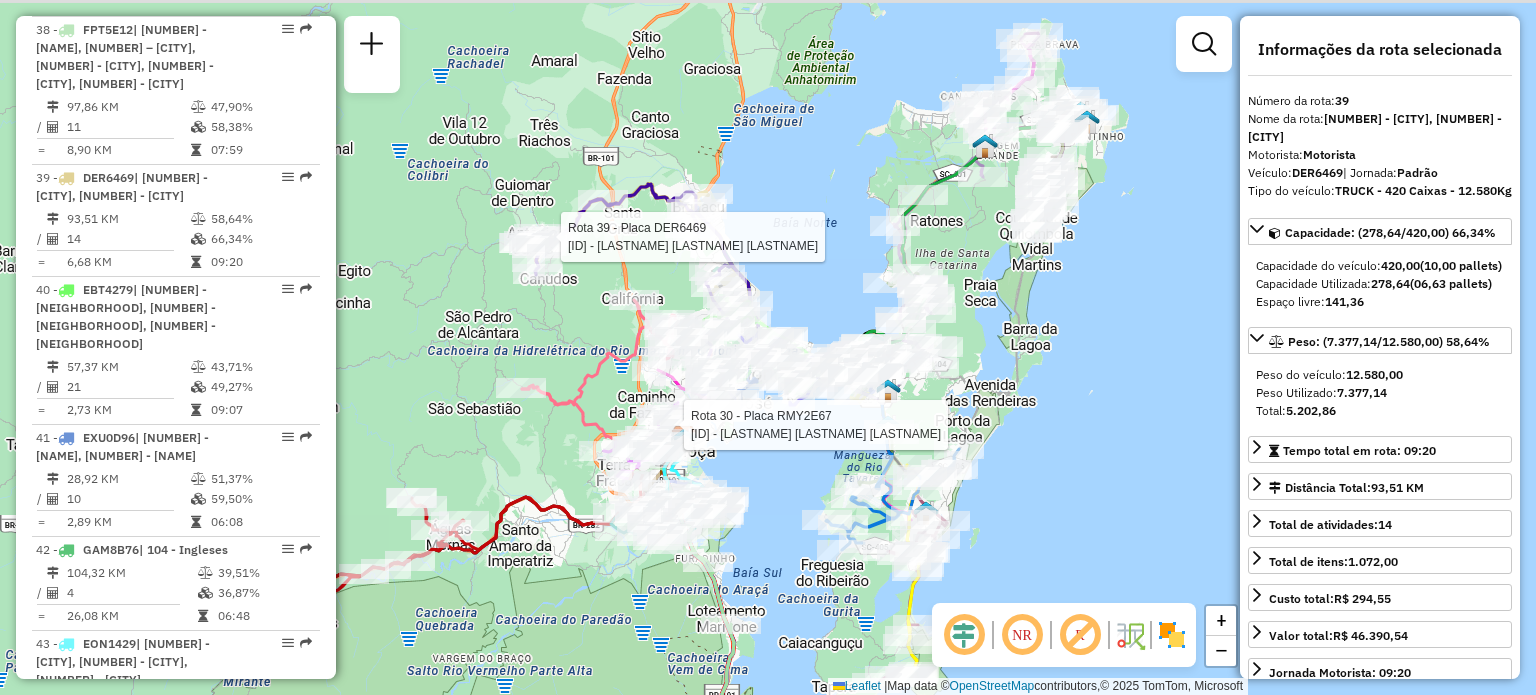 drag, startPoint x: 968, startPoint y: 298, endPoint x: 1008, endPoint y: 394, distance: 104 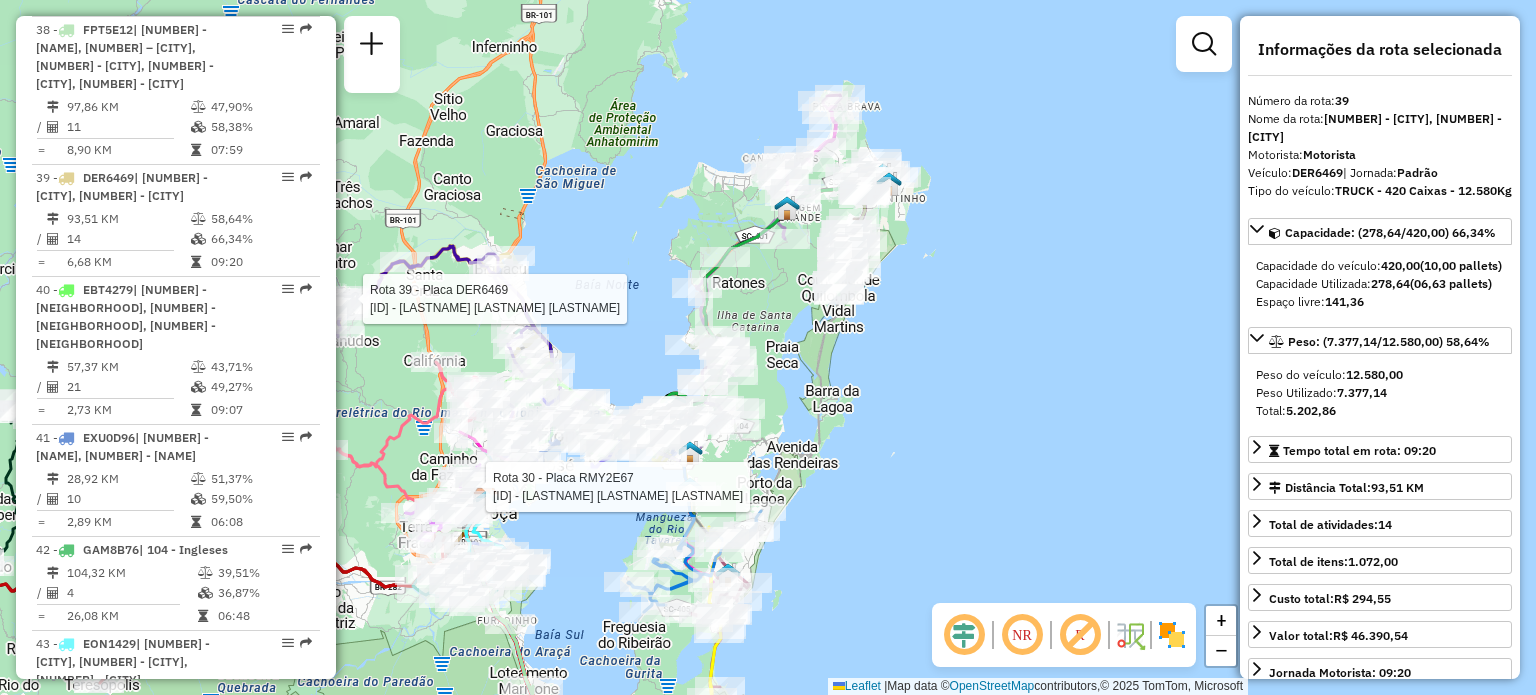 drag, startPoint x: 600, startPoint y: 359, endPoint x: 691, endPoint y: 335, distance: 94.11163 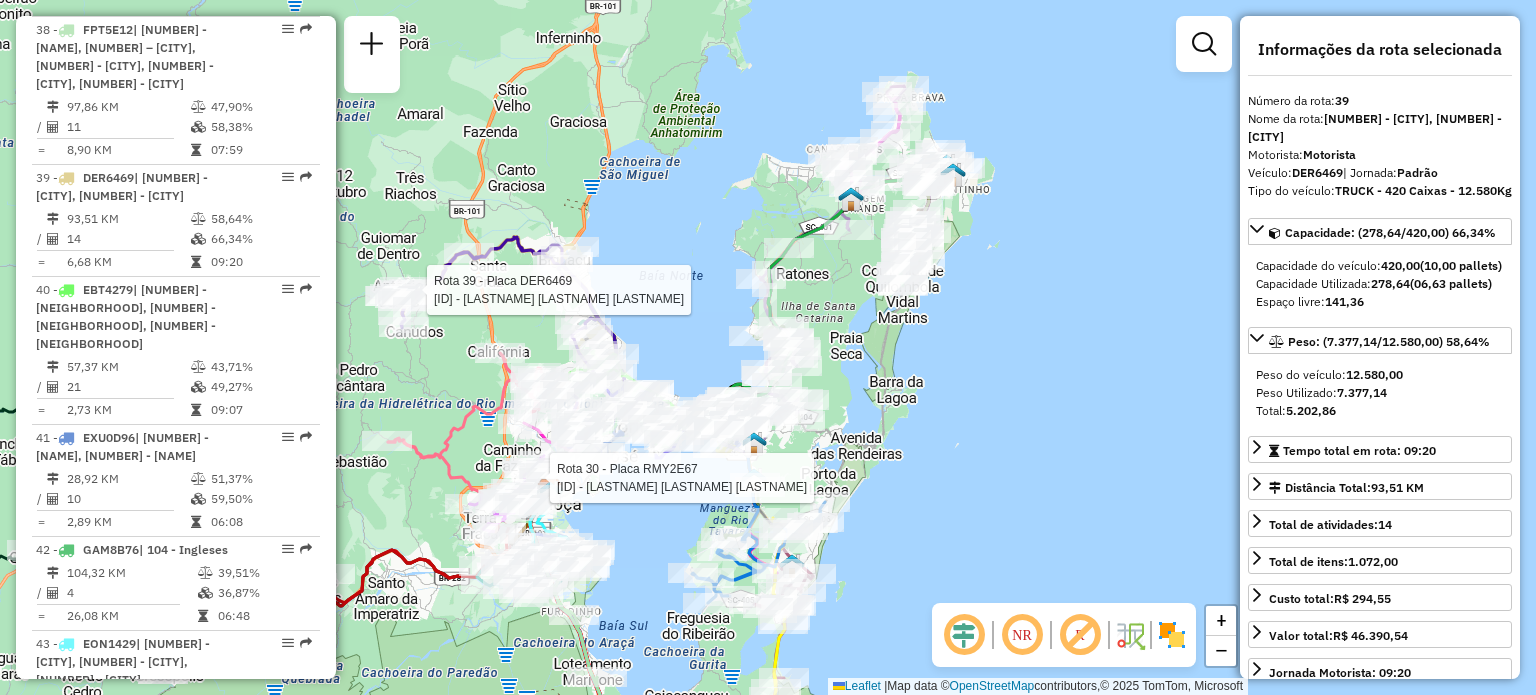click on "Rota [NUMBER] - Placa [PLATE] [ID] - [FIRST] [LAST] [NUMBER] Rota [NUMBER] - Placa [PLATE] [ID] - [FIRST] [LAST] Janela de atendimento Grade de atendimento Capacidade Transportadoras Veículos Cliente Pedidos Rotas Selecione os dias de semana para filtrar as janelas de atendimento Seg Ter Qua Qui Sex Sáb Dom Informe o período da janela de atendimento: De: Até: Filtrar exatamente a janela do cliente Considerar janela de atendimento padrão Selecione os dias de semana para filtrar as grades de atendimento Seg Ter Qua Qui Sex Sáb Dom Considerar clientes sem dia de atendimento cadastrado Clientes fora do dia de atendimento selecionado Filtrar as atividades entre os valores definidos abaixo: Peso mínimo: Peso máximo: Cubagem mínima: Cubagem máxima: De: Até: Filtrar as atividades entre o tempo de atendimento definido abaixo: De: Até: Considerar capacidade total dos clientes não roteirizados Transportadora: Selecione um ou mais itens" 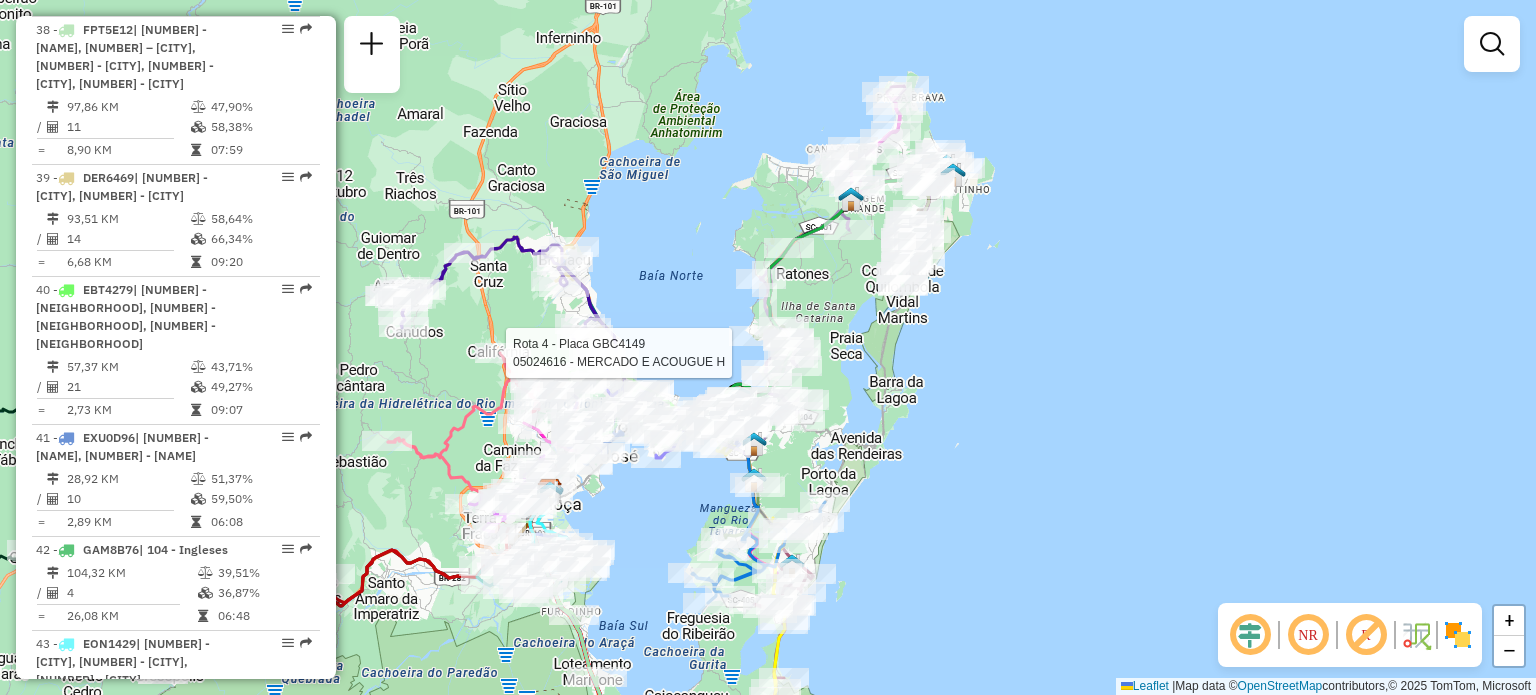 select on "**********" 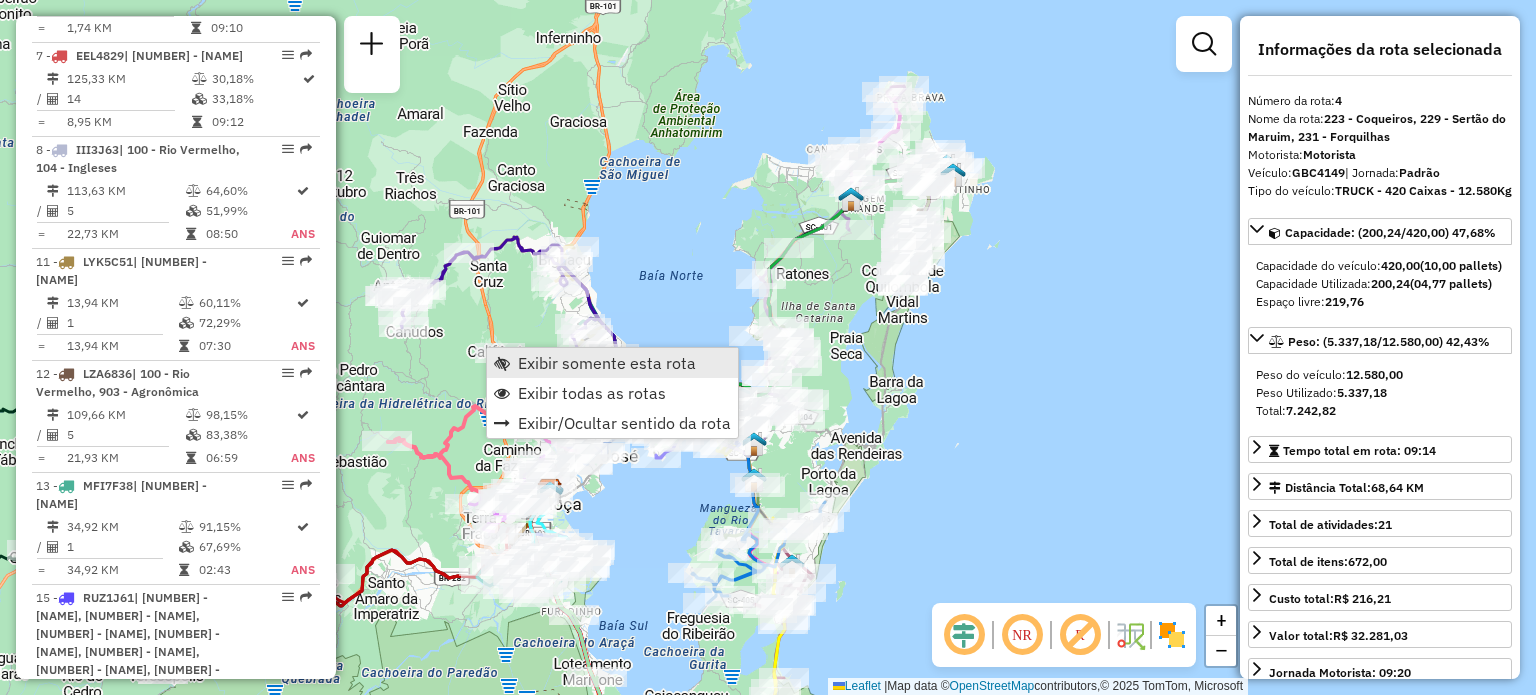 scroll, scrollTop: 1130, scrollLeft: 0, axis: vertical 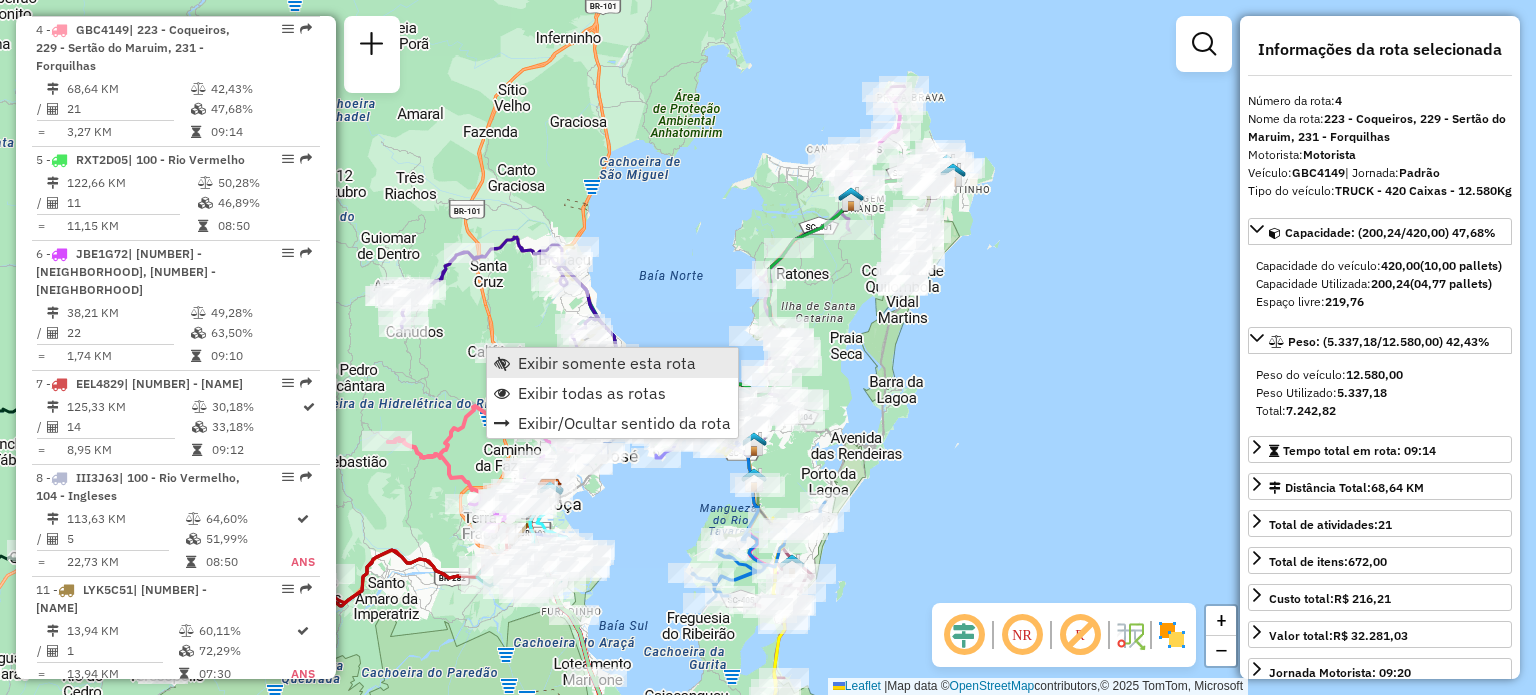 click on "Exibir somente esta rota" at bounding box center (607, 363) 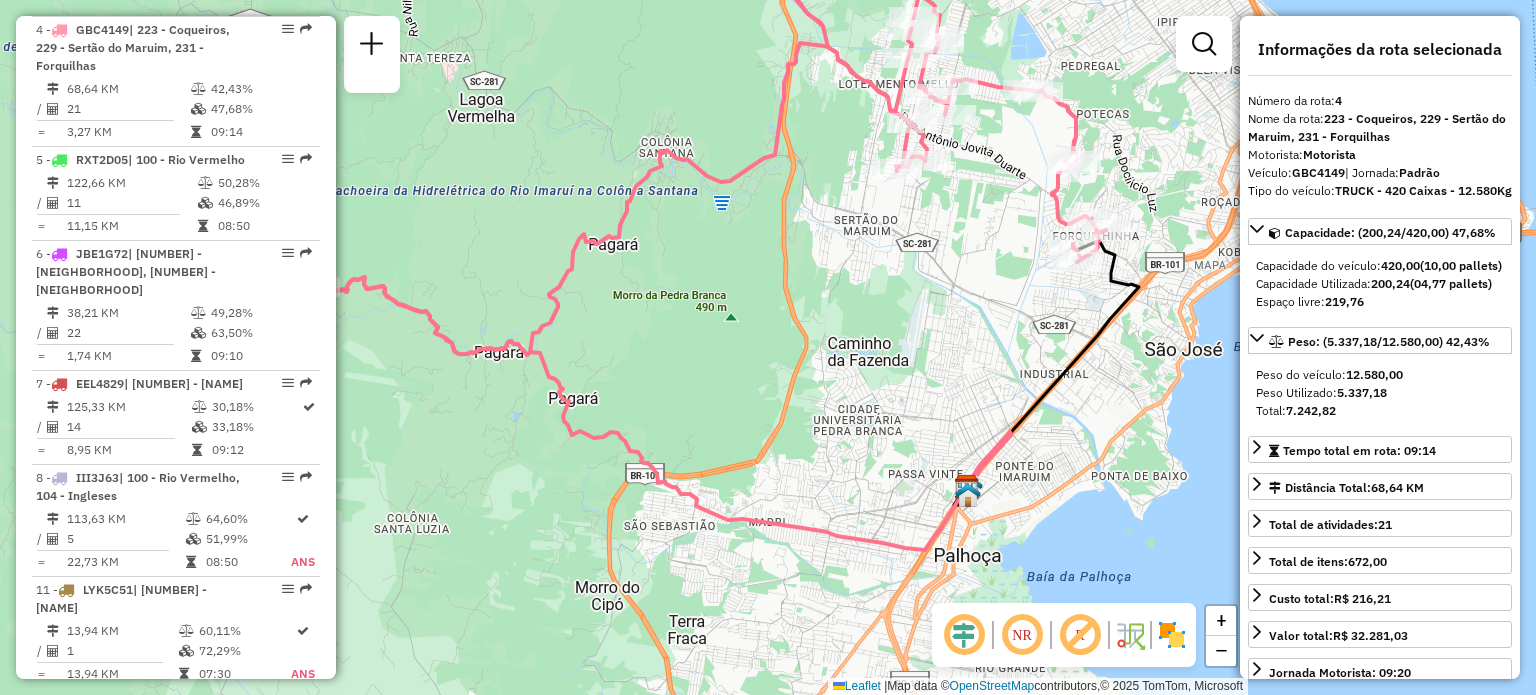 drag, startPoint x: 805, startPoint y: 427, endPoint x: 775, endPoint y: 332, distance: 99.62429 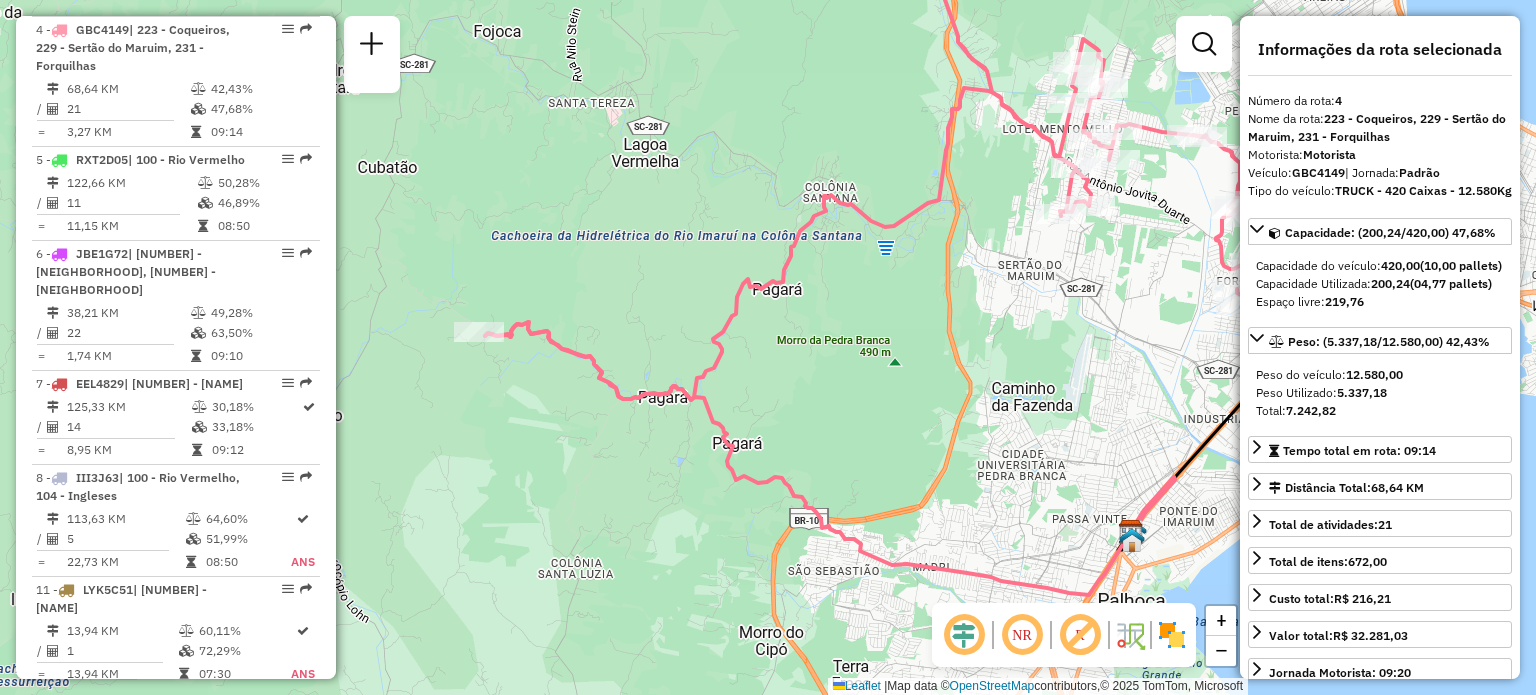 drag, startPoint x: 744, startPoint y: 437, endPoint x: 935, endPoint y: 479, distance: 195.5633 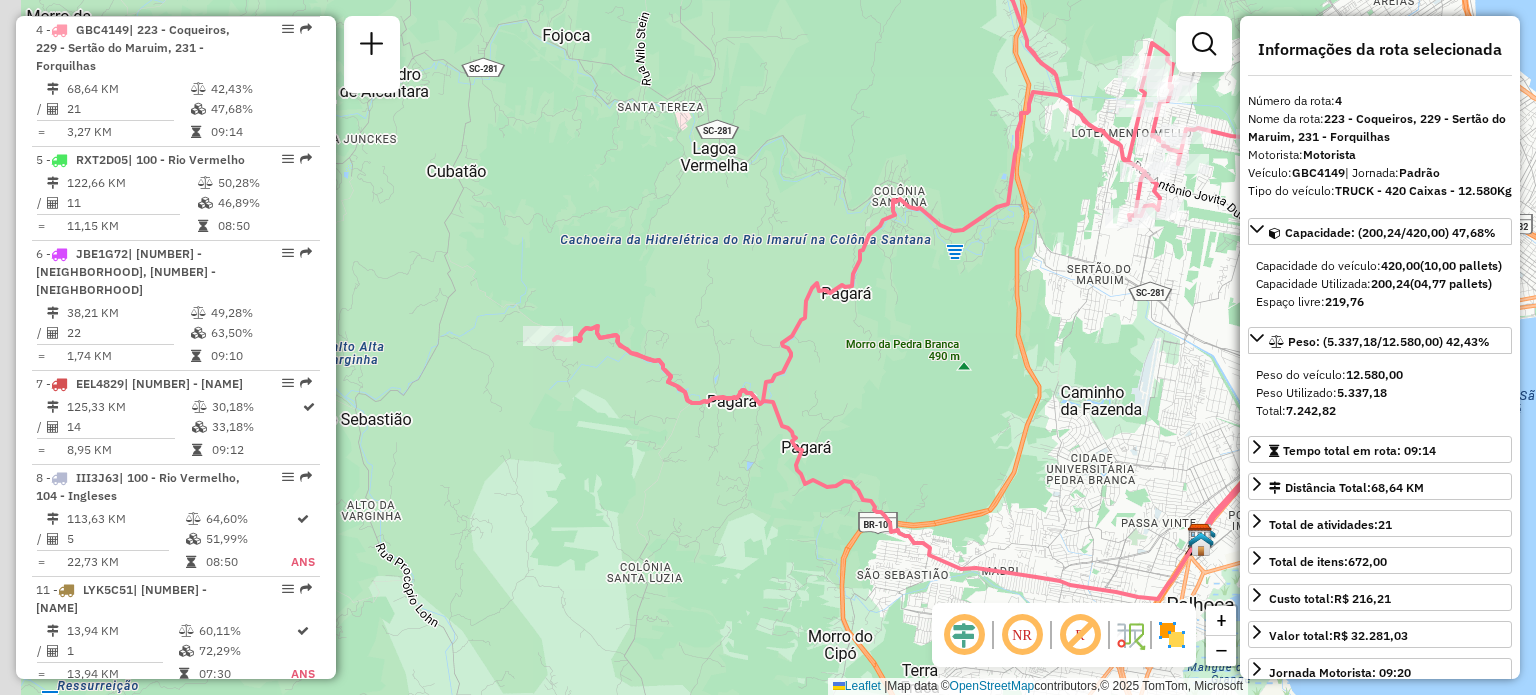 drag, startPoint x: 465, startPoint y: 327, endPoint x: 592, endPoint y: 354, distance: 129.83836 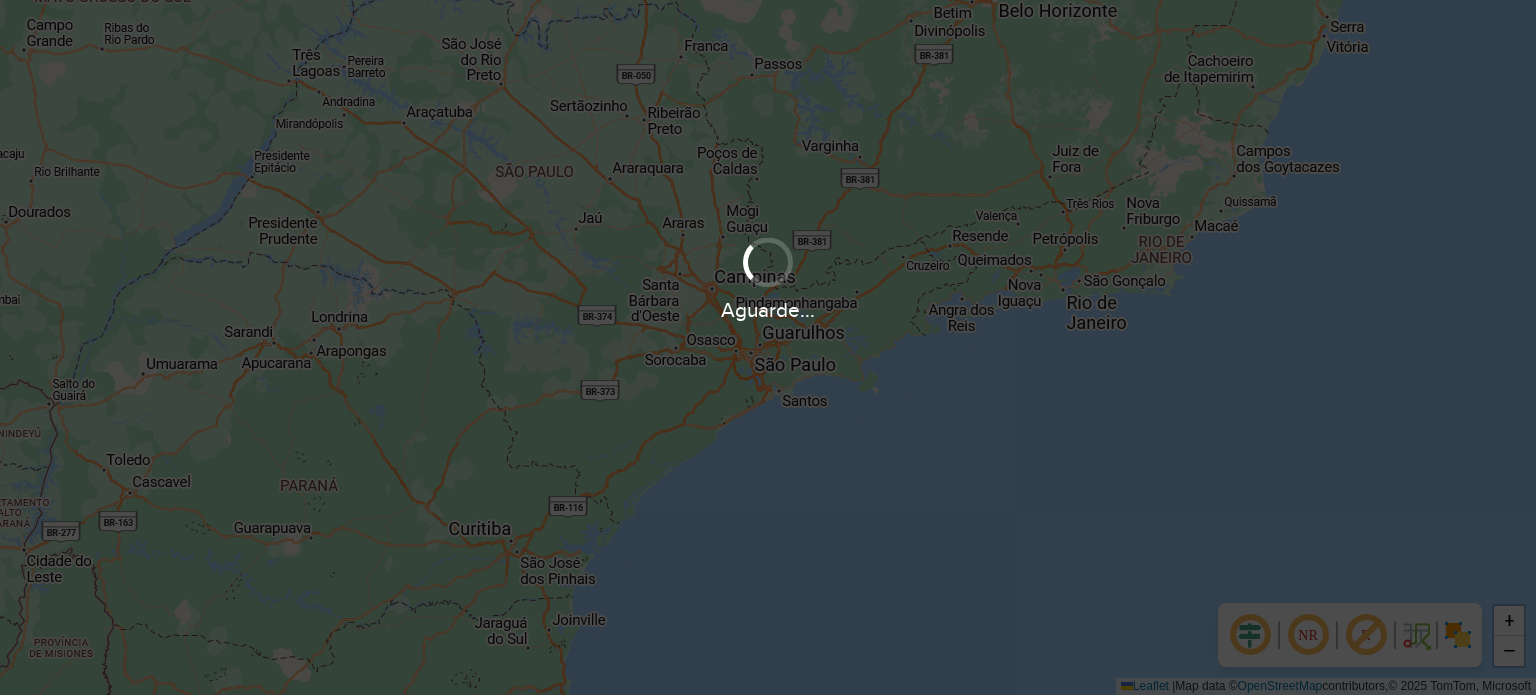 scroll, scrollTop: 0, scrollLeft: 0, axis: both 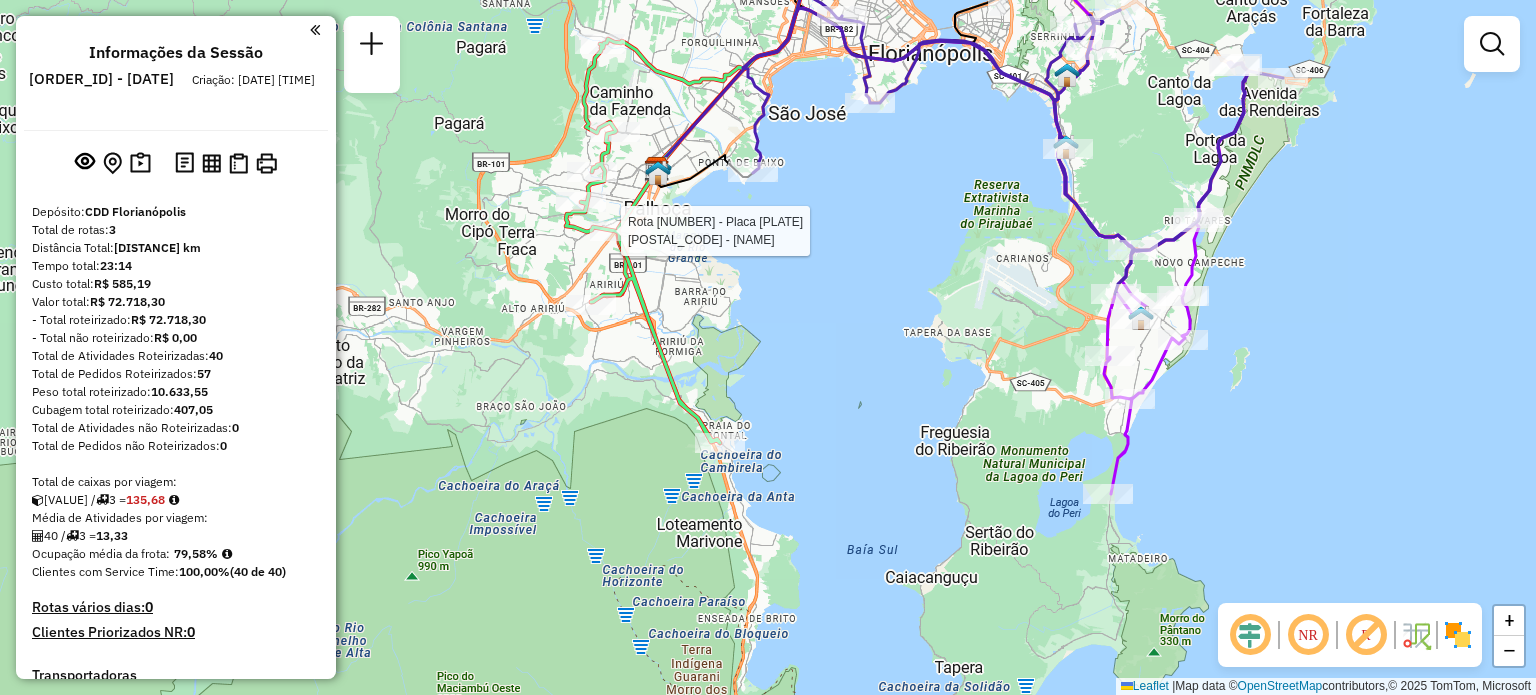 select on "**********" 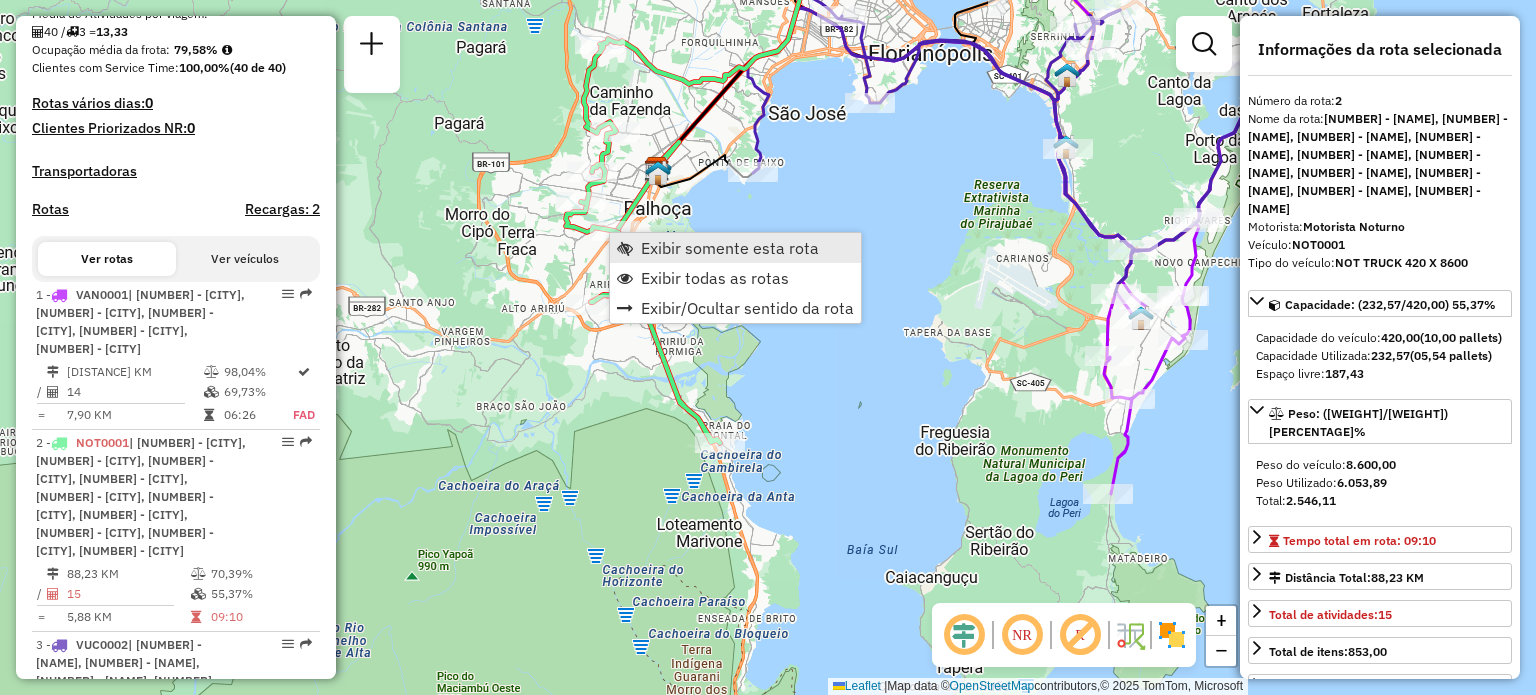 scroll, scrollTop: 674, scrollLeft: 0, axis: vertical 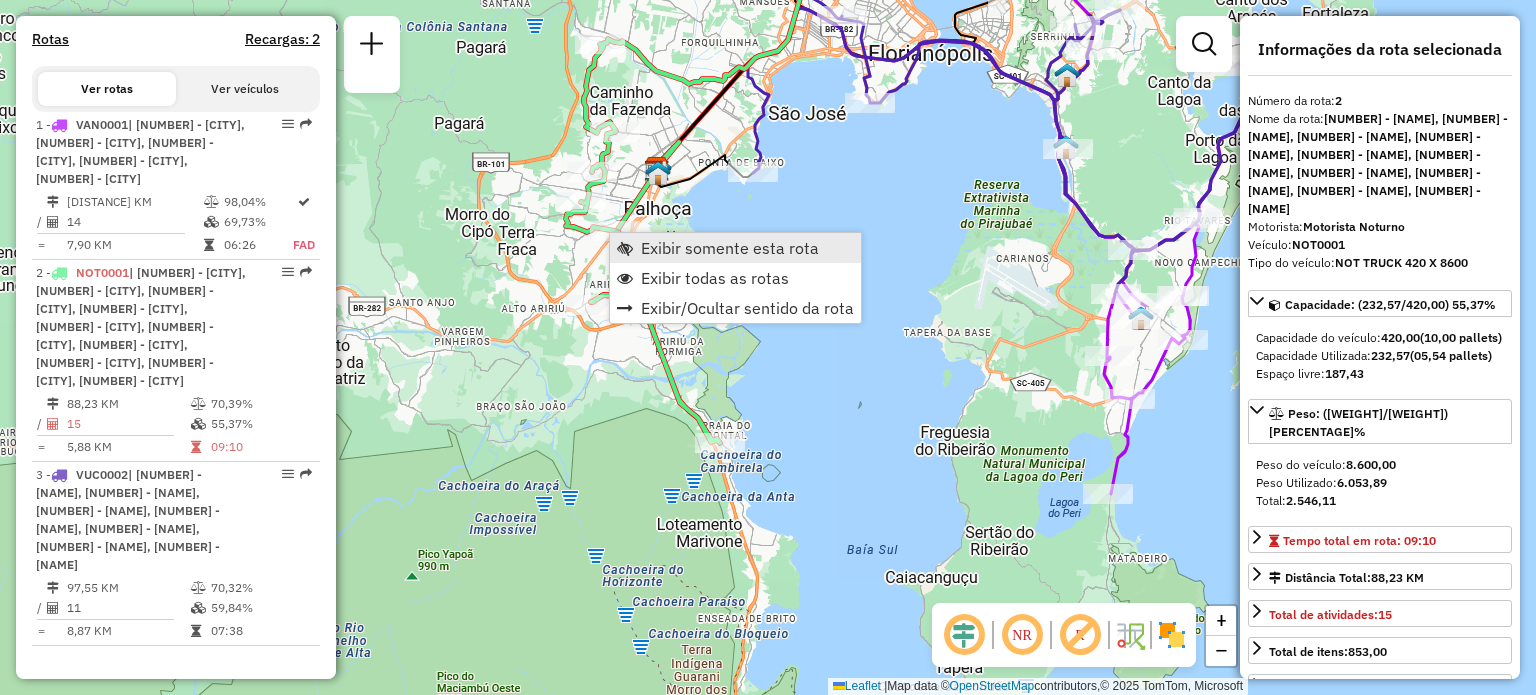 click on "Exibir somente esta rota" at bounding box center (730, 248) 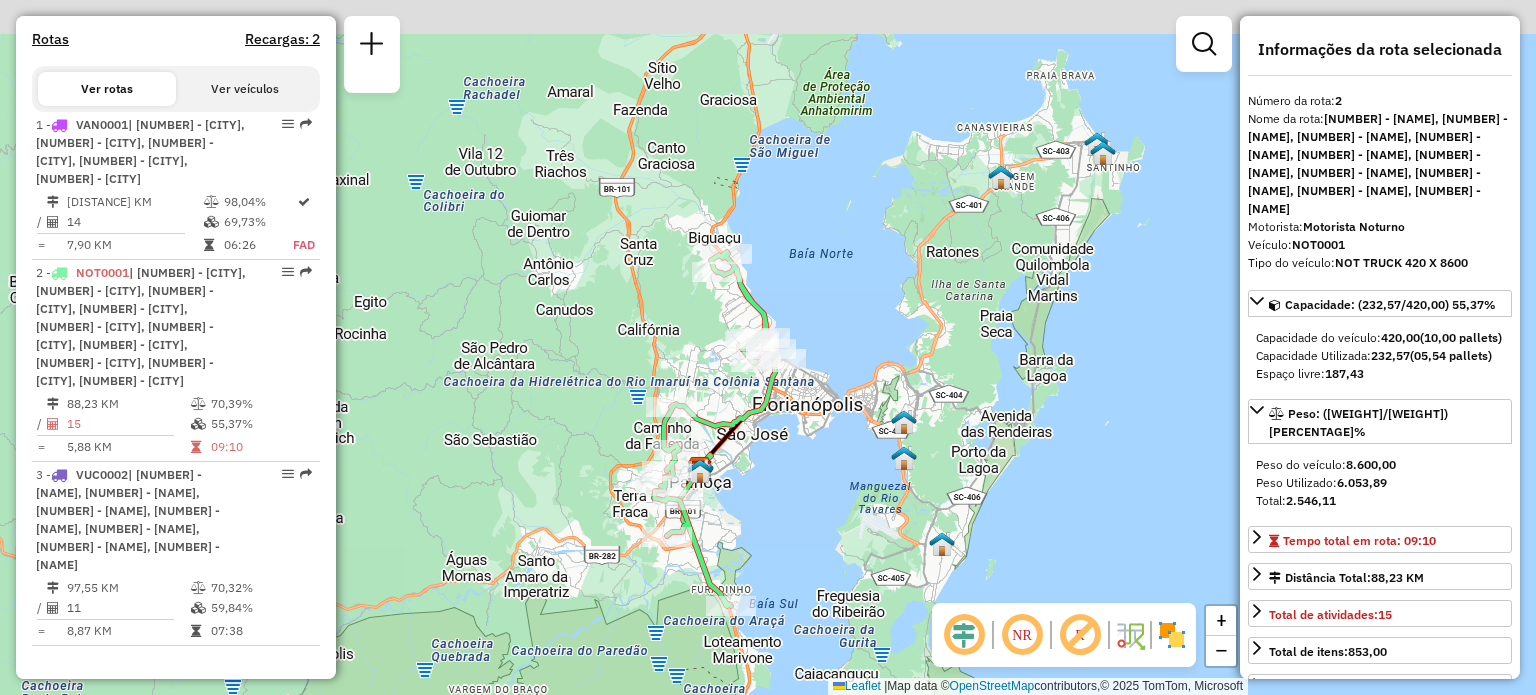 drag, startPoint x: 868, startPoint y: 299, endPoint x: 800, endPoint y: 395, distance: 117.64353 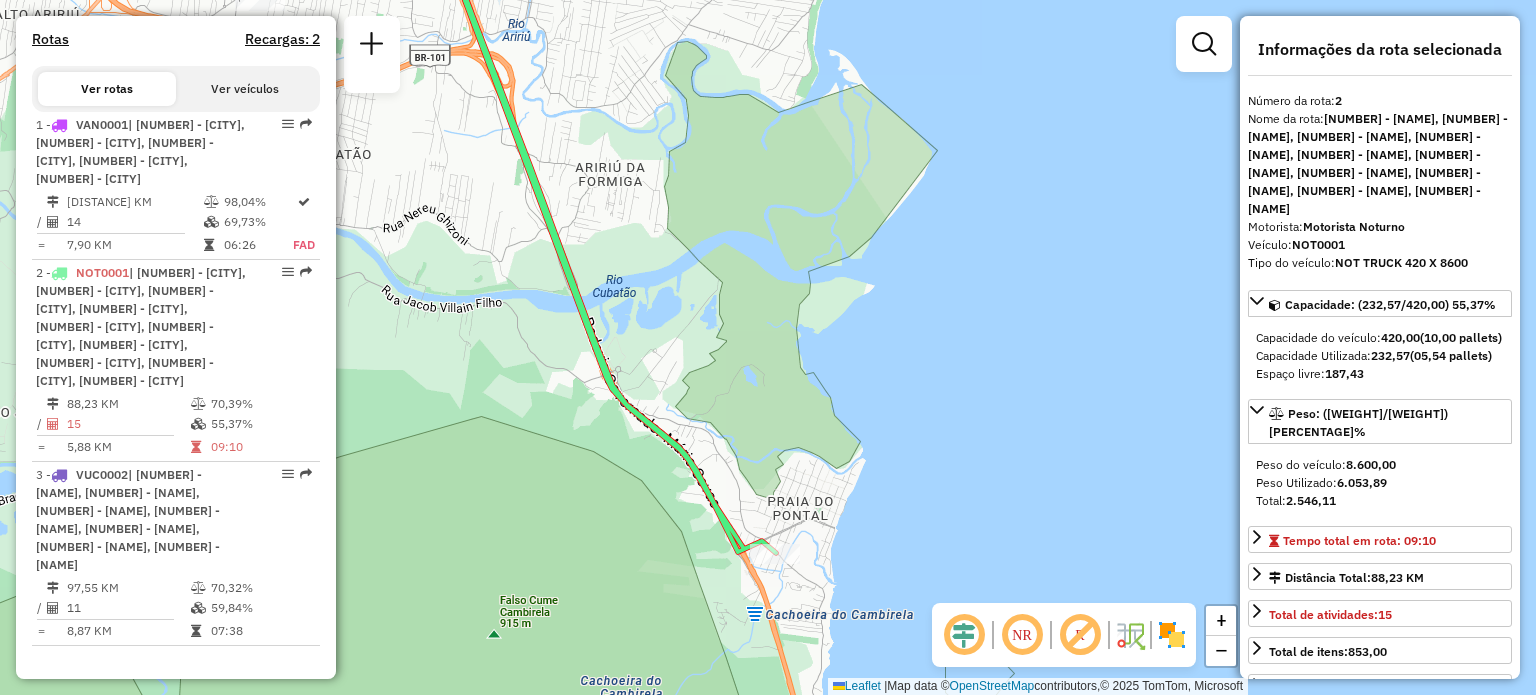 drag, startPoint x: 892, startPoint y: 510, endPoint x: 831, endPoint y: 427, distance: 103.00485 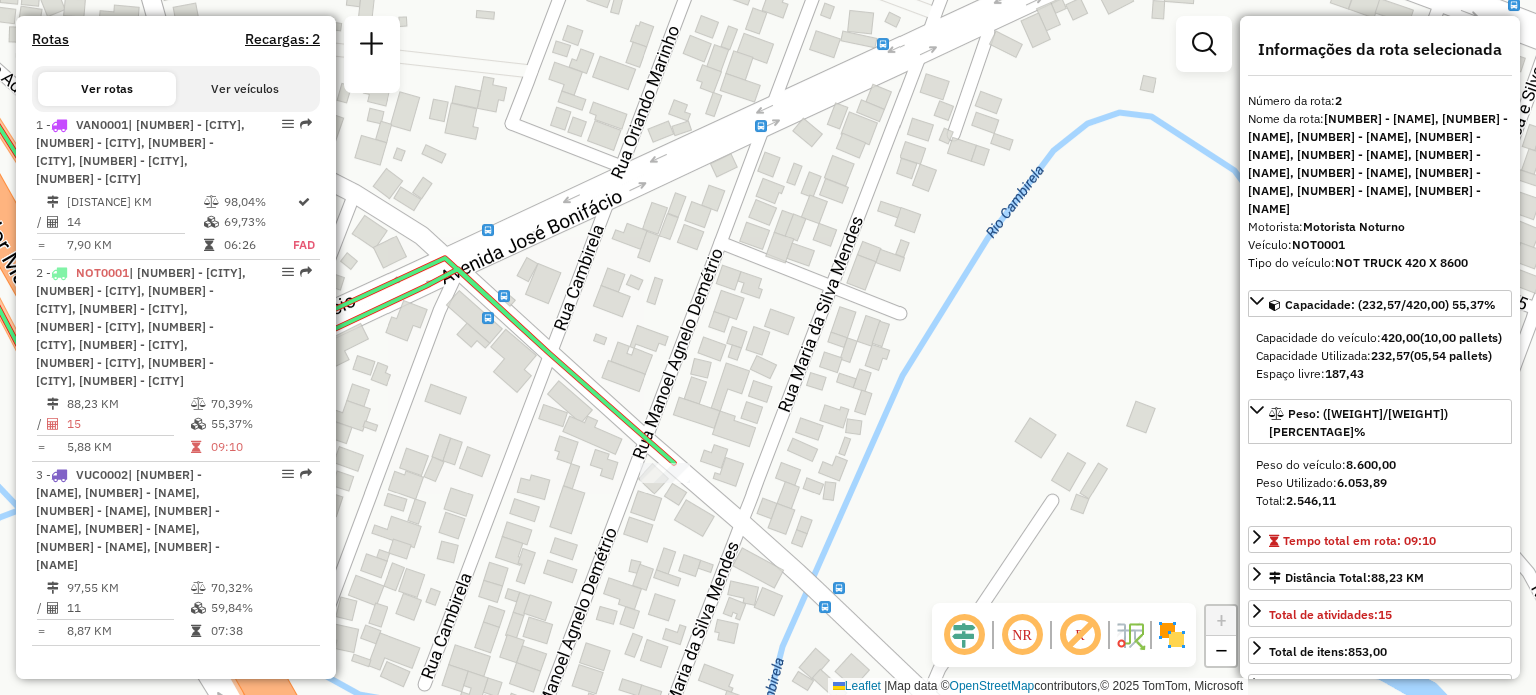 drag, startPoint x: 637, startPoint y: 443, endPoint x: 736, endPoint y: 335, distance: 146.50938 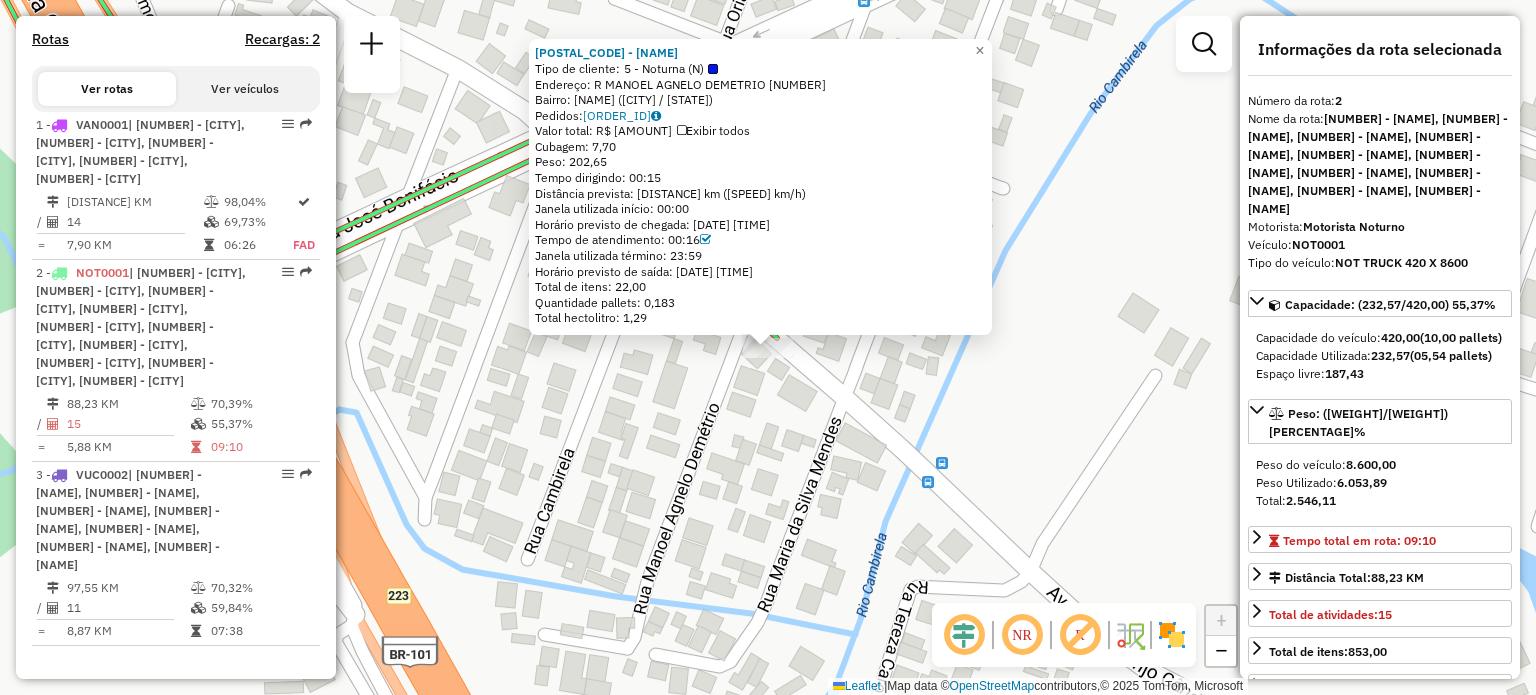 click on "05026110 - ANTONIO MARCOS DUTRA  Tipo de cliente:   5 - Noturna (N)   Endereço: R   MANOEL AGNELO DEMETRIO        1   Bairro: PRAIA DE FORA (PALHOCA / SC)   Pedidos:  16365764   Valor total: R$ 1.225,01   Exibir todos   Cubagem: 7,70  Peso: 202,65  Tempo dirigindo: 00:15   Distância prevista: 8,417 km (33,67 km/h)   Janela utilizada início: 00:00   Horário previsto de chegada: 16/07/2025 14:43   Tempo de atendimento: 00:16   Janela utilizada término: 23:59   Horário previsto de saída: 16/07/2025 14:59   Total de itens: 22,00   Quantidade pallets: 0,183   Total hectolitro: 1,29  × Janela de atendimento Grade de atendimento Capacidade Transportadoras Veículos Cliente Pedidos  Rotas Selecione os dias de semana para filtrar as janelas de atendimento  Seg   Ter   Qua   Qui   Sex   Sáb   Dom  Informe o período da janela de atendimento: De: Até:  Filtrar exatamente a janela do cliente  Considerar janela de atendimento padrão  Selecione os dias de semana para filtrar as grades de atendimento  Seg   Ter" 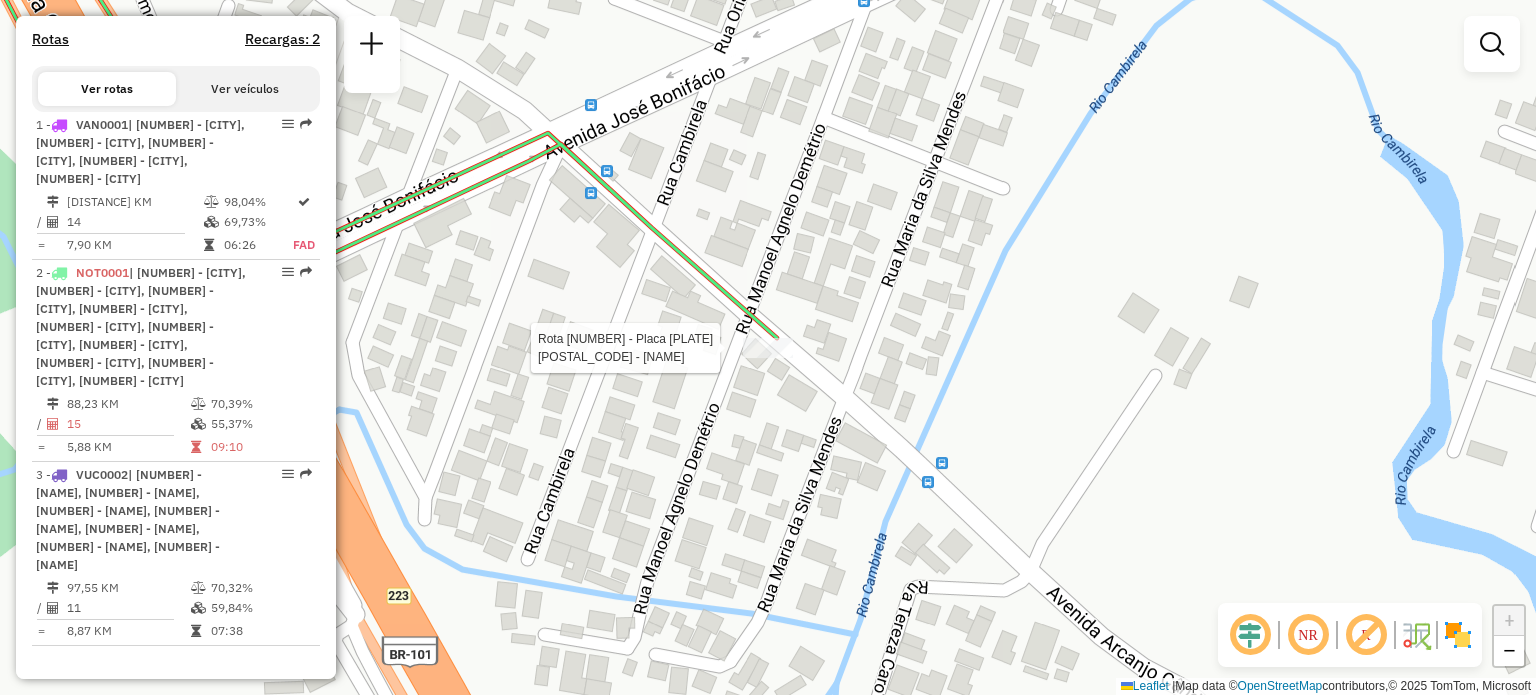 select on "**********" 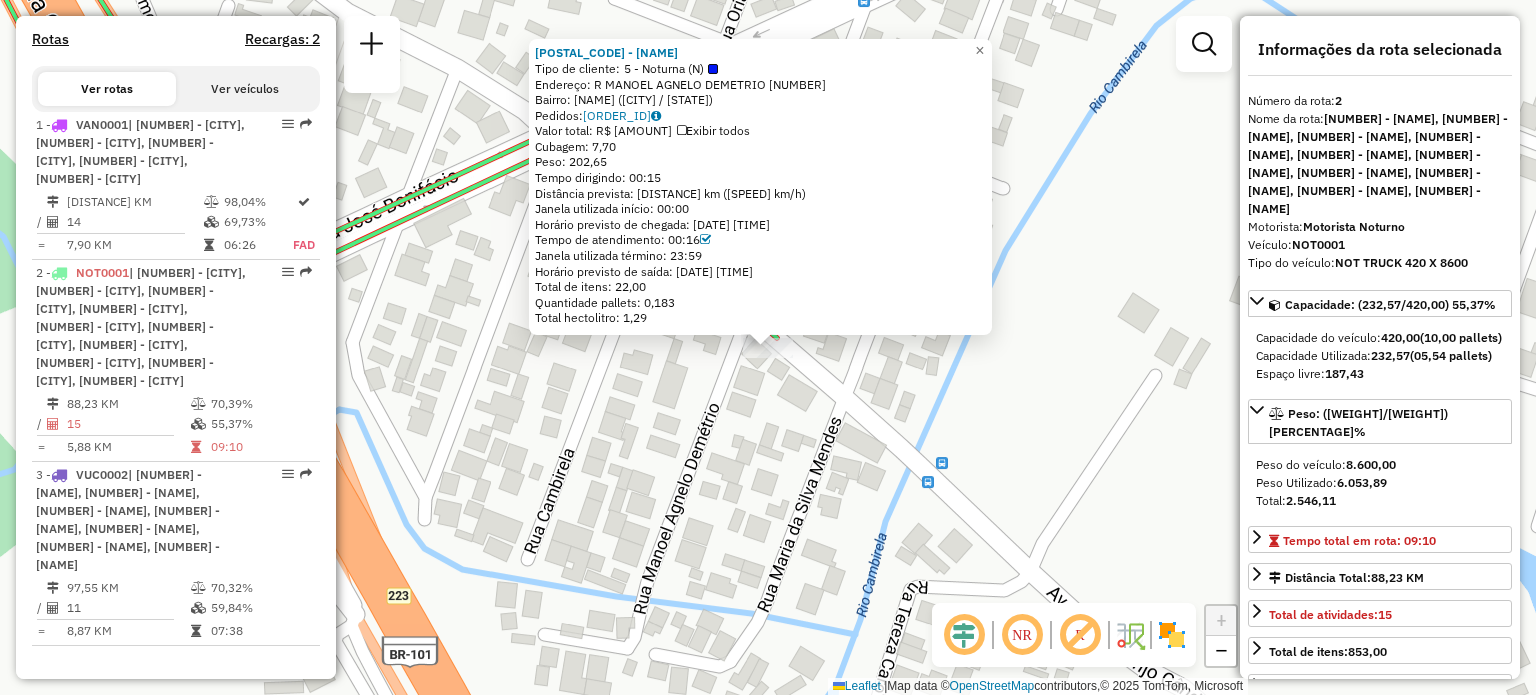click on "Rota 2 - Placa NOT0001  05026110 - ANTONIO MARCOS DUTRA 05026110 - ANTONIO MARCOS DUTRA  Tipo de cliente:   5 - Noturna (N)   Endereço: R   MANOEL AGNELO DEMETRIO        1   Bairro: PRAIA DE FORA (PALHOCA / SC)   Pedidos:  16365764   Valor total: R$ 1.225,01   Exibir todos   Cubagem: 7,70  Peso: 202,65  Tempo dirigindo: 00:15   Distância prevista: 8,417 km (33,67 km/h)   Janela utilizada início: 00:00   Horário previsto de chegada: 16/07/2025 14:43   Tempo de atendimento: 00:16   Janela utilizada término: 23:59   Horário previsto de saída: 16/07/2025 14:59   Total de itens: 22,00   Quantidade pallets: 0,183   Total hectolitro: 1,29  × Janela de atendimento Grade de atendimento Capacidade Transportadoras Veículos Cliente Pedidos  Rotas Selecione os dias de semana para filtrar as janelas de atendimento  Seg   Ter   Qua   Qui   Sex   Sáb   Dom  Informe o período da janela de atendimento: De: Até:  Filtrar exatamente a janela do cliente  Considerar janela de atendimento padrão   Seg   Ter   Qua  De:" 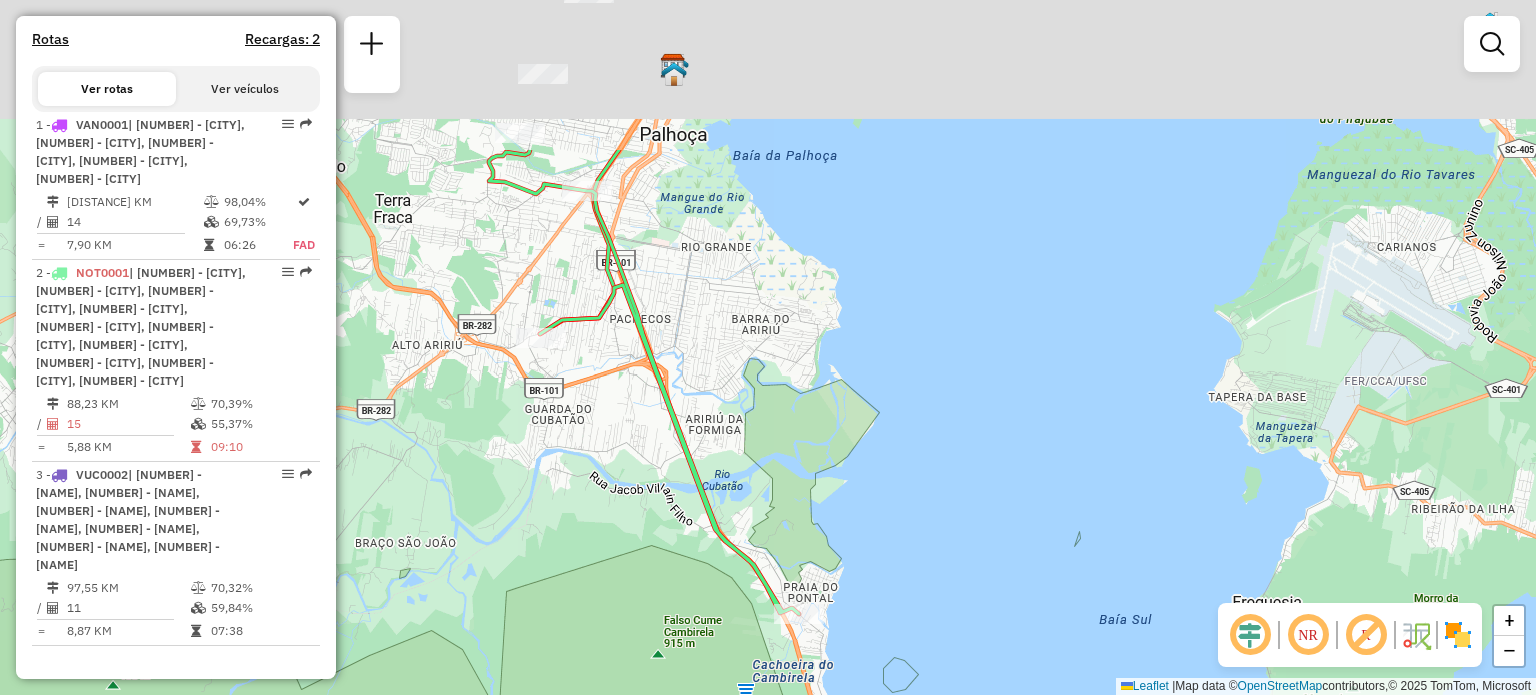drag, startPoint x: 832, startPoint y: 504, endPoint x: 824, endPoint y: 529, distance: 26.24881 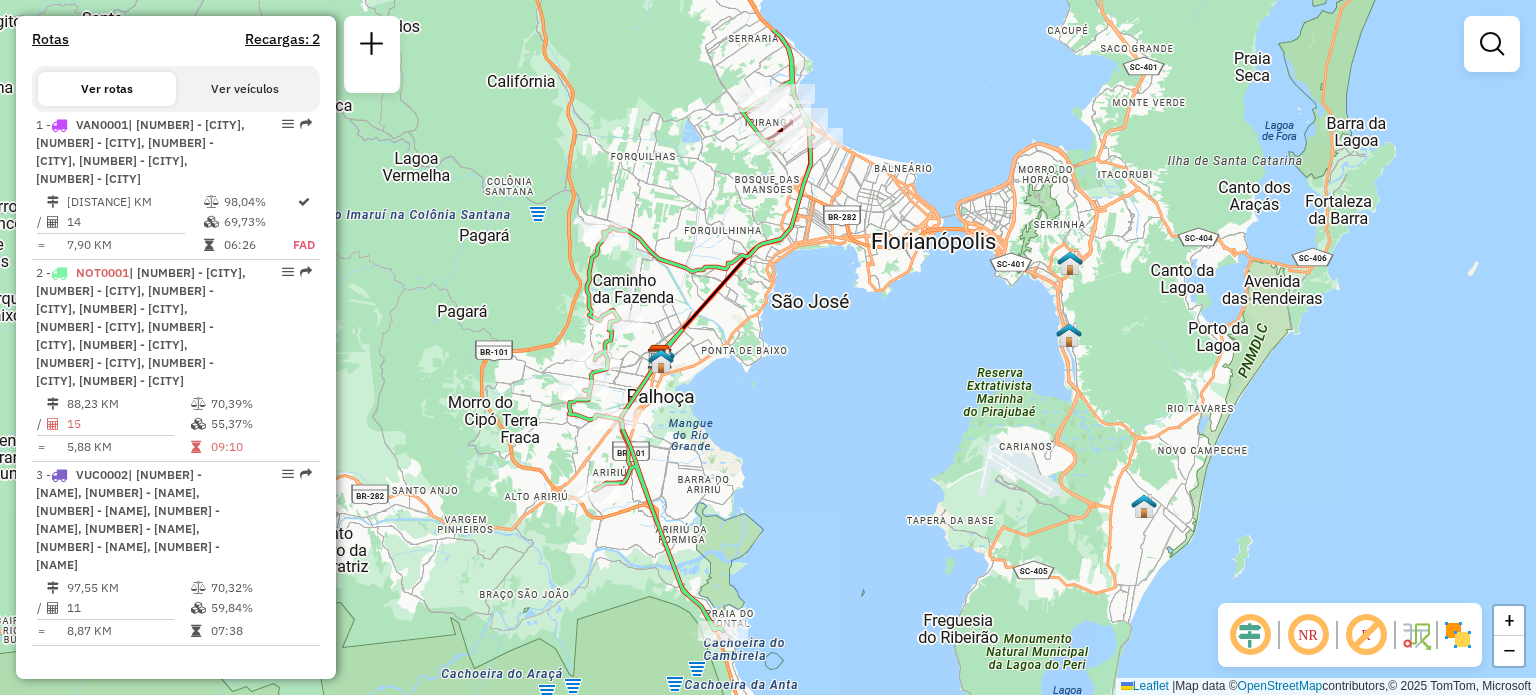 drag, startPoint x: 862, startPoint y: 303, endPoint x: 727, endPoint y: 406, distance: 169.80577 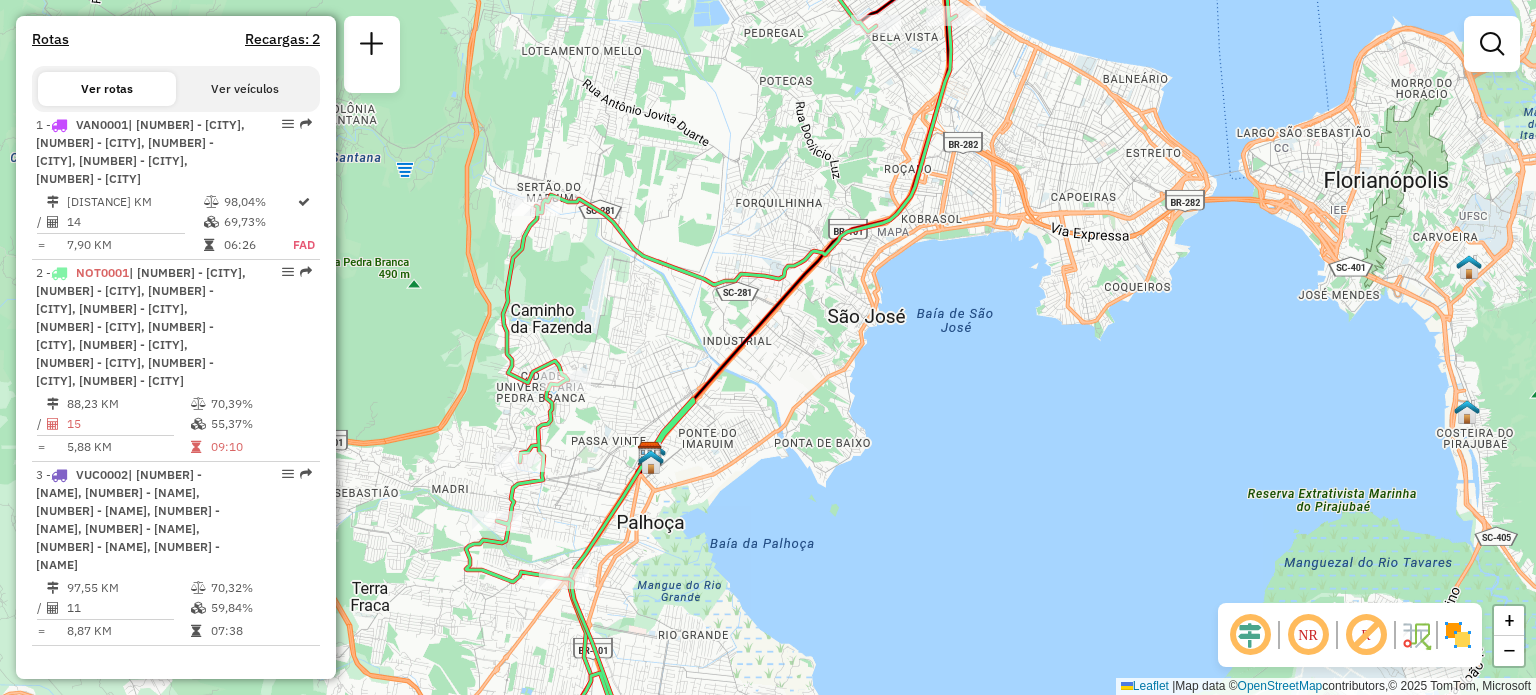 drag, startPoint x: 776, startPoint y: 330, endPoint x: 864, endPoint y: 246, distance: 121.65525 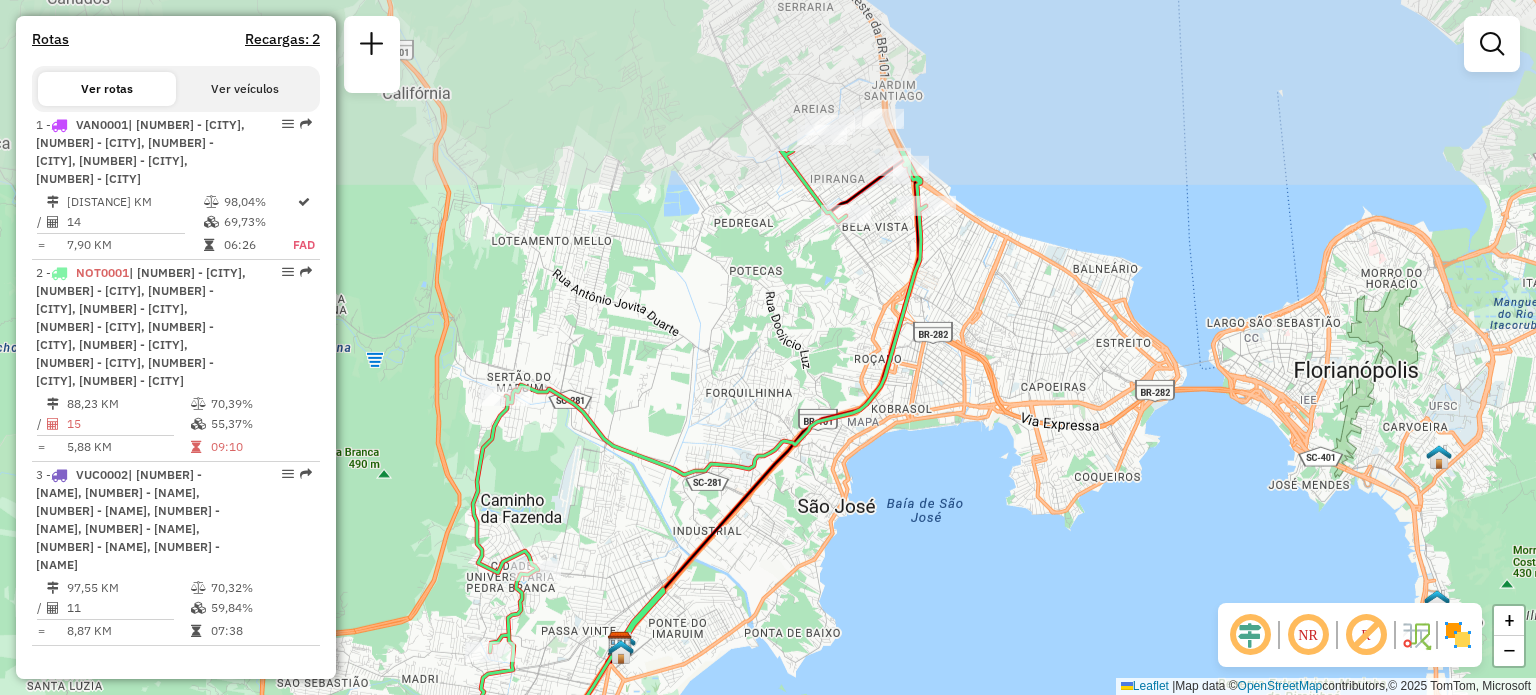 drag, startPoint x: 813, startPoint y: 261, endPoint x: 675, endPoint y: 443, distance: 228.40315 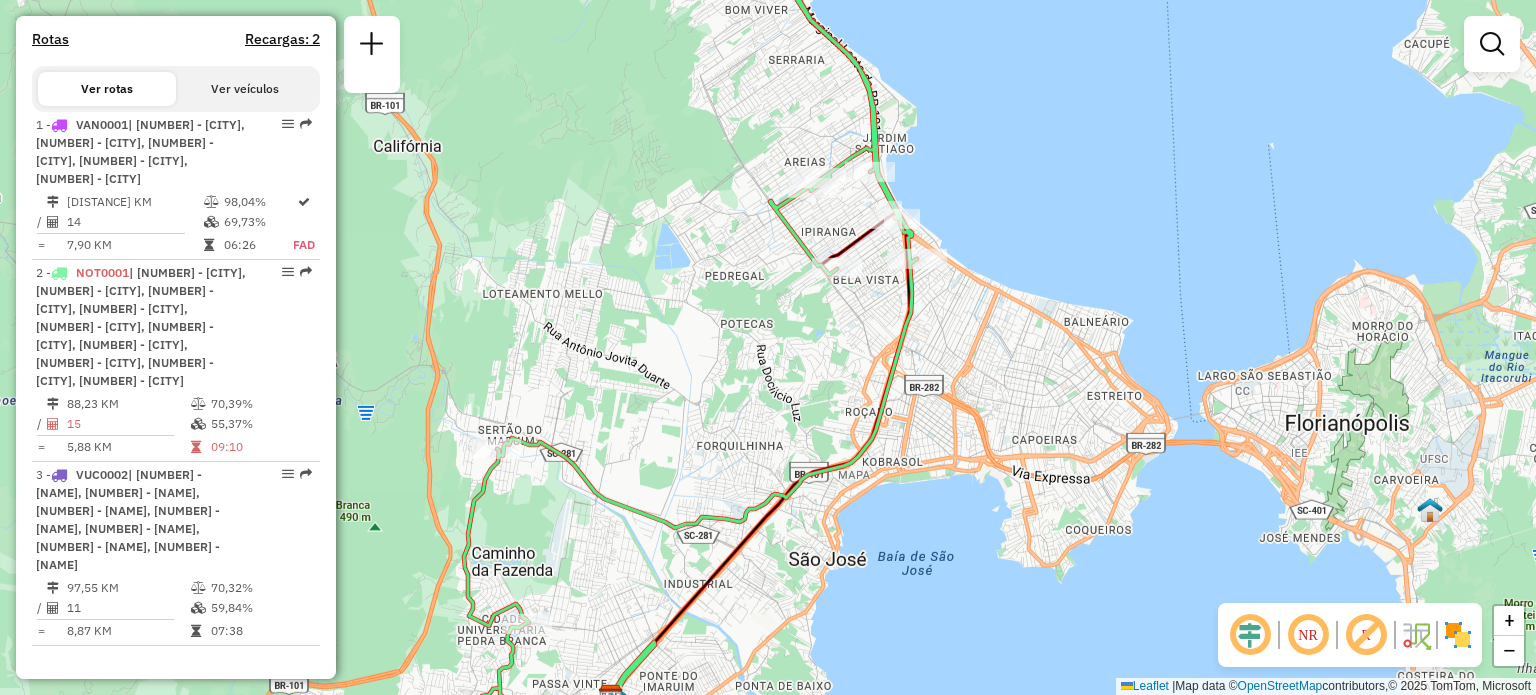 drag, startPoint x: 752, startPoint y: 411, endPoint x: 771, endPoint y: 391, distance: 27.58623 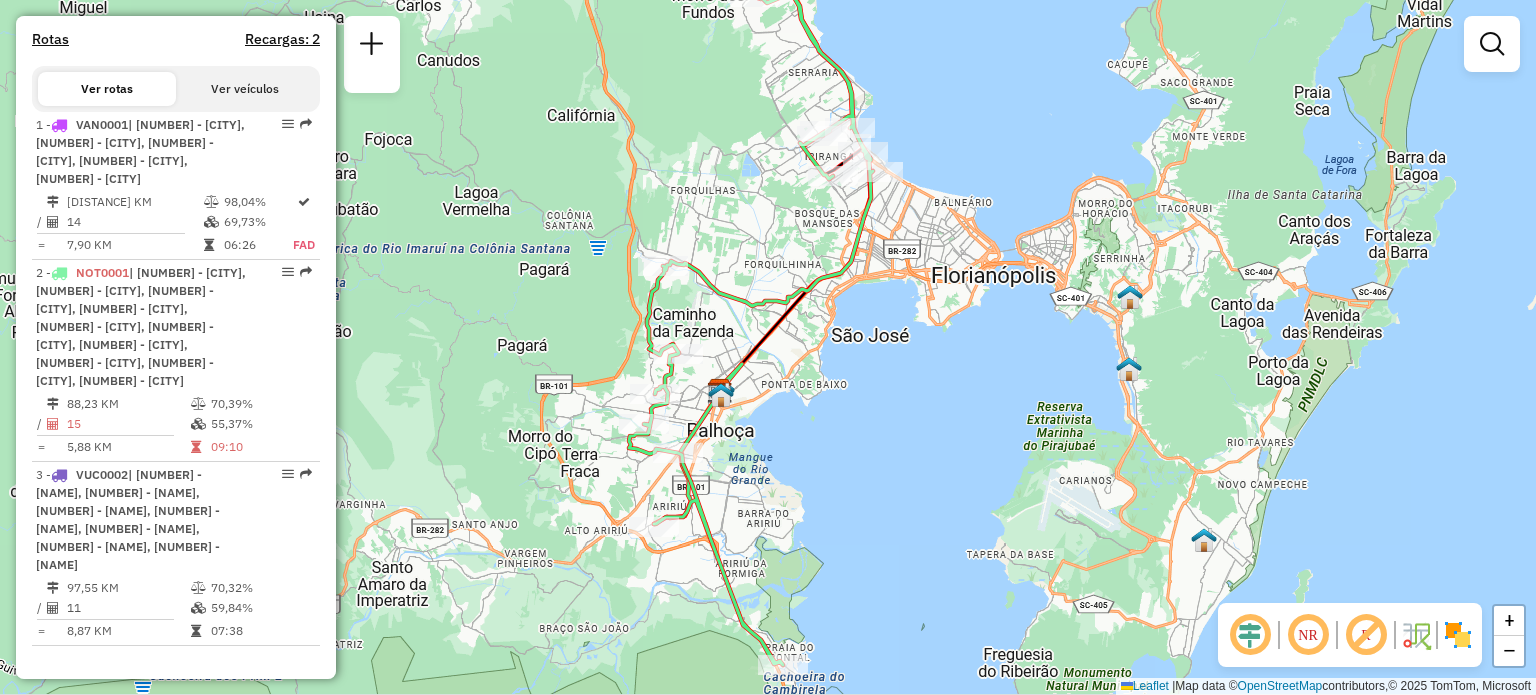 drag, startPoint x: 825, startPoint y: 295, endPoint x: 852, endPoint y: 169, distance: 128.86038 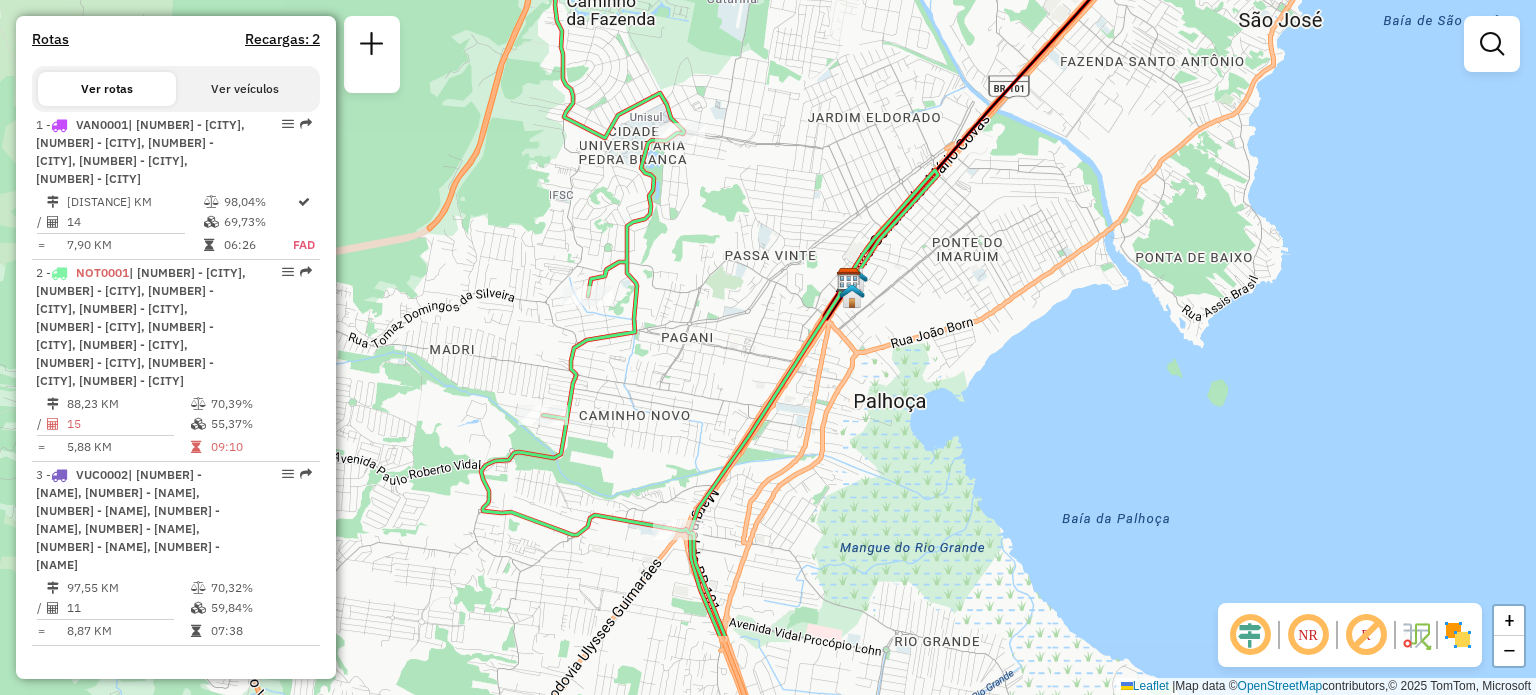 drag, startPoint x: 714, startPoint y: 401, endPoint x: 793, endPoint y: 272, distance: 151.26797 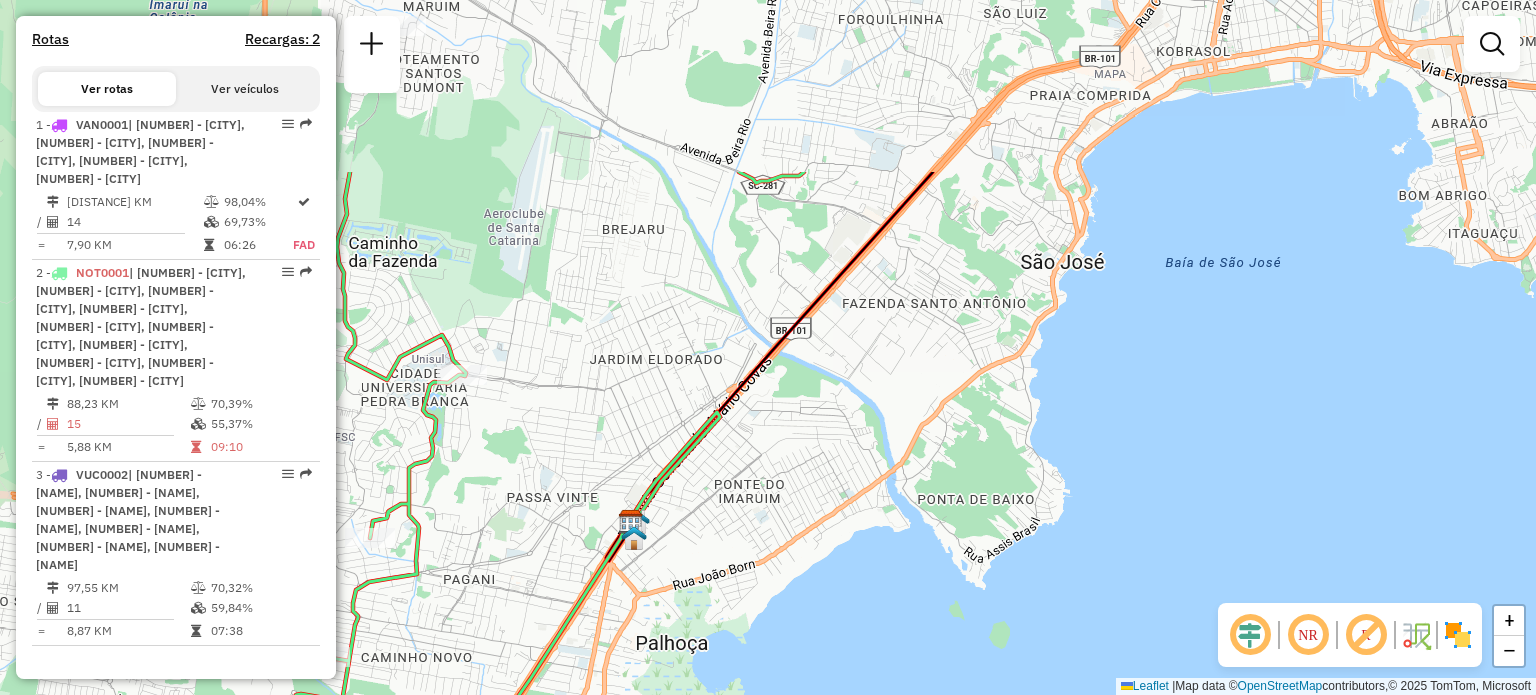 drag, startPoint x: 830, startPoint y: 268, endPoint x: 530, endPoint y: 533, distance: 400.28116 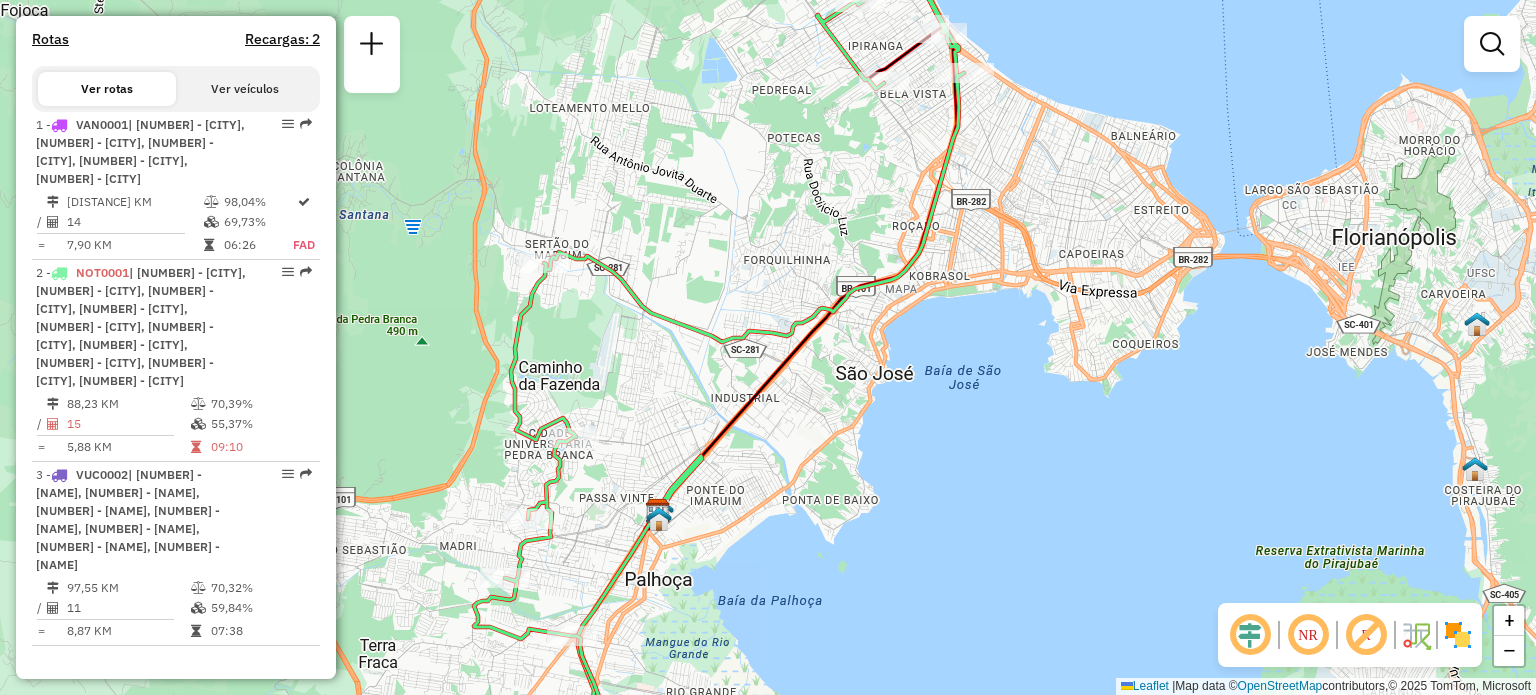 drag, startPoint x: 875, startPoint y: 303, endPoint x: 675, endPoint y: 290, distance: 200.42206 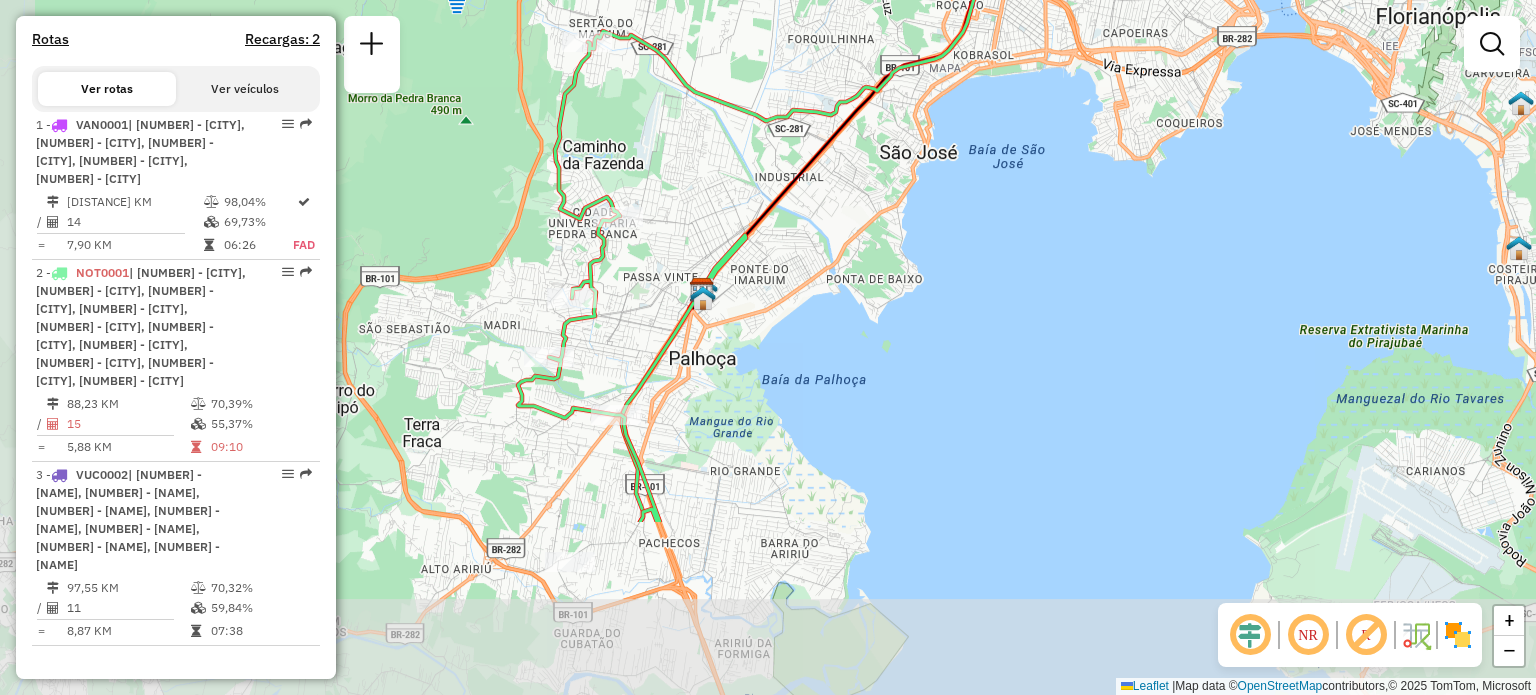 drag, startPoint x: 457, startPoint y: 496, endPoint x: 543, endPoint y: 291, distance: 222.30835 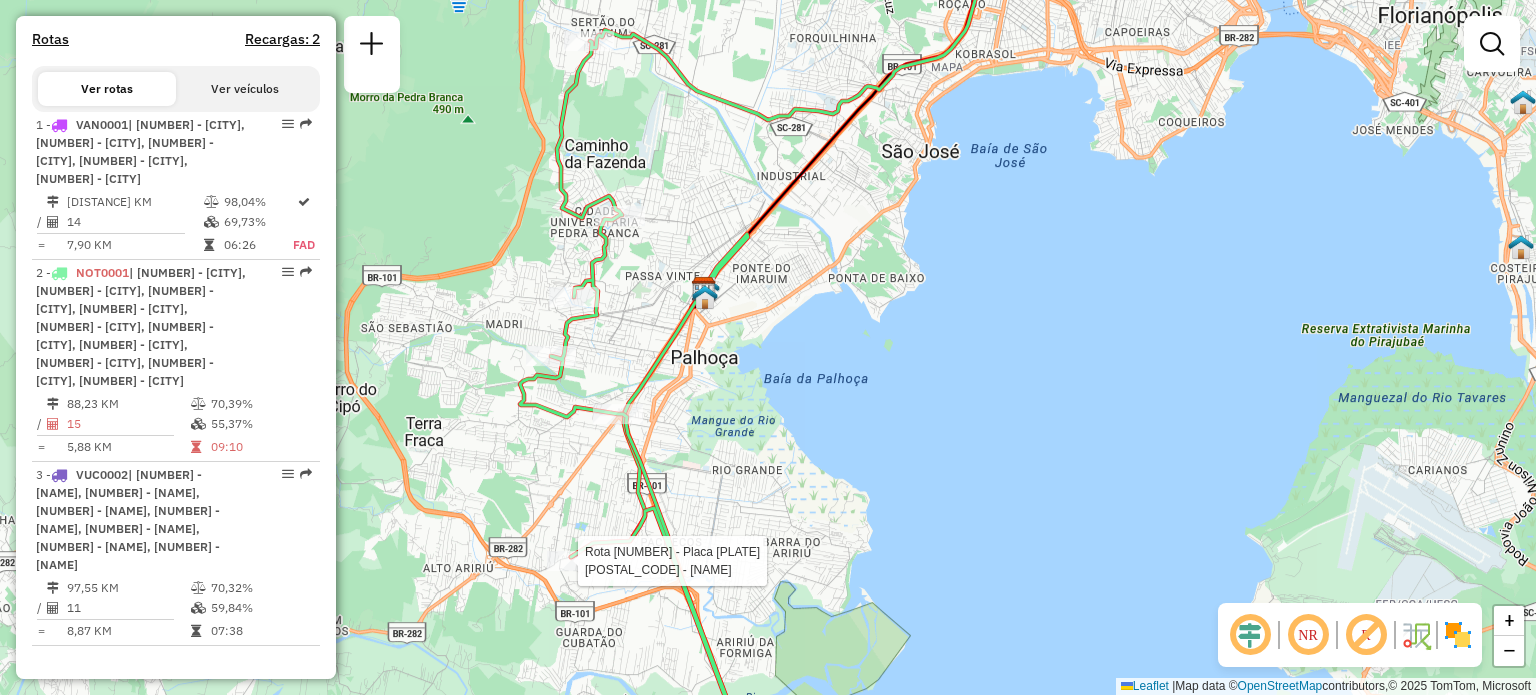 select on "**********" 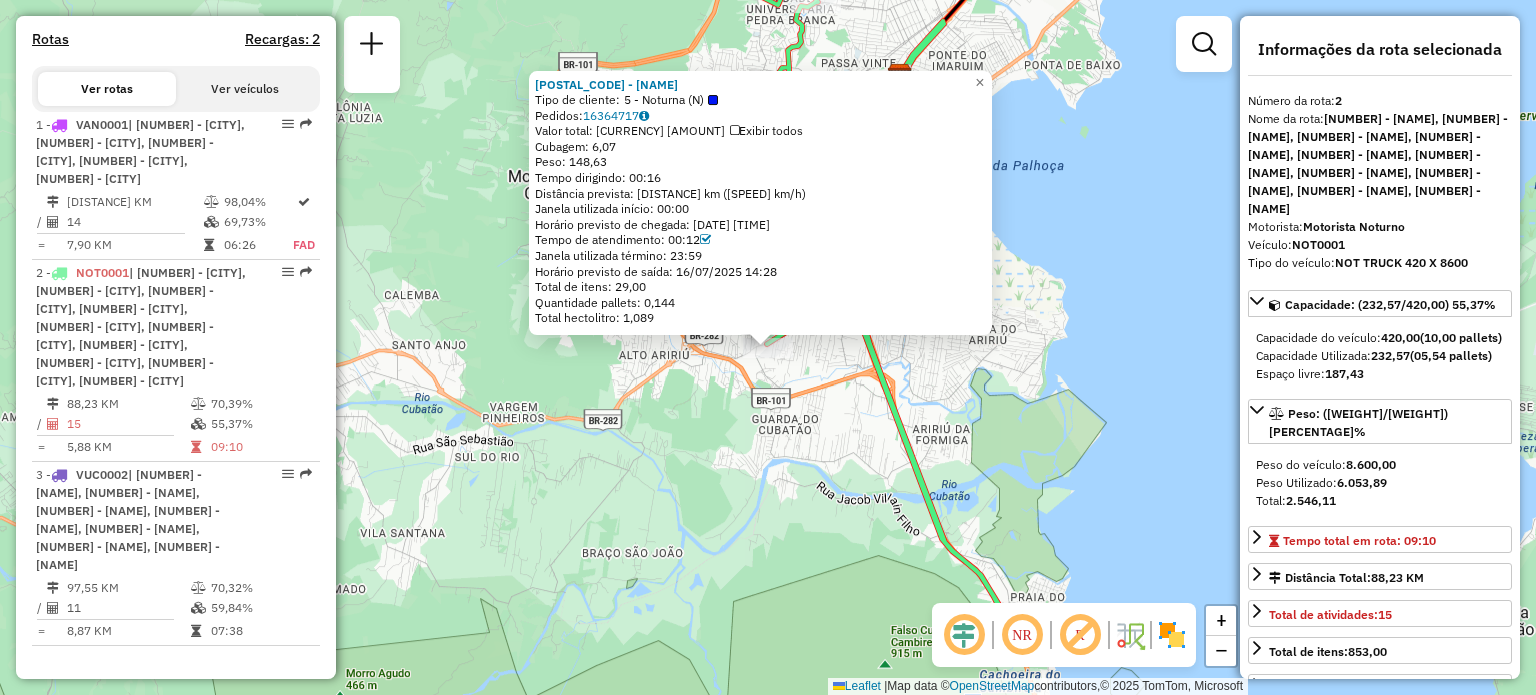 click on "05040949 - 60.688.487 MUSTAFA DA SILVA ANUTE JUNIOR  Tipo de cliente:   5 - Noturna (N)   Pedidos:  16364717   Valor total: R$ 1.173,31   Exibir todos   Cubagem: 6,07  Peso: 148,63  Tempo dirigindo: 00:16   Distância prevista: 8,238 km (30,89 km/h)   Janela utilizada início: 00:00   Horário previsto de chegada: 16/07/2025 14:16   Tempo de atendimento: 00:12   Janela utilizada término: 23:59   Horário previsto de saída: 16/07/2025 14:28   Total de itens: 29,00   Quantidade pallets: 0,144   Total hectolitro: 1,089  × Janela de atendimento Grade de atendimento Capacidade Transportadoras Veículos Cliente Pedidos  Rotas Selecione os dias de semana para filtrar as janelas de atendimento  Seg   Ter   Qua   Qui   Sex   Sáb   Dom  Informe o período da janela de atendimento: De: Até:  Filtrar exatamente a janela do cliente  Considerar janela de atendimento padrão  Selecione os dias de semana para filtrar as grades de atendimento  Seg   Ter   Qua   Qui   Sex   Sáb   Dom   Peso mínimo:   Peso máximo:  De:" 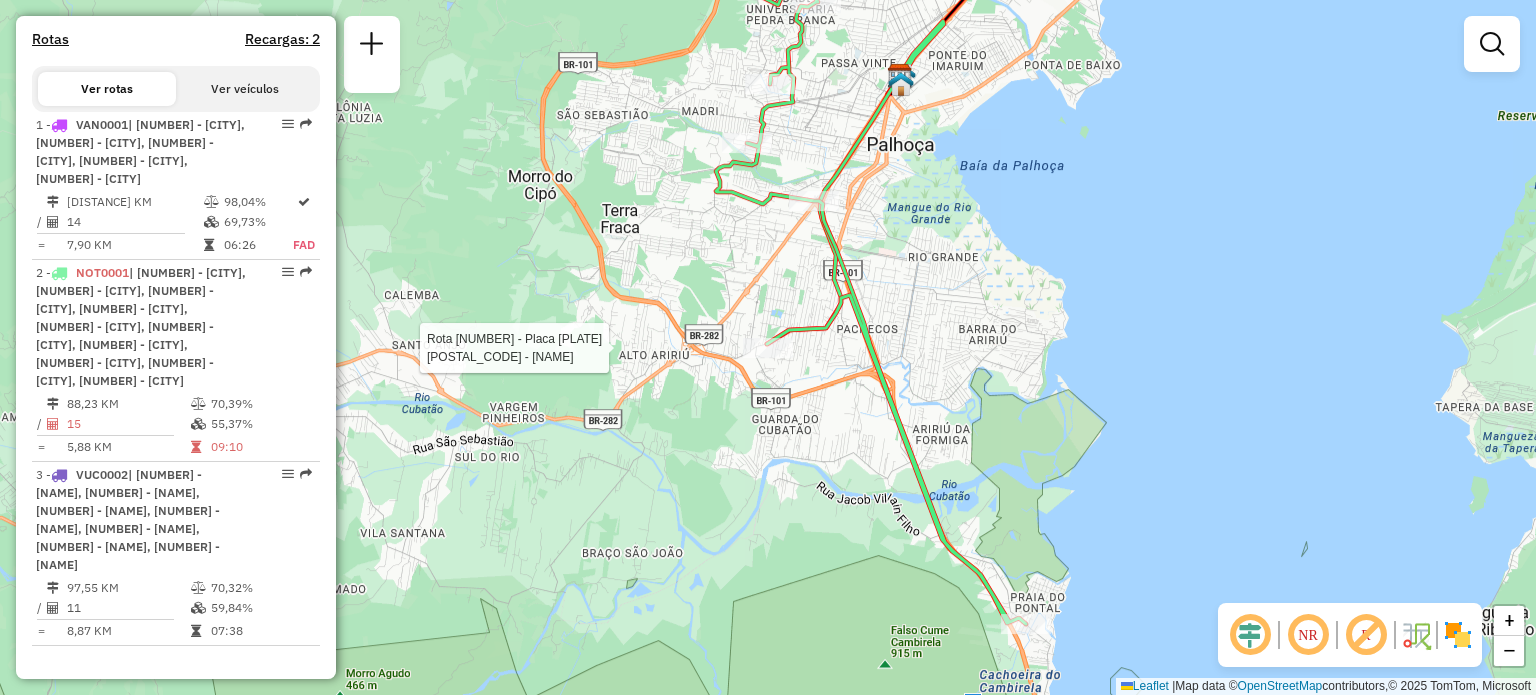 select on "**********" 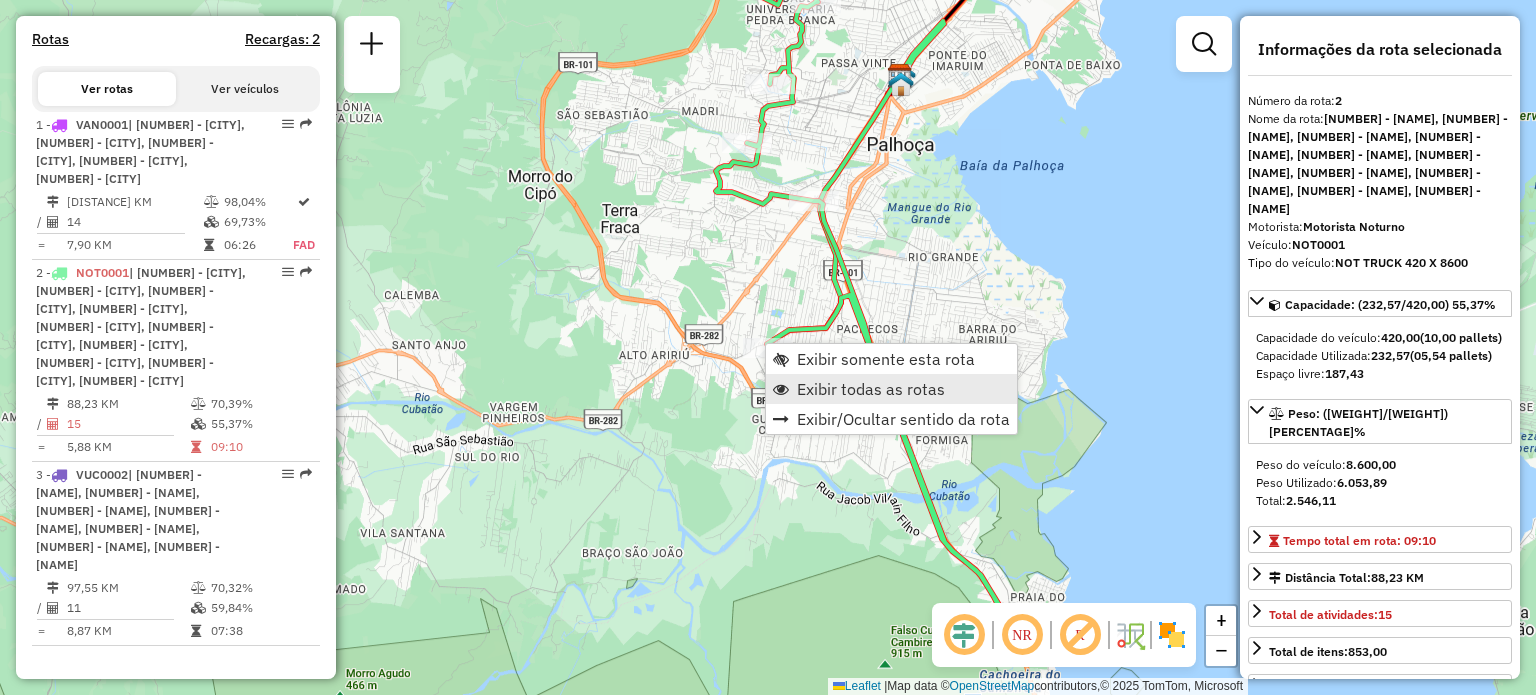 click on "Exibir todas as rotas" at bounding box center [871, 389] 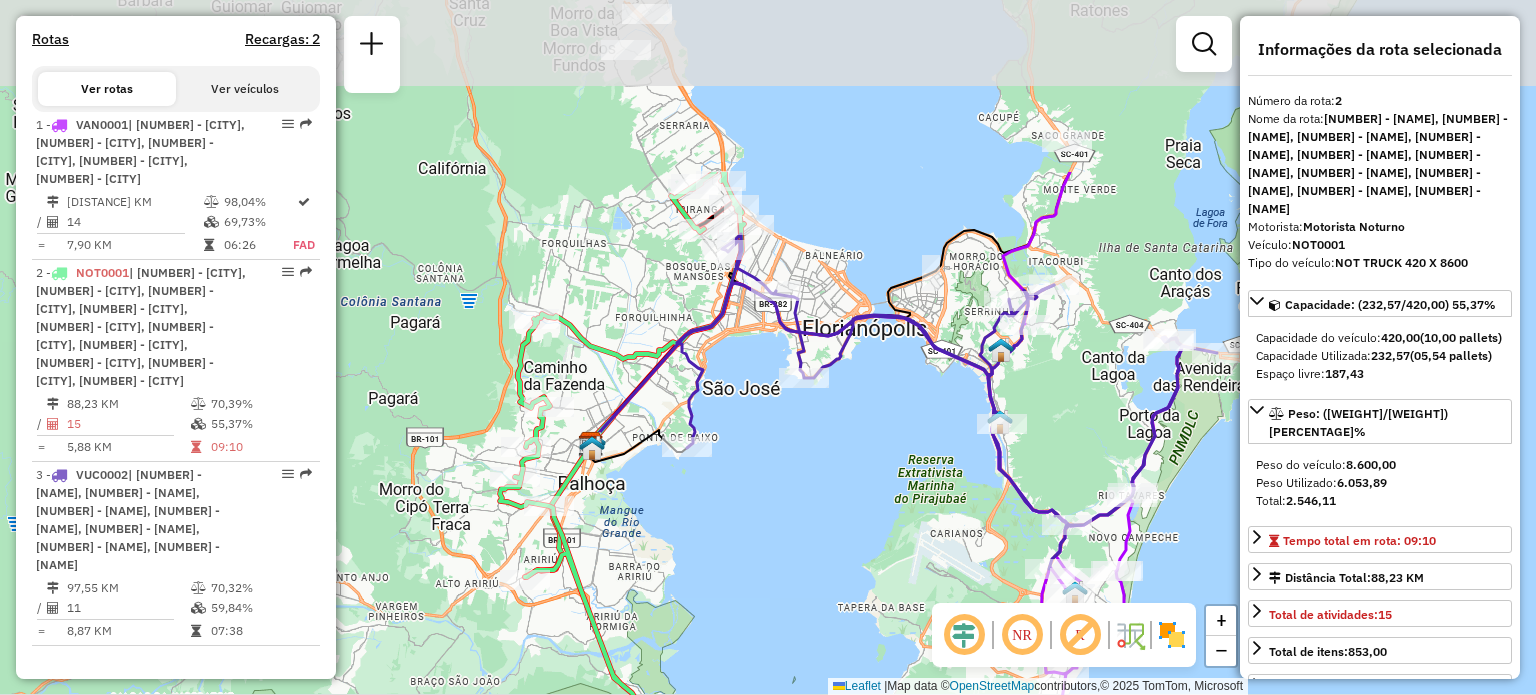 drag, startPoint x: 960, startPoint y: 184, endPoint x: 703, endPoint y: 497, distance: 404.99136 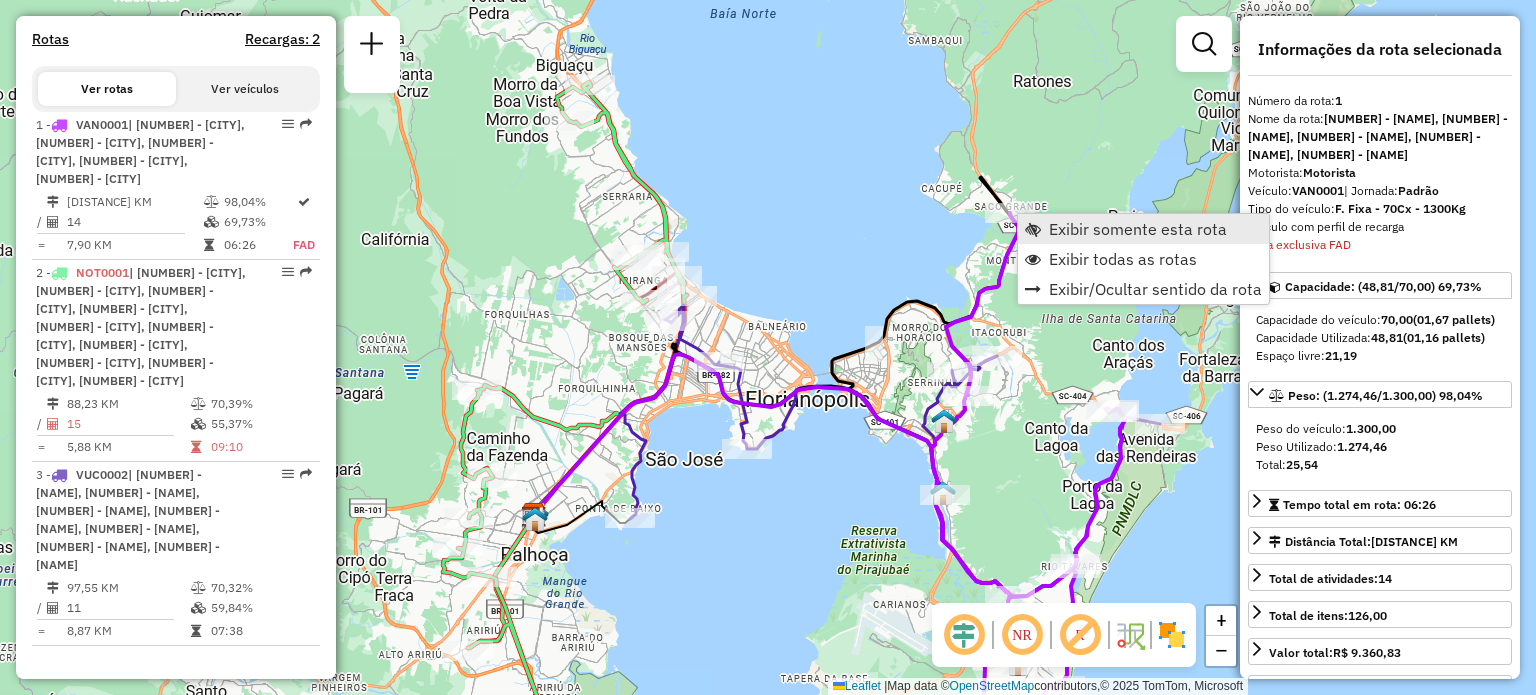 click on "Exibir somente esta rota" at bounding box center (1138, 229) 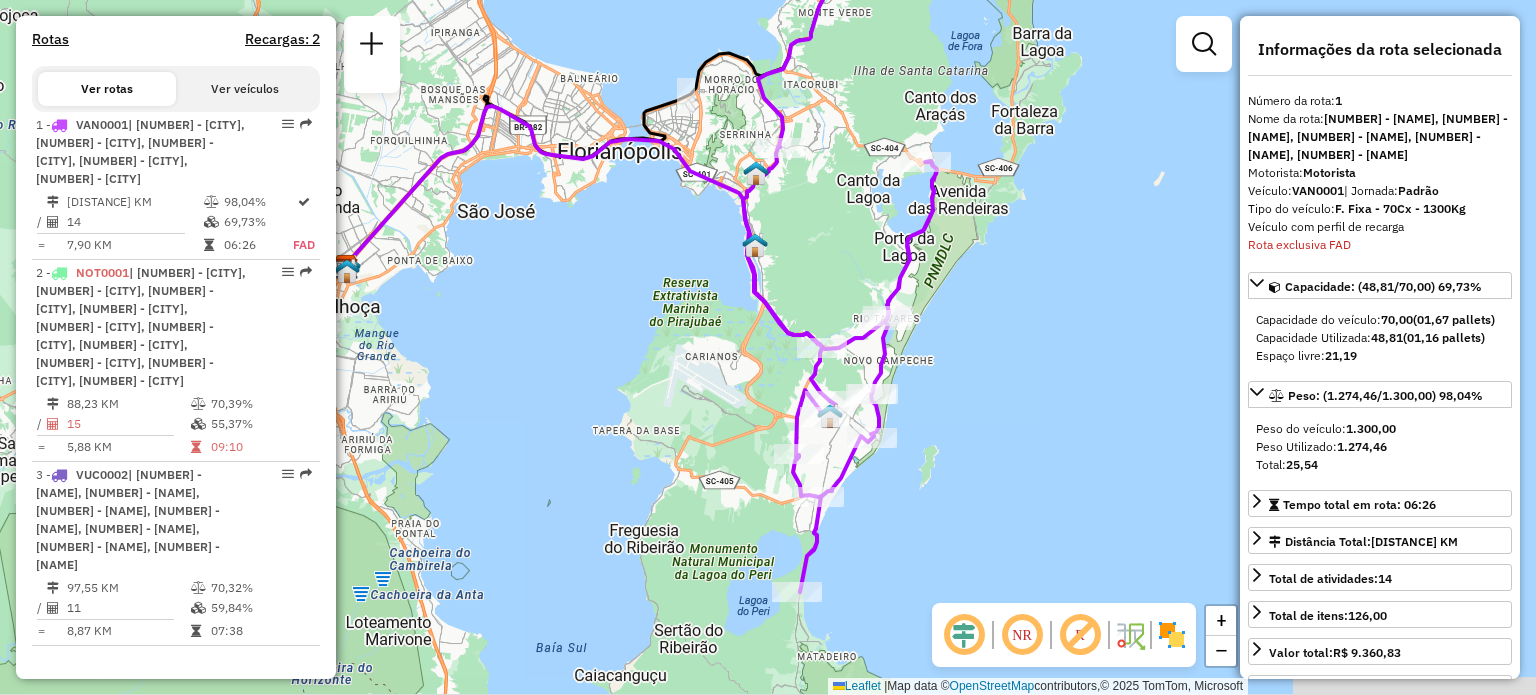 drag, startPoint x: 948, startPoint y: 399, endPoint x: 783, endPoint y: 265, distance: 212.55823 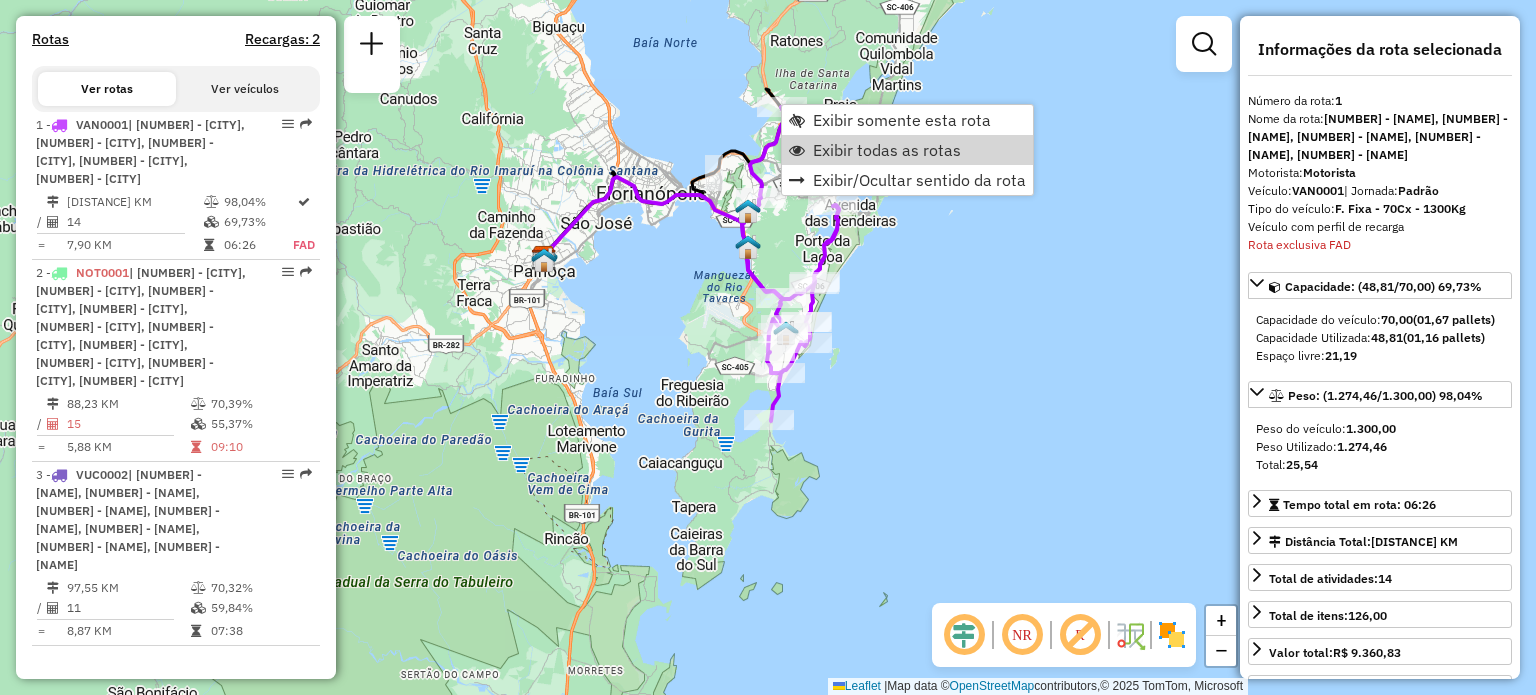 drag, startPoint x: 827, startPoint y: 147, endPoint x: 778, endPoint y: 154, distance: 49.497475 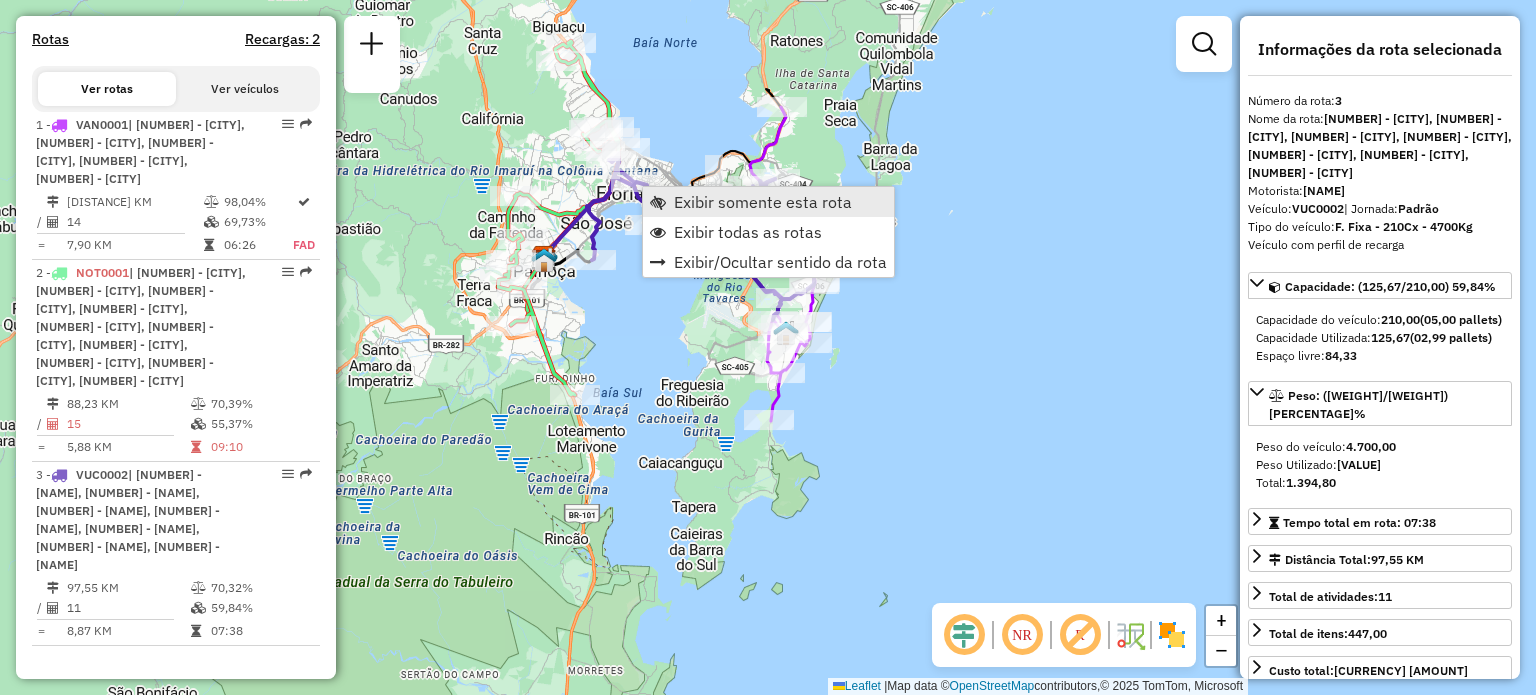 click on "Exibir somente esta rota" at bounding box center [768, 202] 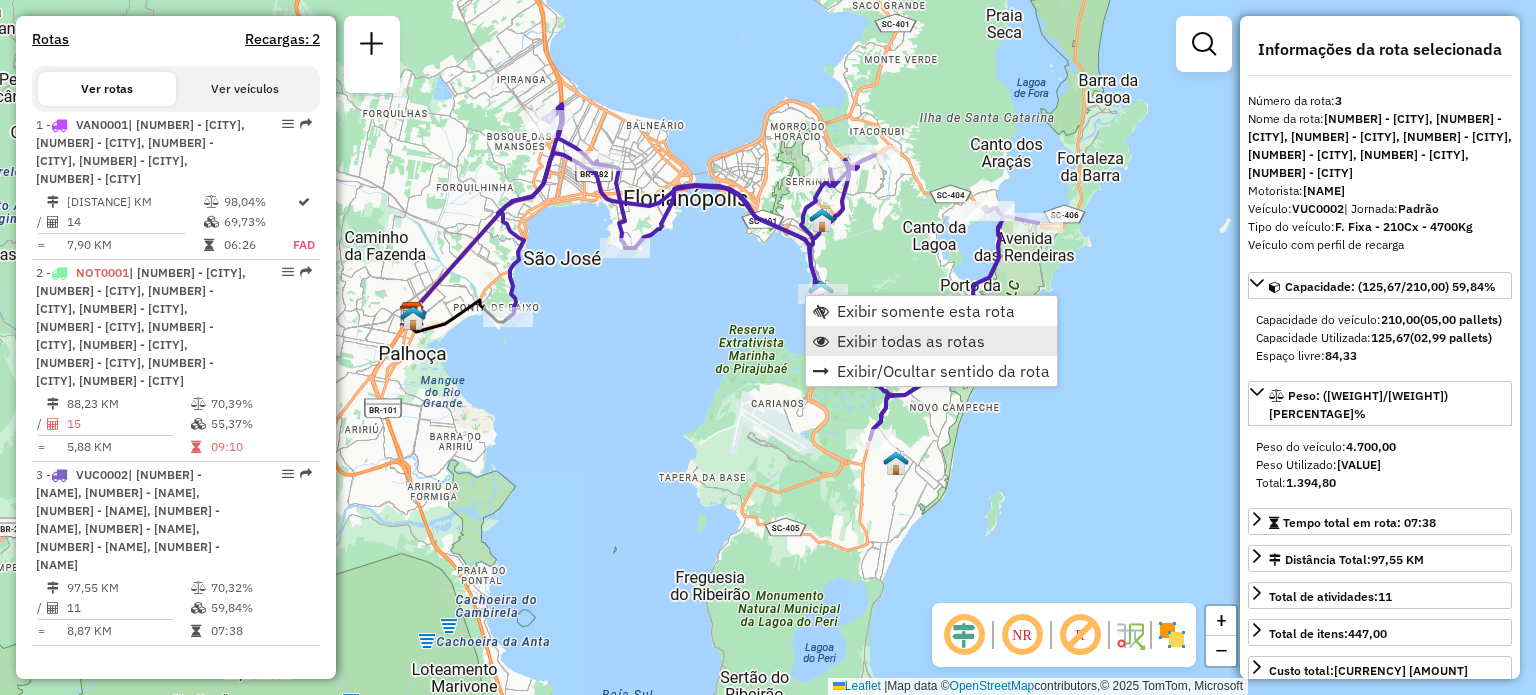 click on "Exibir todas as rotas" at bounding box center (911, 341) 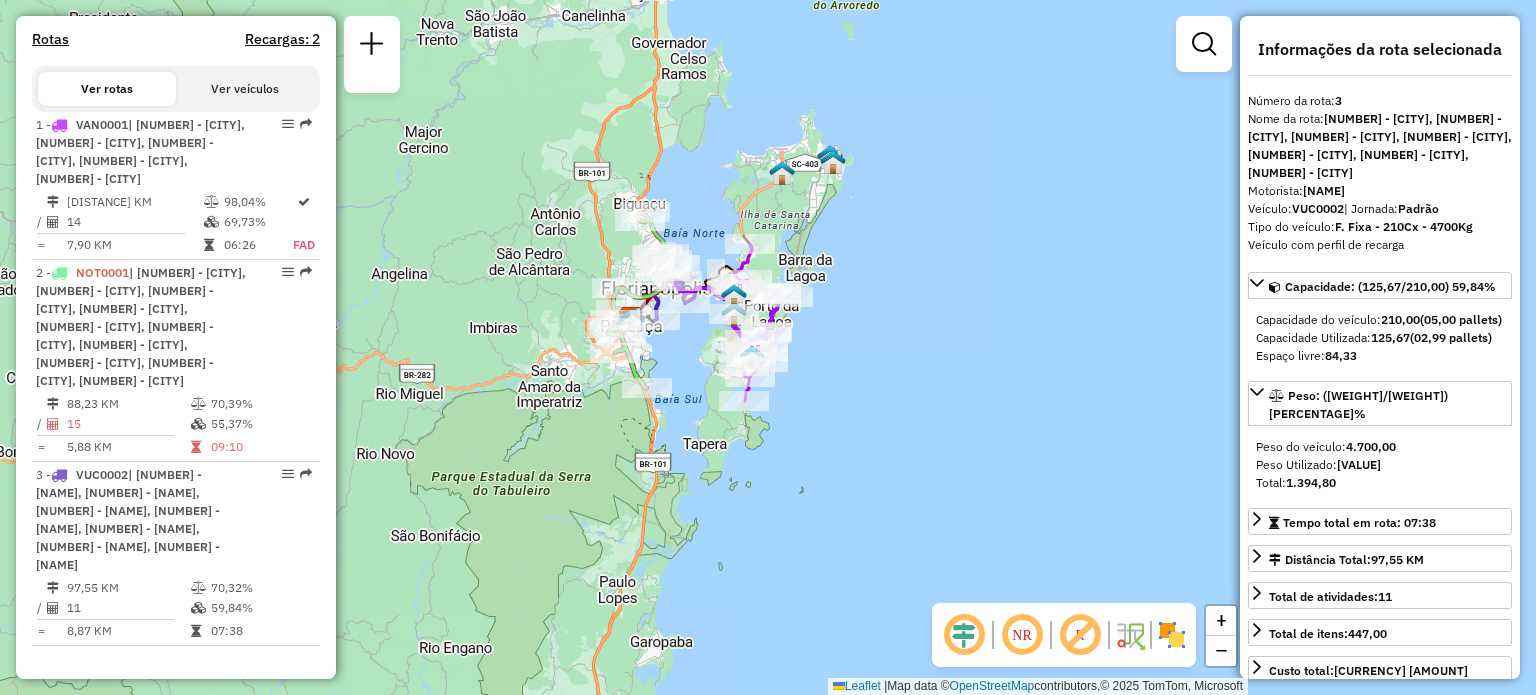 drag, startPoint x: 672, startPoint y: 107, endPoint x: 768, endPoint y: 179, distance: 120 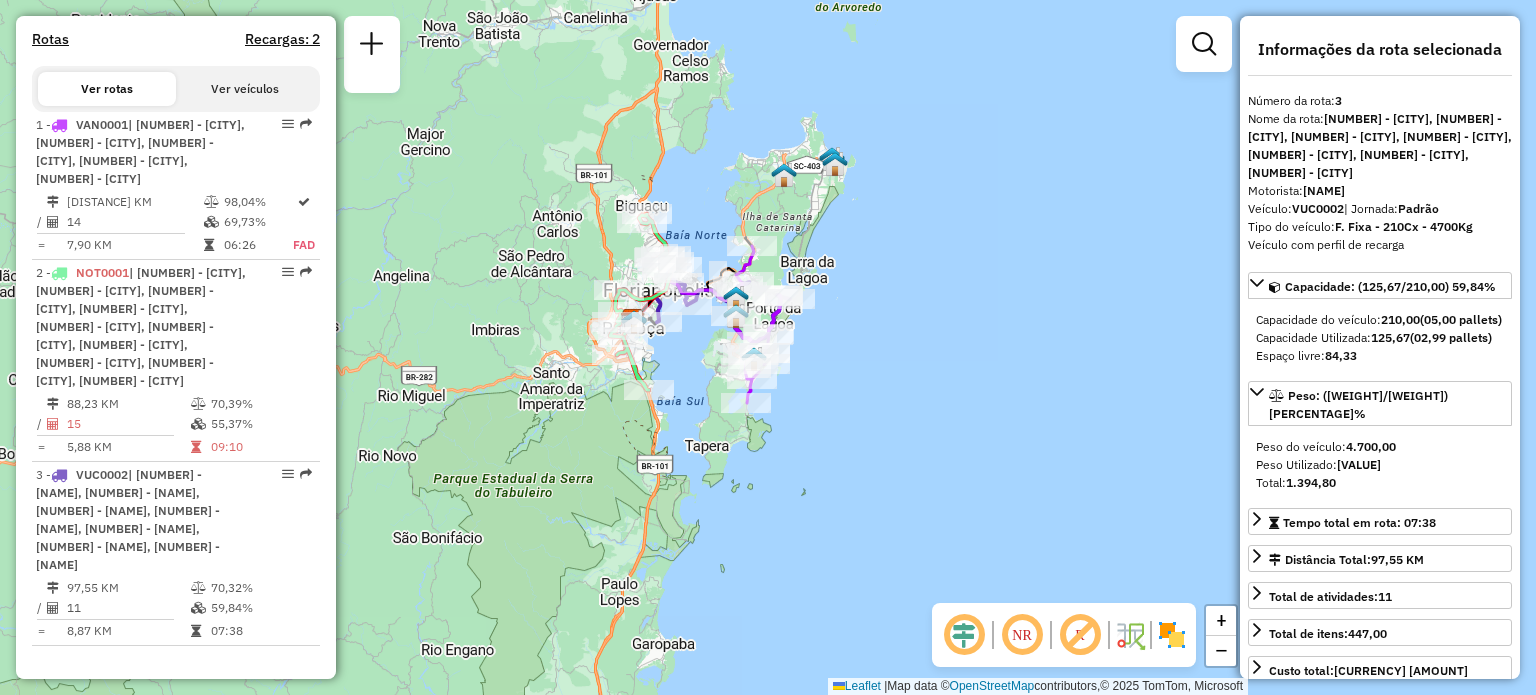 click 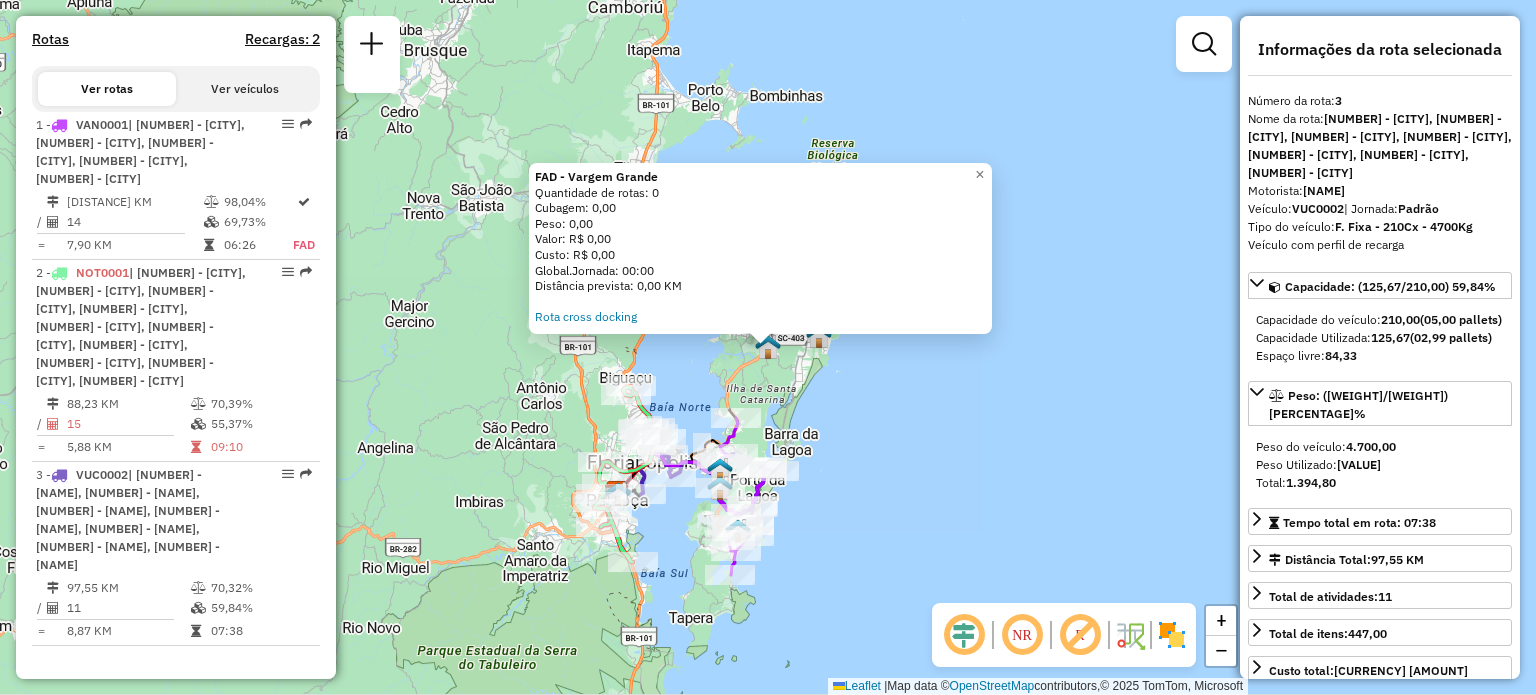 click on "FAD - Vargem Grande  Quantidade de rotas: 0   Cubagem: 0,00  Peso: 0,00  Valor: R$ 0,00   Custo: R$ 0,00  Global.Jornada: 00:00  Distância prevista: 0,00 KM   Rota cross docking  × Janela de atendimento Grade de atendimento Capacidade Transportadoras Veículos Cliente Pedidos  Rotas Selecione os dias de semana para filtrar as janelas de atendimento  Seg   Ter   Qua   Qui   Sex   Sáb   Dom  Informe o período da janela de atendimento: De: Até:  Filtrar exatamente a janela do cliente  Considerar janela de atendimento padrão  Selecione os dias de semana para filtrar as grades de atendimento  Seg   Ter   Qua   Qui   Sex   Sáb   Dom   Considerar clientes sem dia de atendimento cadastrado  Clientes fora do dia de atendimento selecionado Filtrar as atividades entre os valores definidos abaixo:  Peso mínimo:   Peso máximo:   Cubagem mínima:   Cubagem máxima:   De:   Até:  Filtrar as atividades entre o tempo de atendimento definido abaixo:  De:   Até:  Transportadora: Selecione um ou mais itens Veículo: +" 